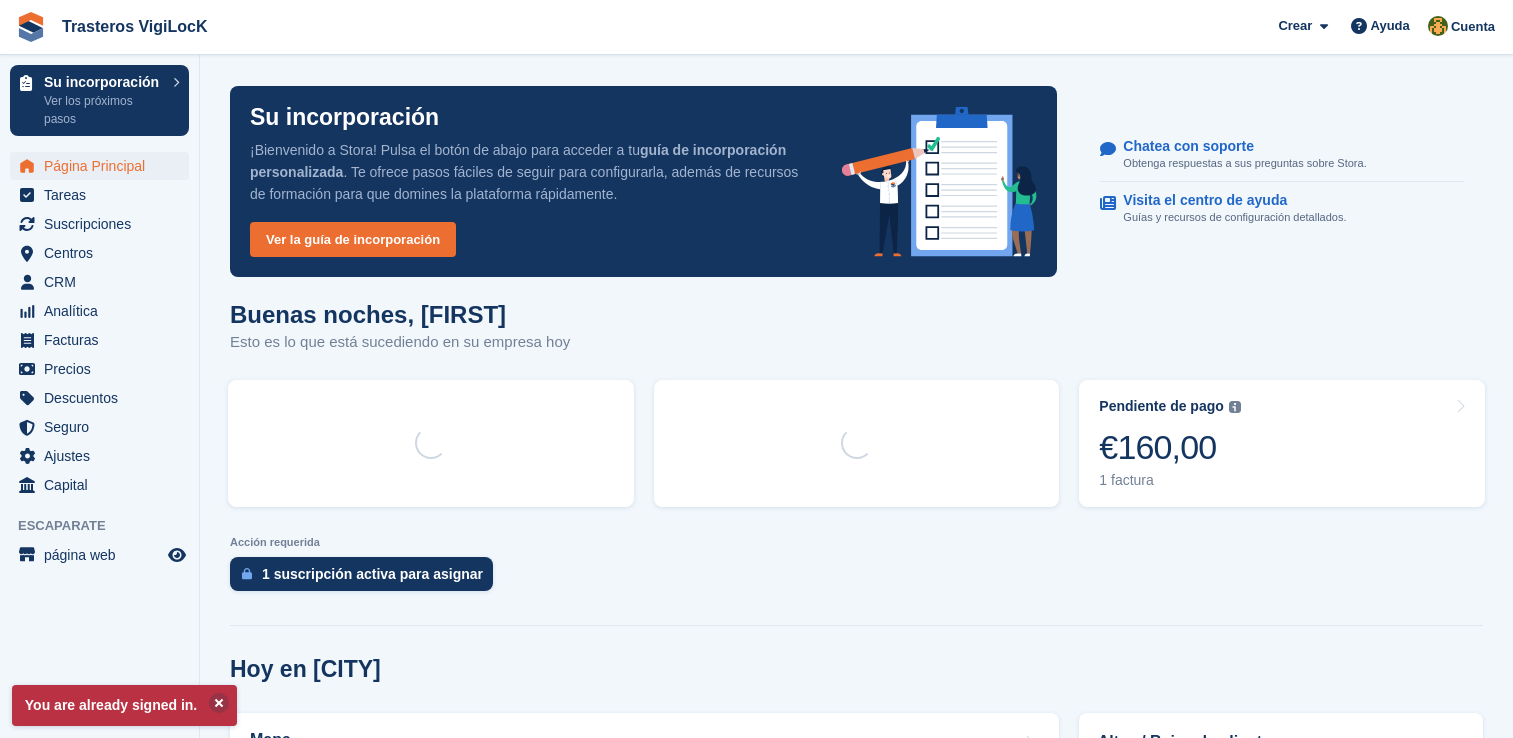 scroll, scrollTop: 0, scrollLeft: 0, axis: both 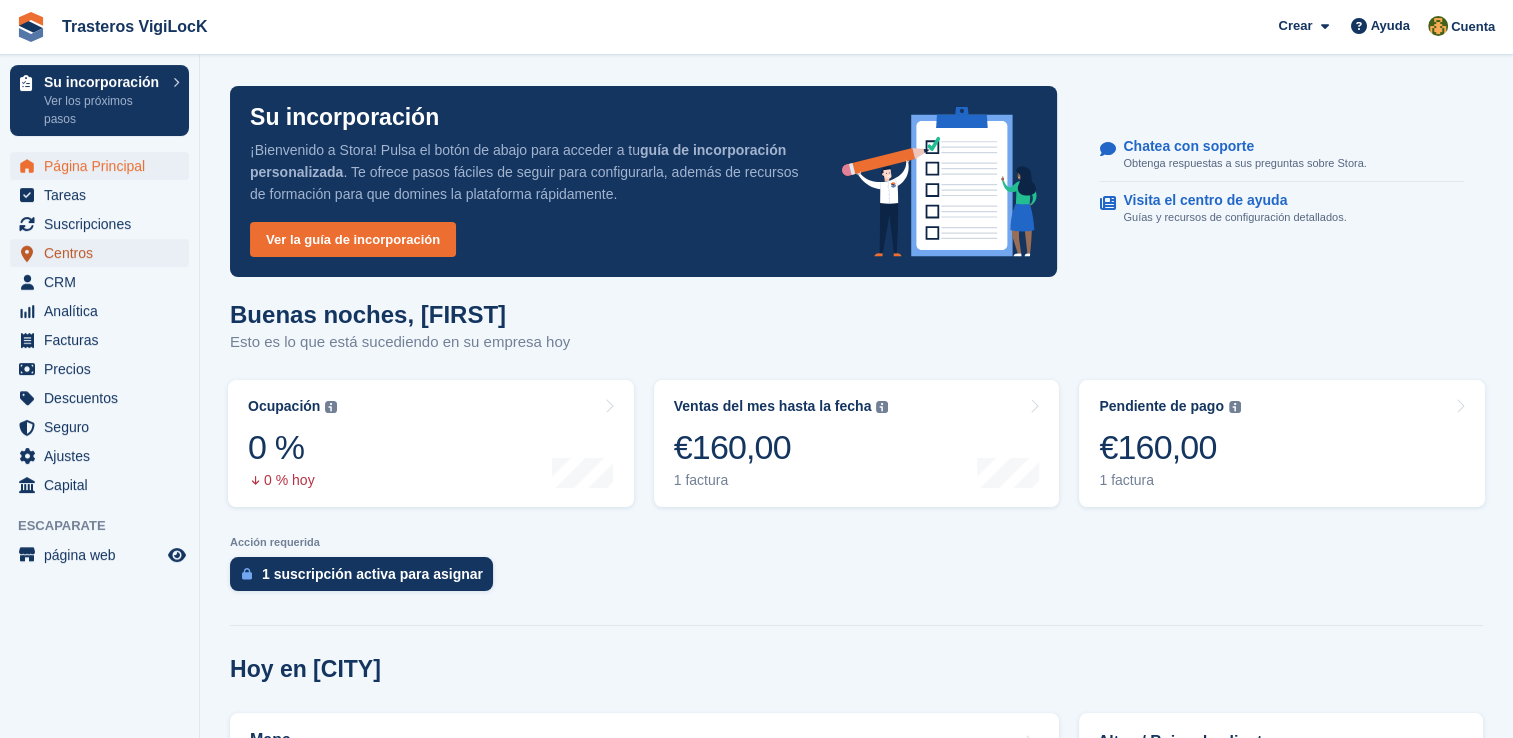 click on "Centros" at bounding box center [104, 253] 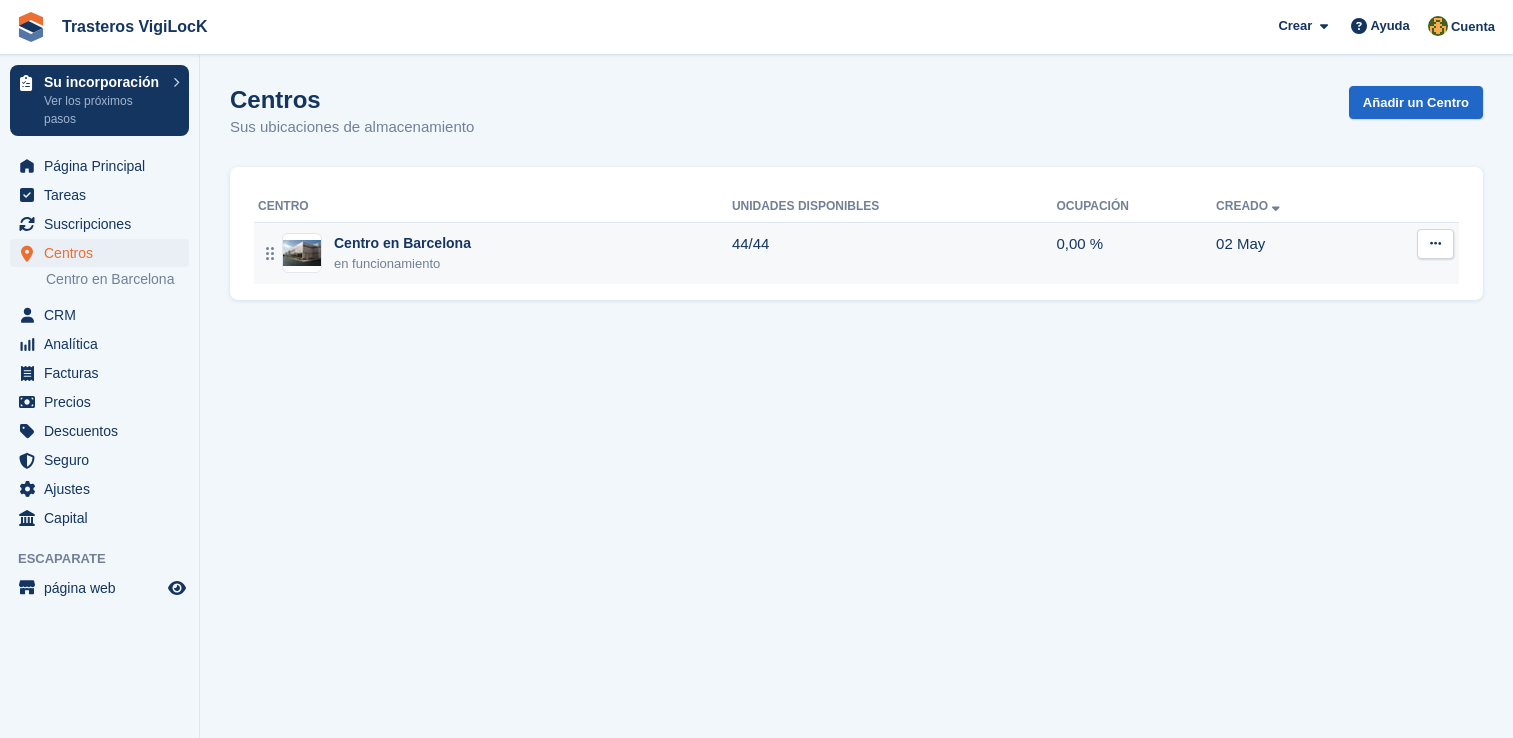 scroll, scrollTop: 0, scrollLeft: 0, axis: both 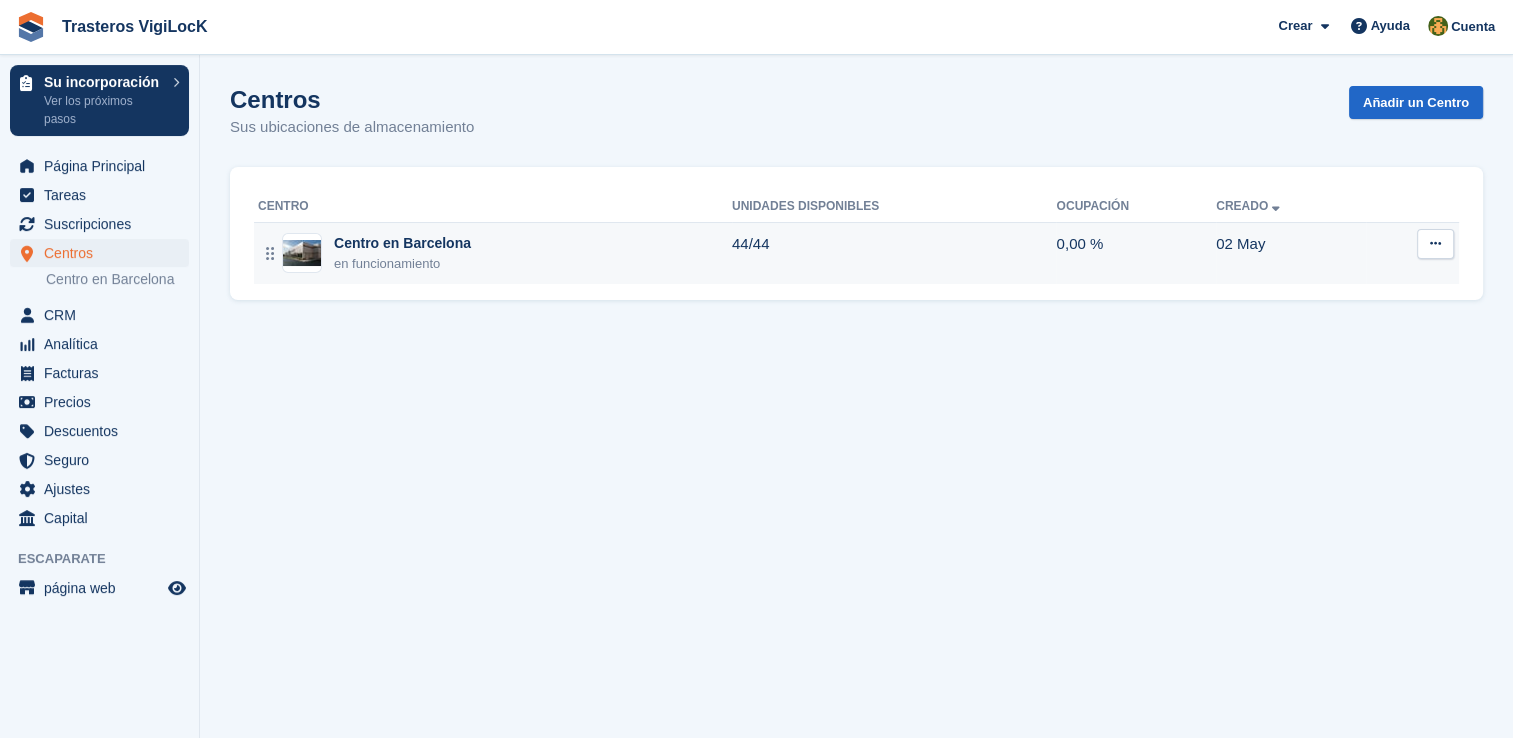 click on "Centro en Barcelona" at bounding box center [402, 243] 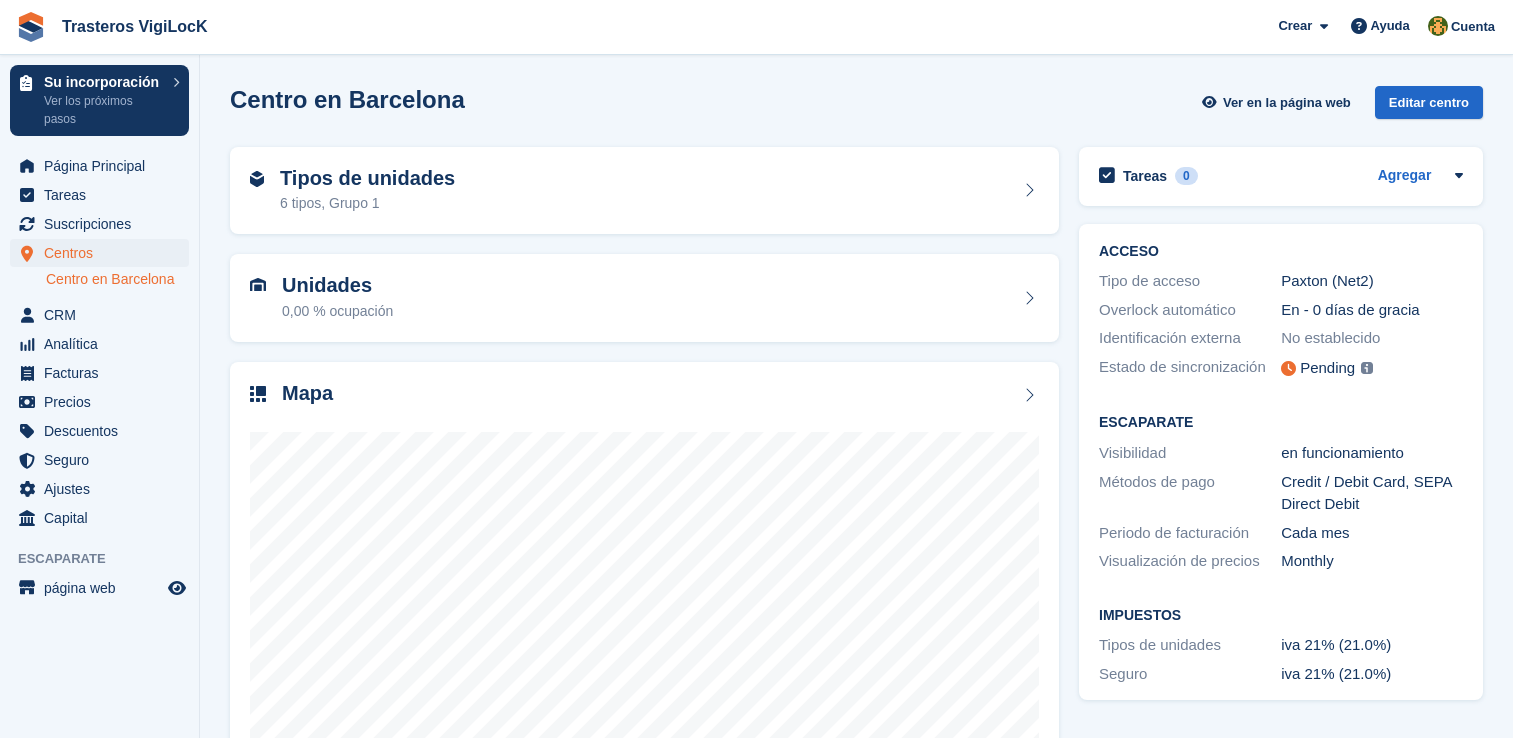 scroll, scrollTop: 0, scrollLeft: 0, axis: both 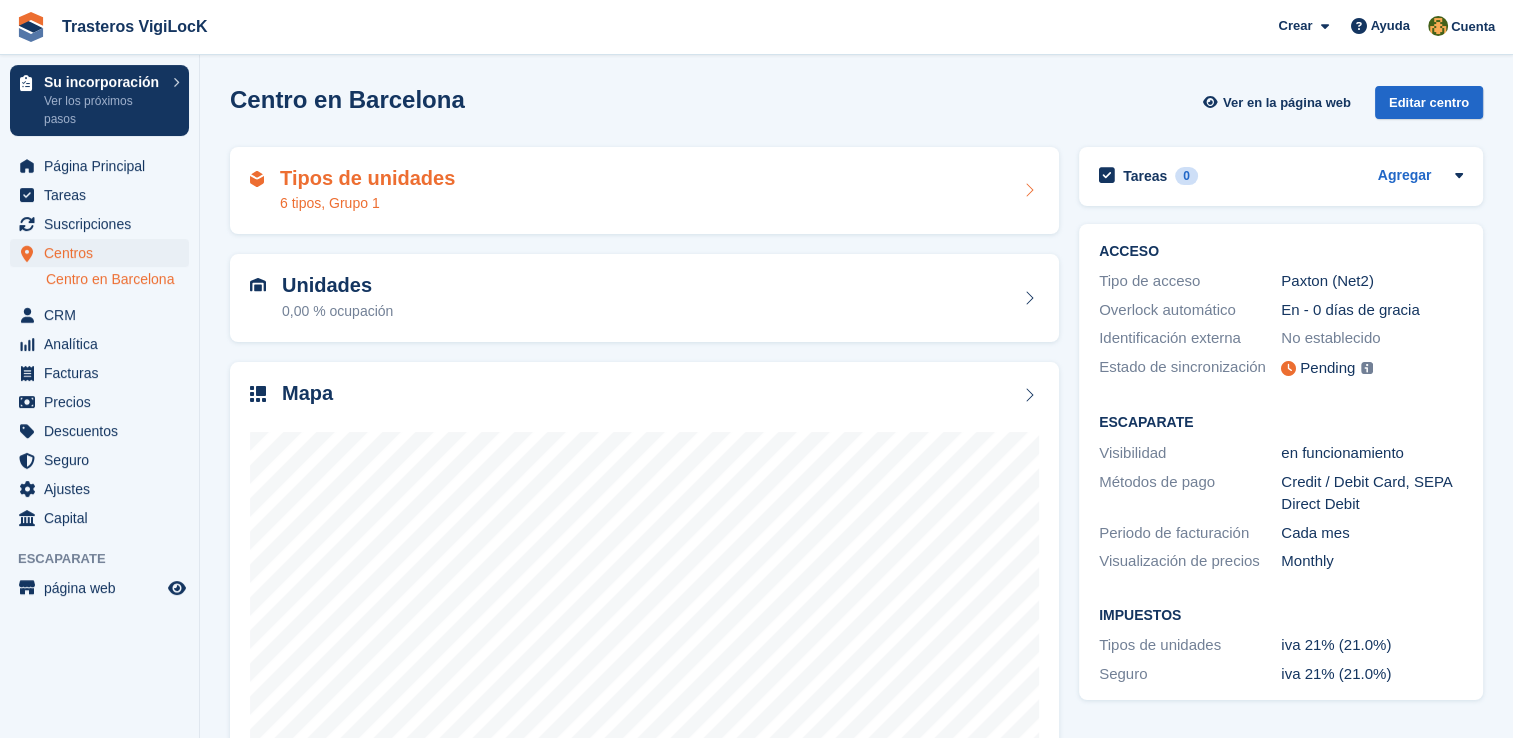 click on "Tipos de unidades
6 tipos, Grupo 1" at bounding box center [367, 191] 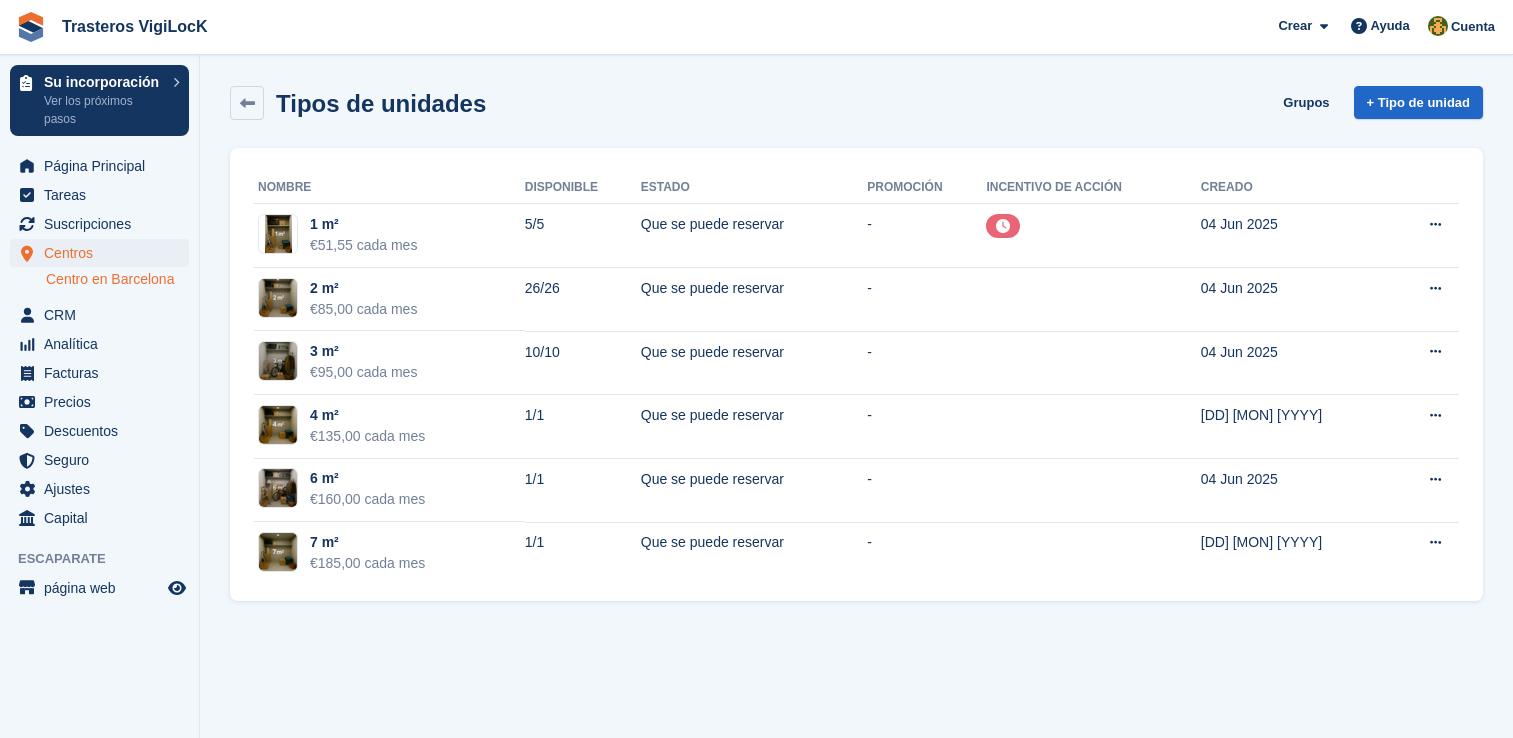 scroll, scrollTop: 0, scrollLeft: 0, axis: both 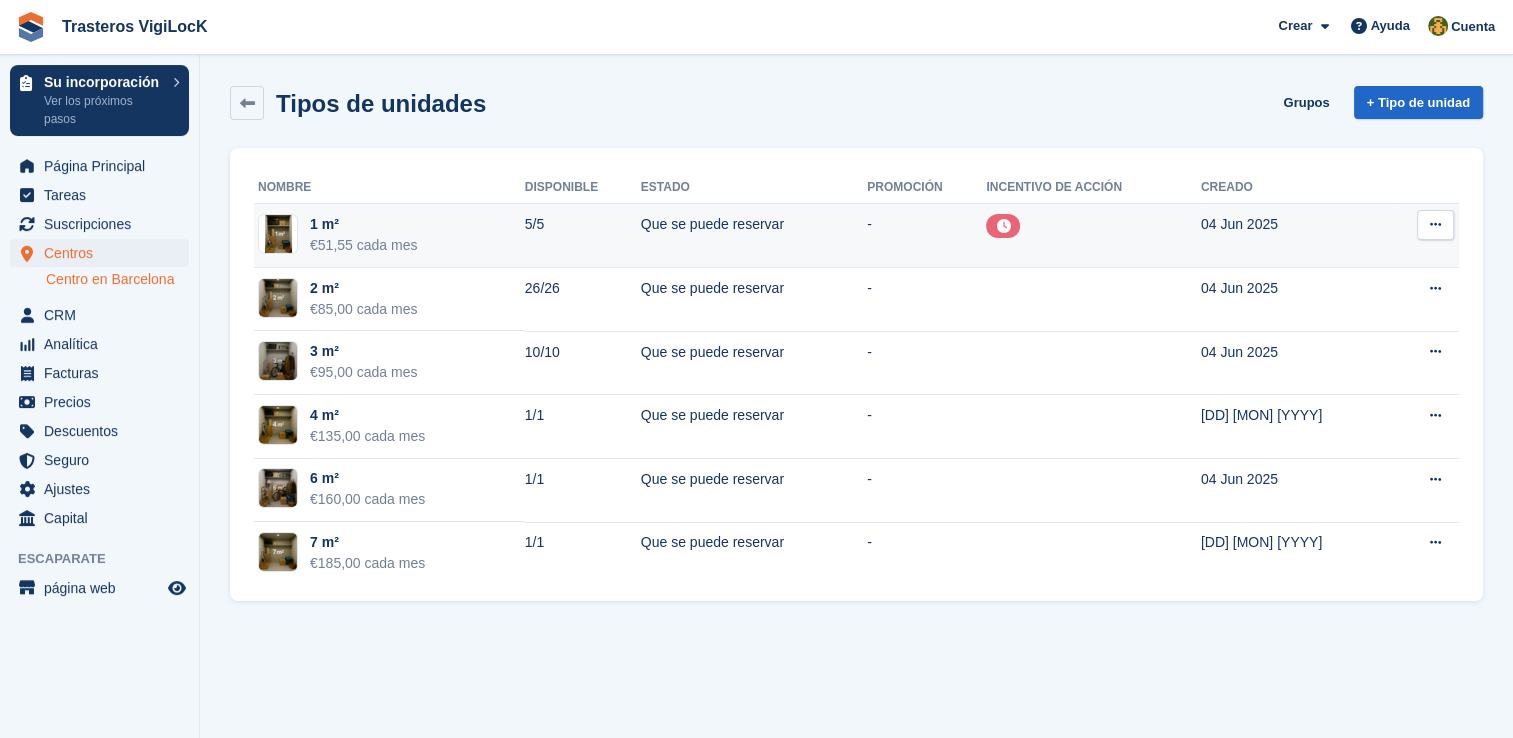 click on "1 m²" at bounding box center (363, 224) 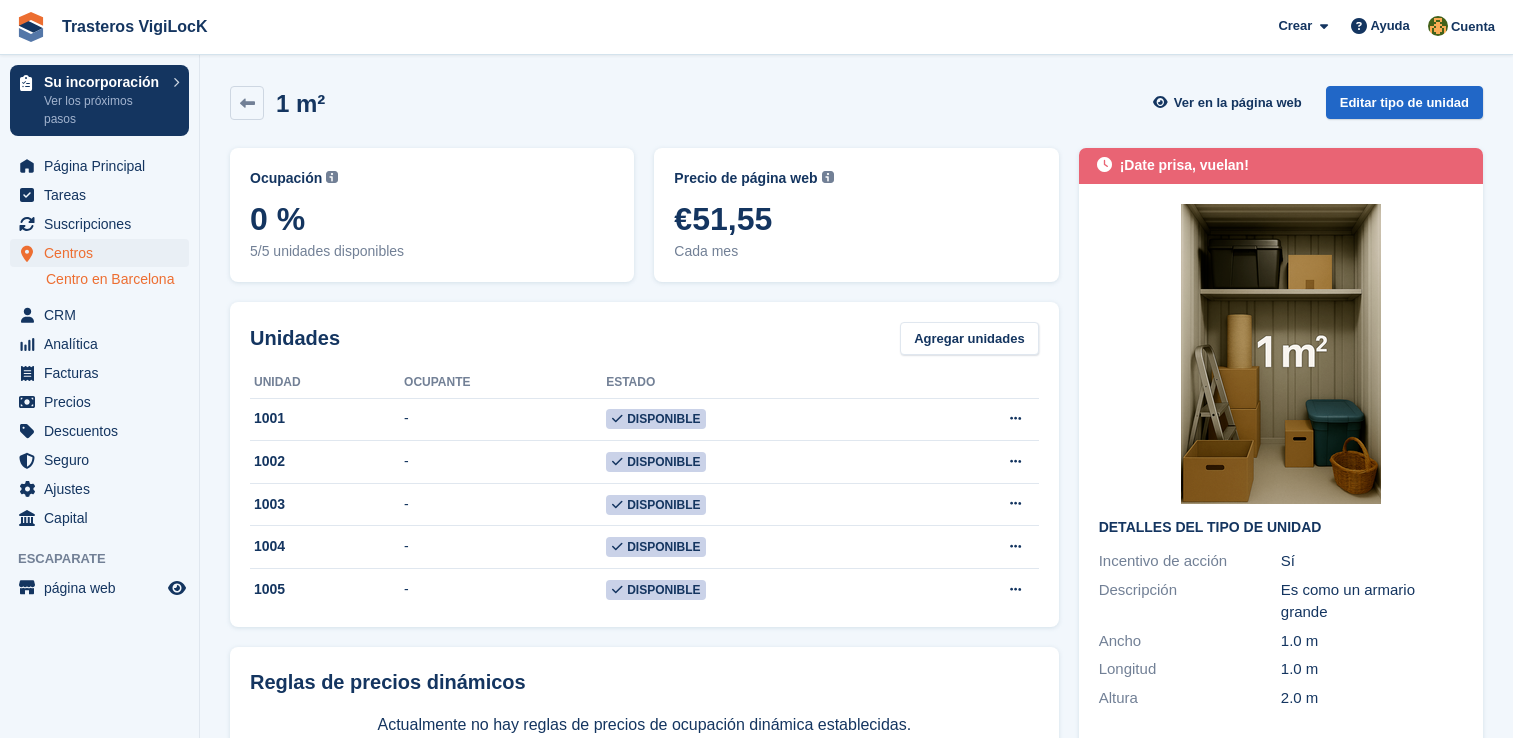 scroll, scrollTop: 0, scrollLeft: 0, axis: both 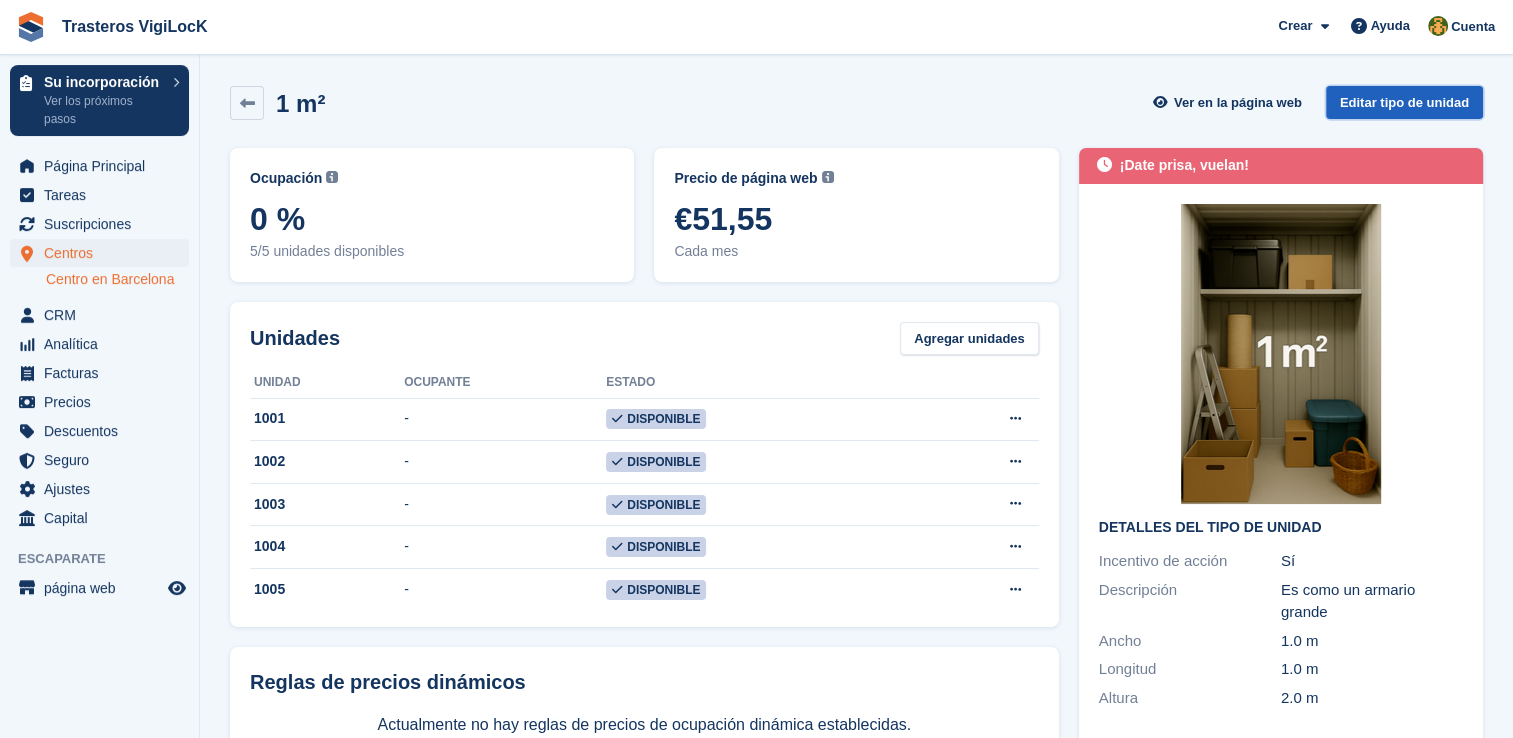 click on "Editar tipo de unidad" at bounding box center [1404, 102] 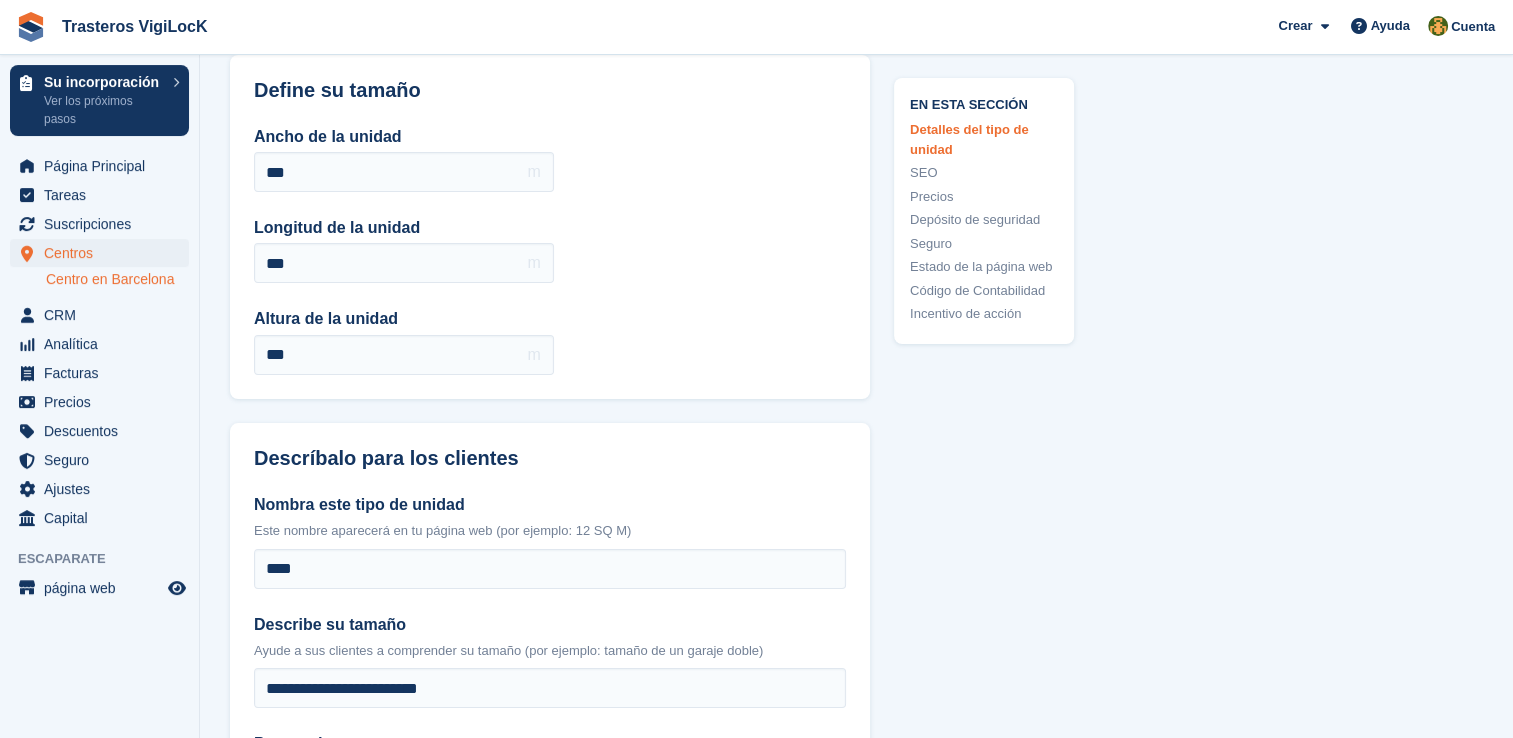 scroll, scrollTop: 0, scrollLeft: 0, axis: both 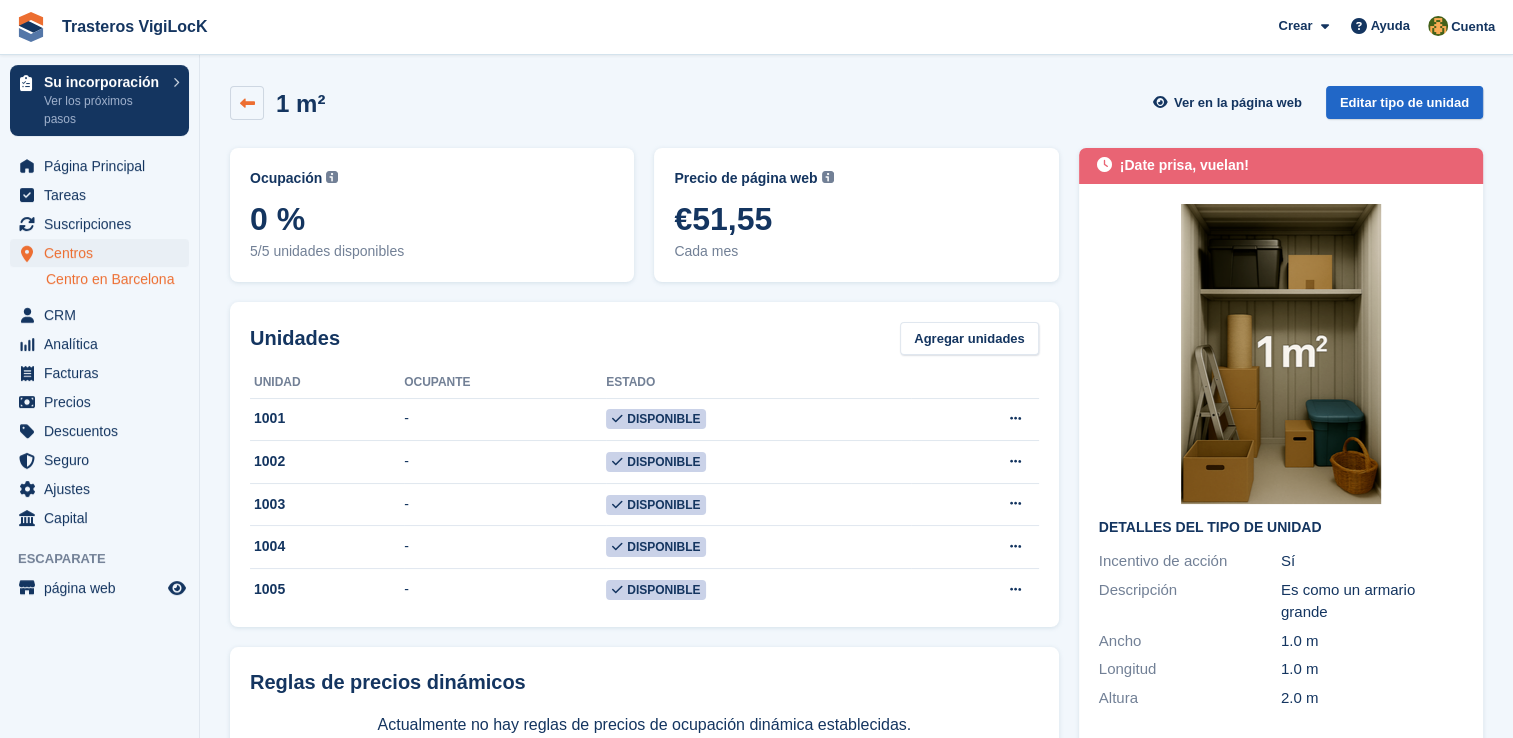 click at bounding box center [247, 103] 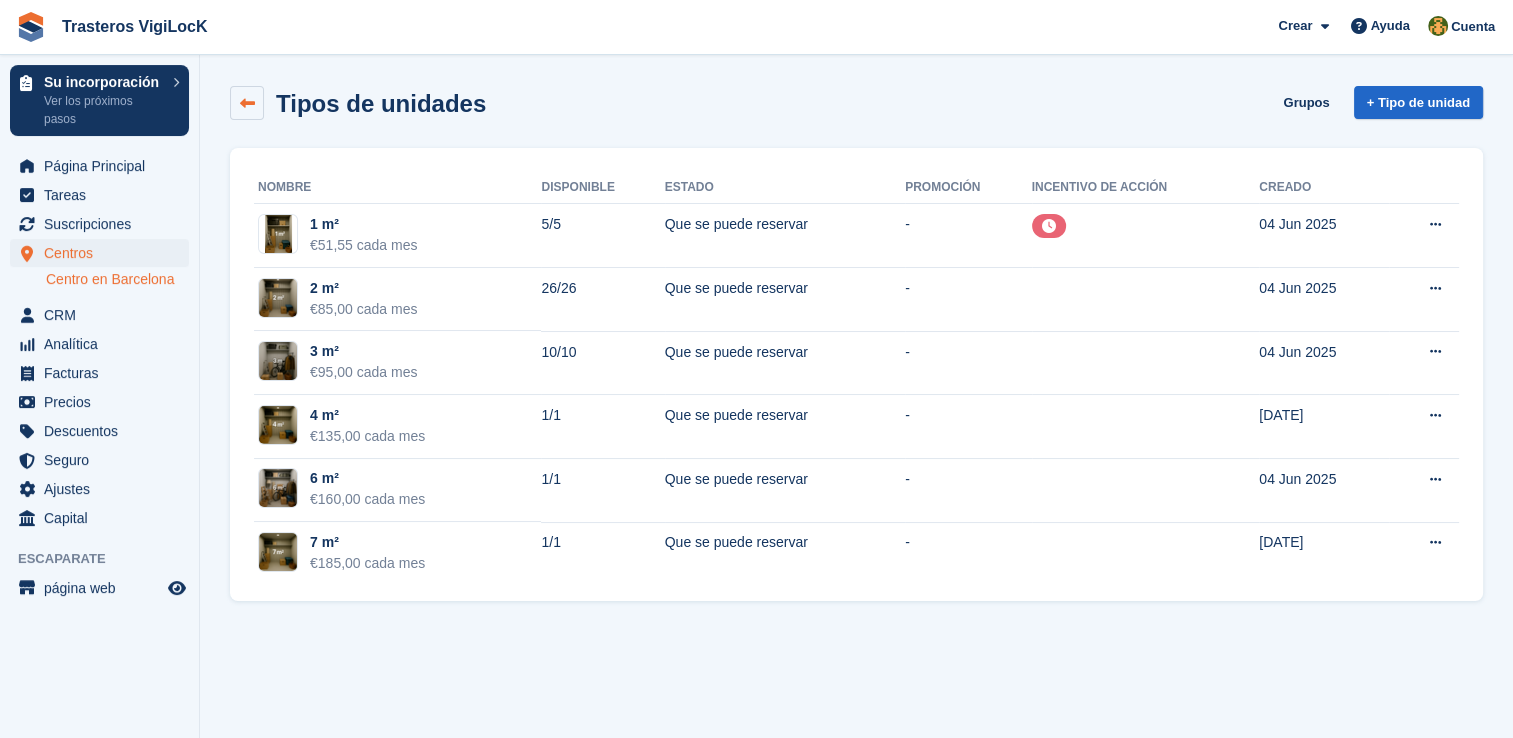 click at bounding box center [247, 103] 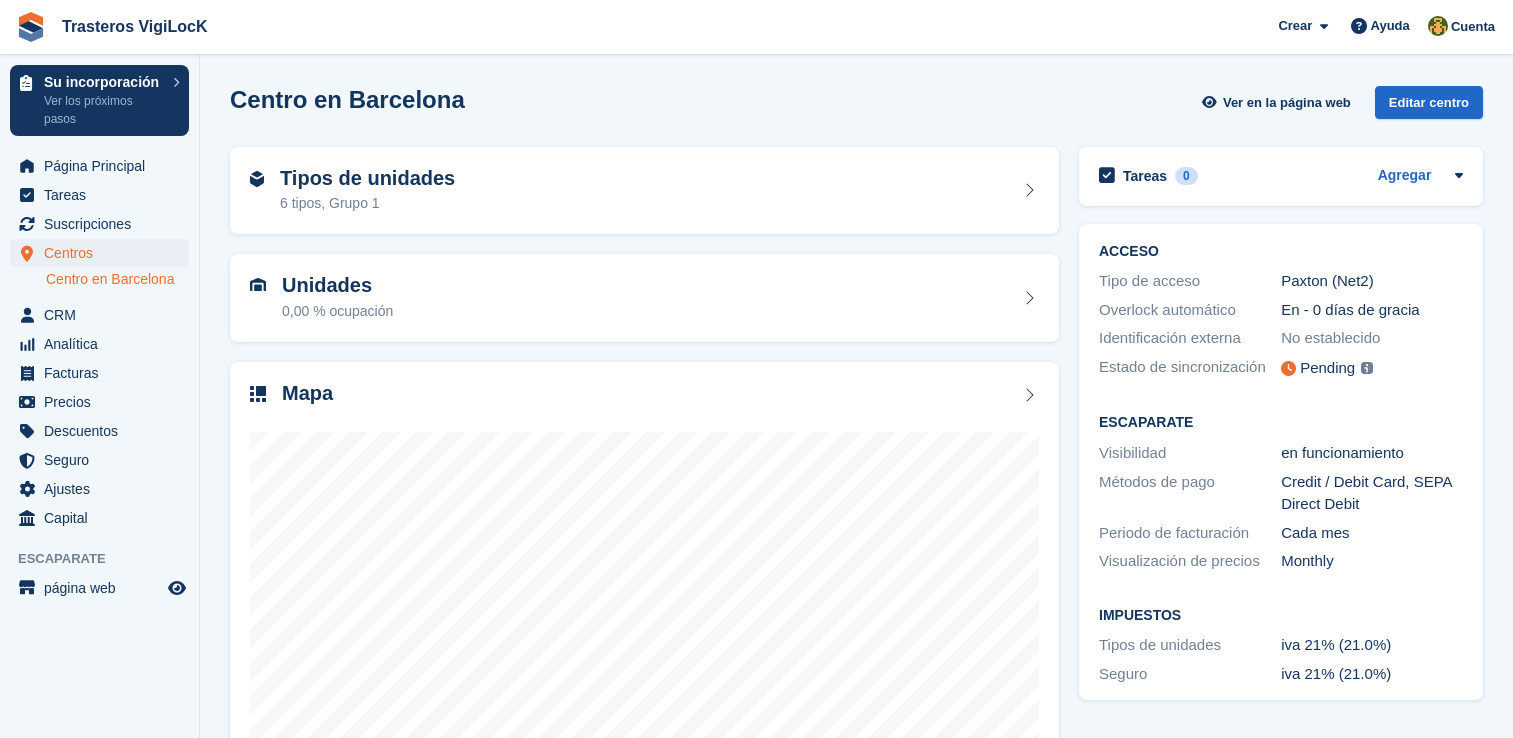 scroll, scrollTop: 0, scrollLeft: 0, axis: both 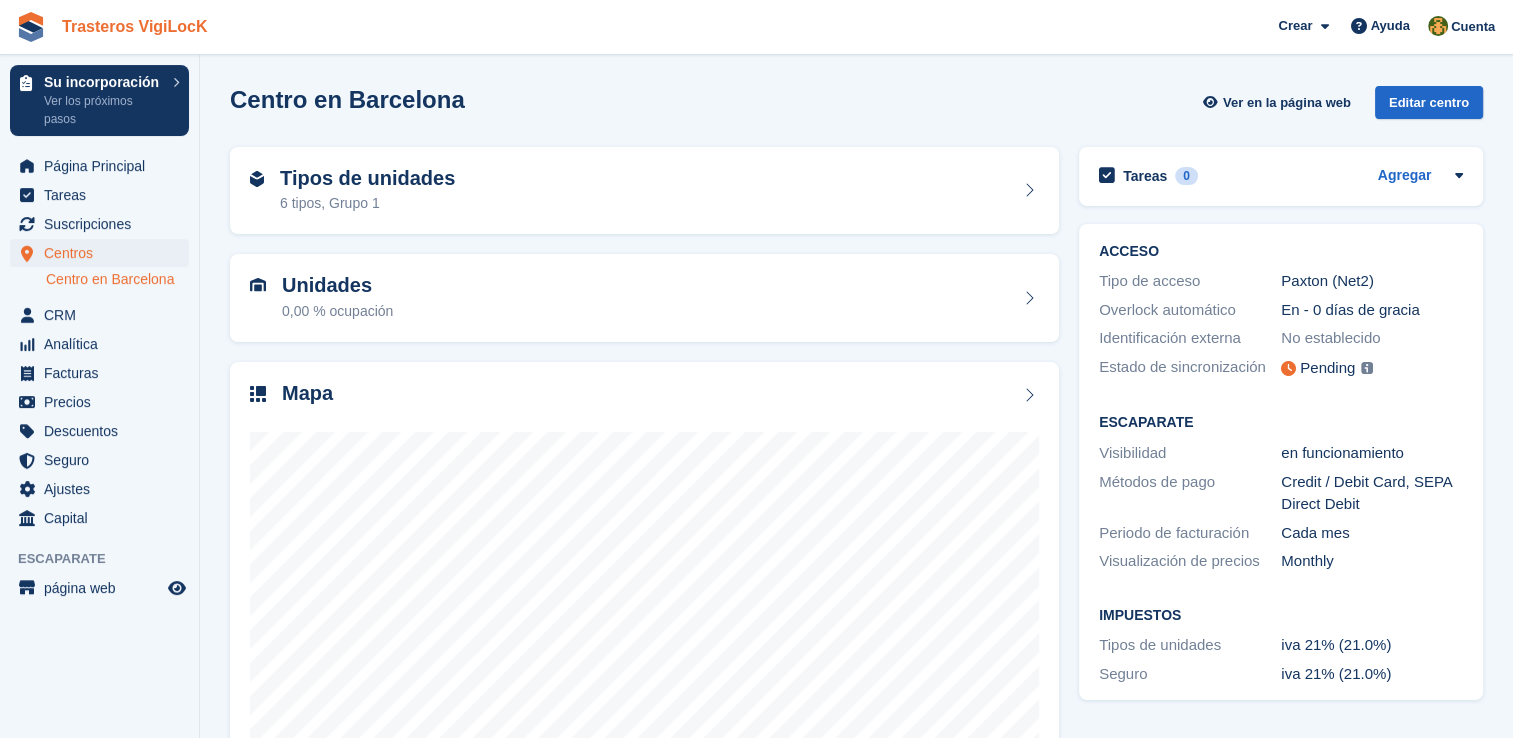 click on "Trasteros VigiLocK" at bounding box center (135, 26) 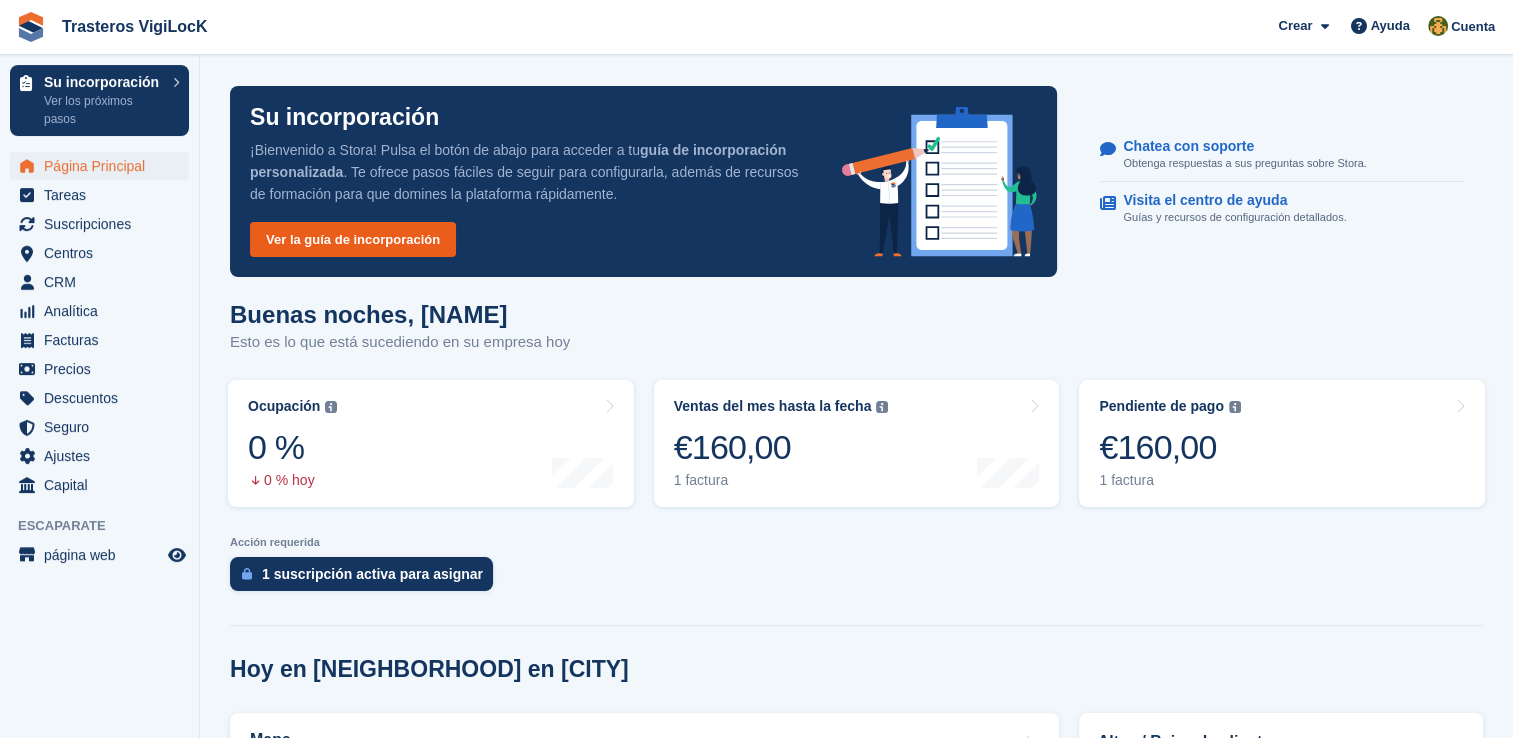 click on "Ver la guía de incorporación" at bounding box center [353, 239] 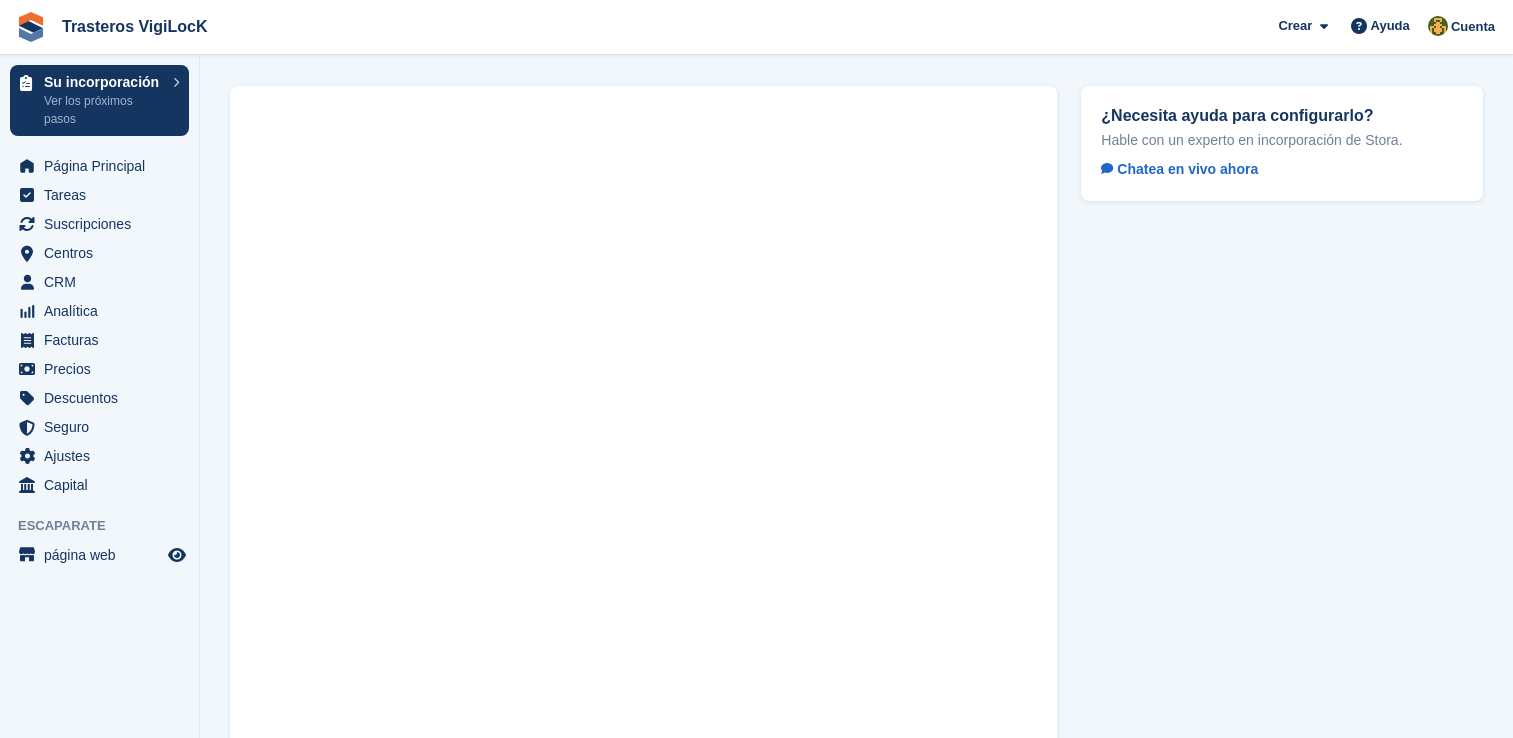 scroll, scrollTop: 0, scrollLeft: 0, axis: both 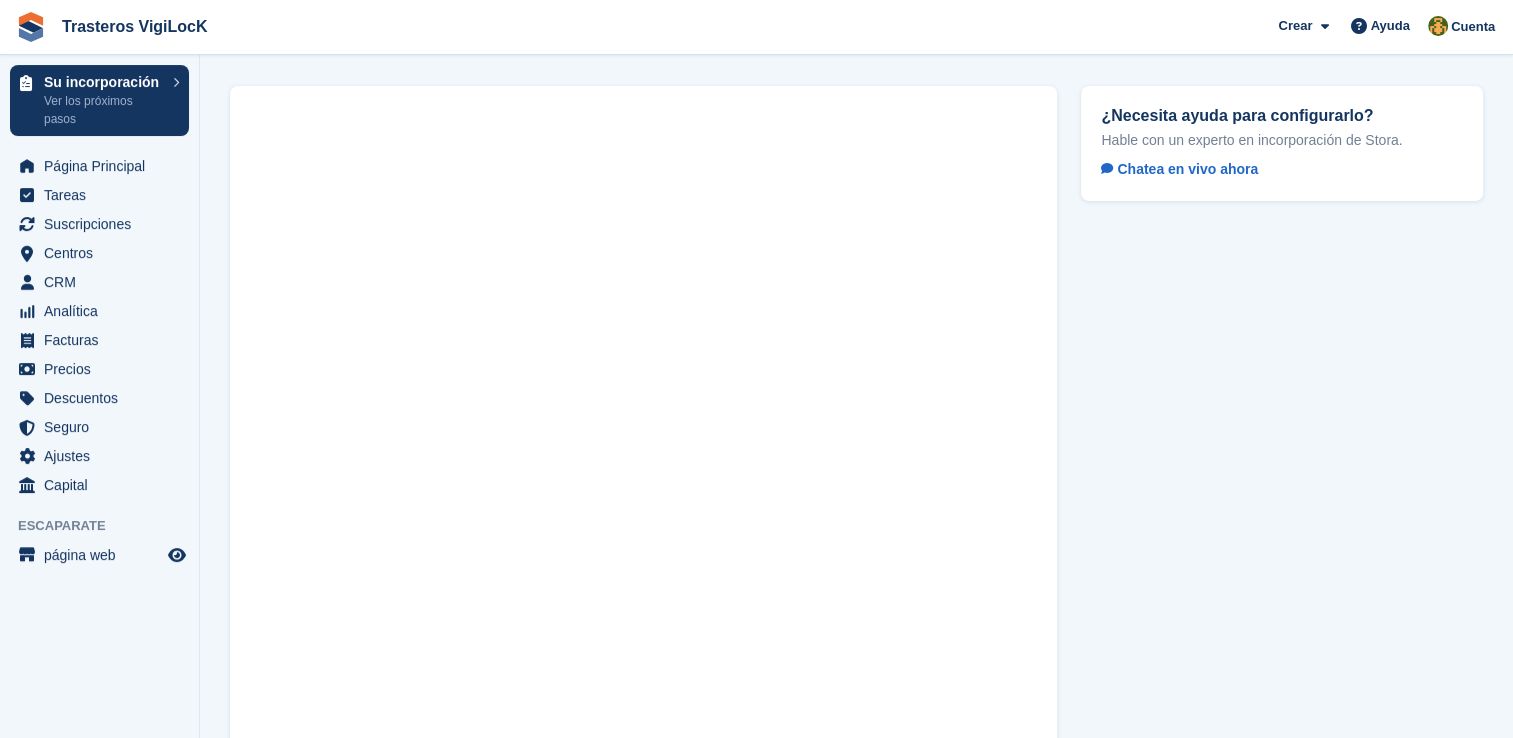 click on "Chatea en vivo ahora" at bounding box center [1179, 169] 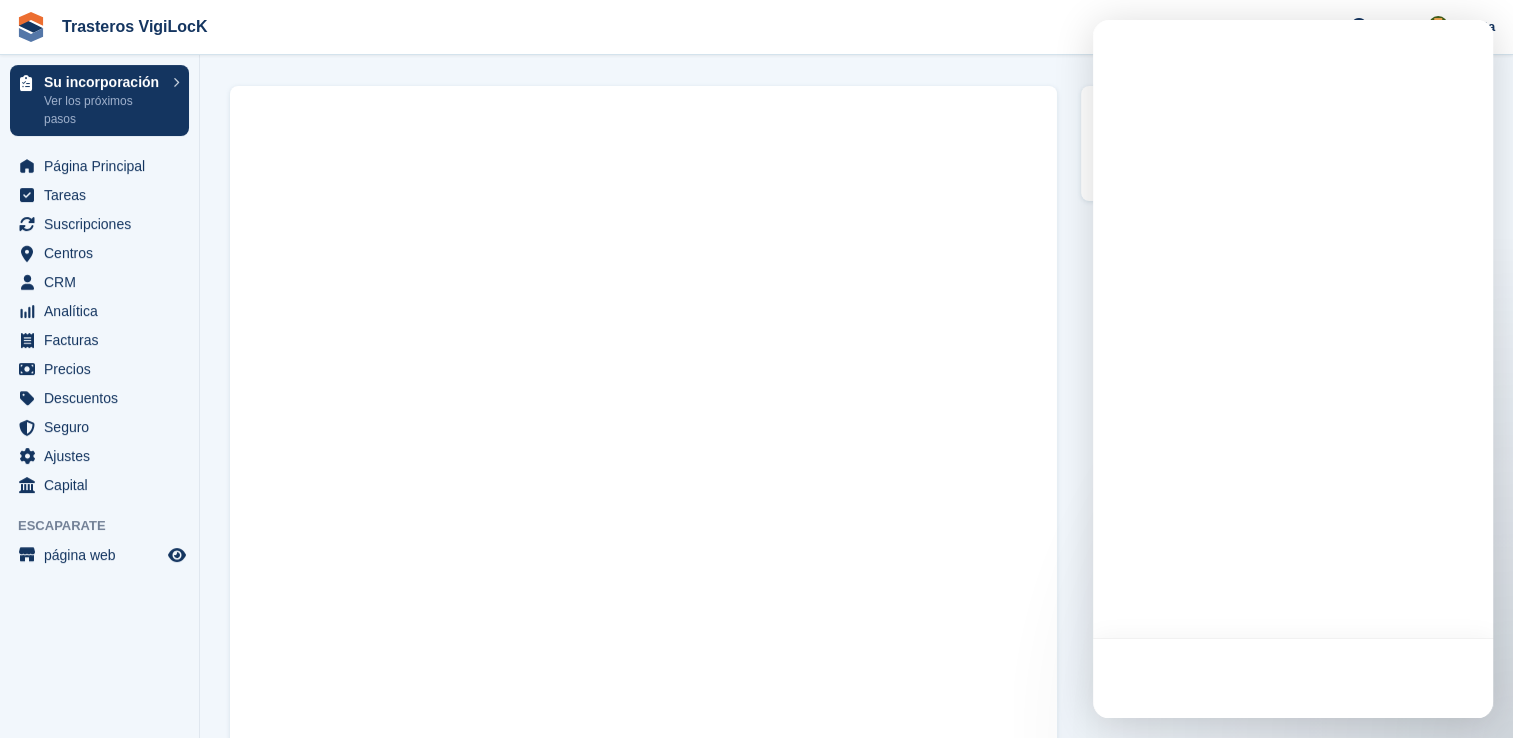 scroll, scrollTop: 0, scrollLeft: 0, axis: both 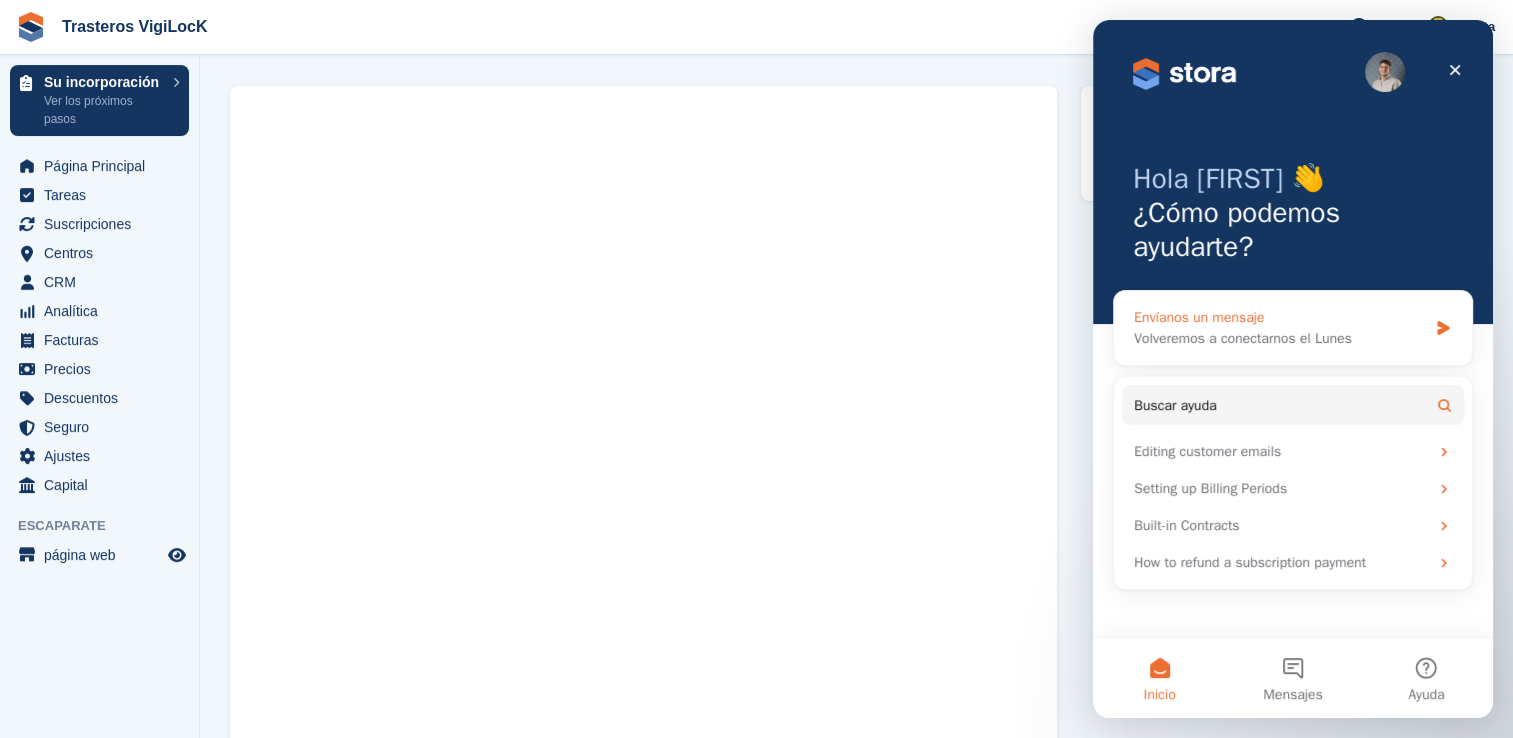 click on "Volveremos a conectarnos el Lunes" at bounding box center (1280, 338) 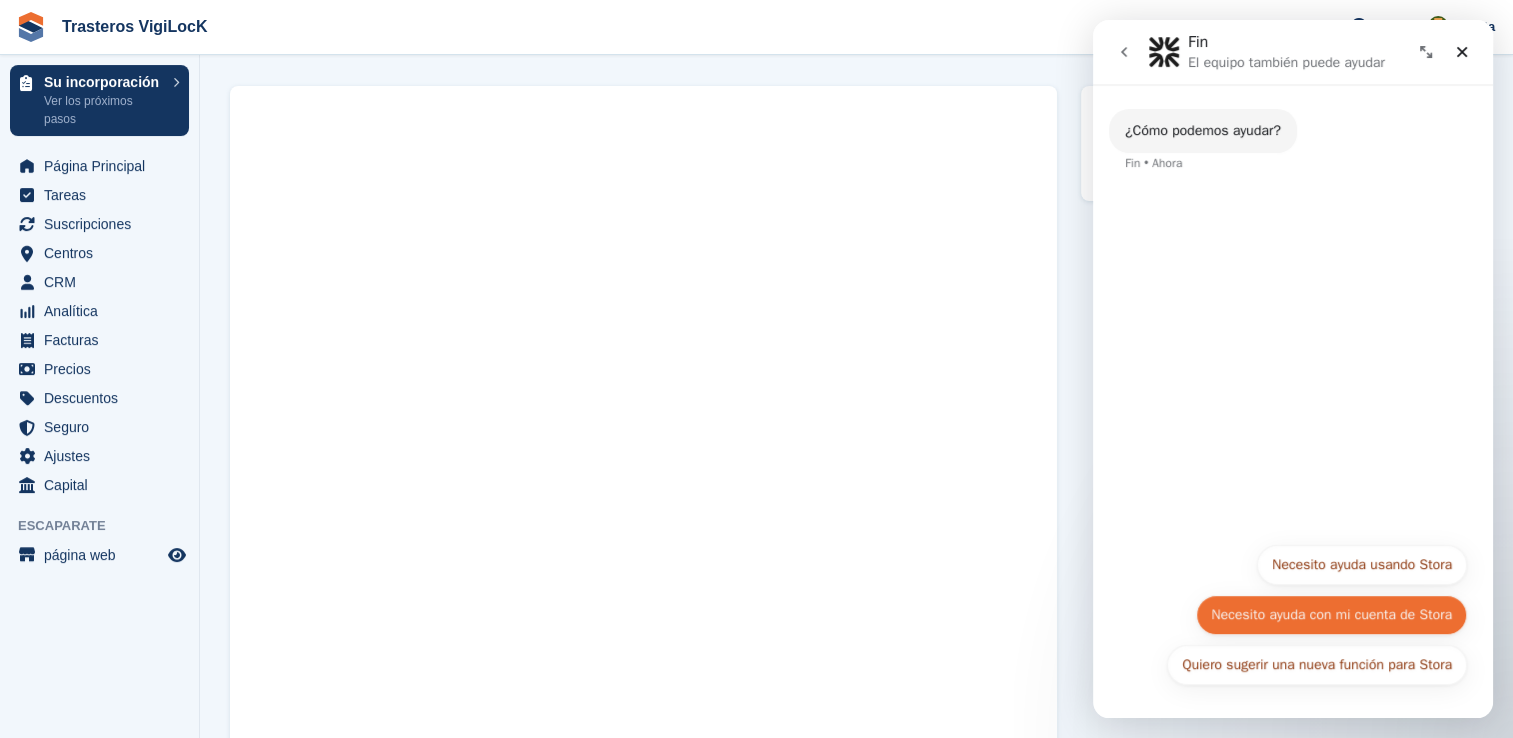 click on "Necesito ayuda con mi cuenta de Stora" at bounding box center (1331, 615) 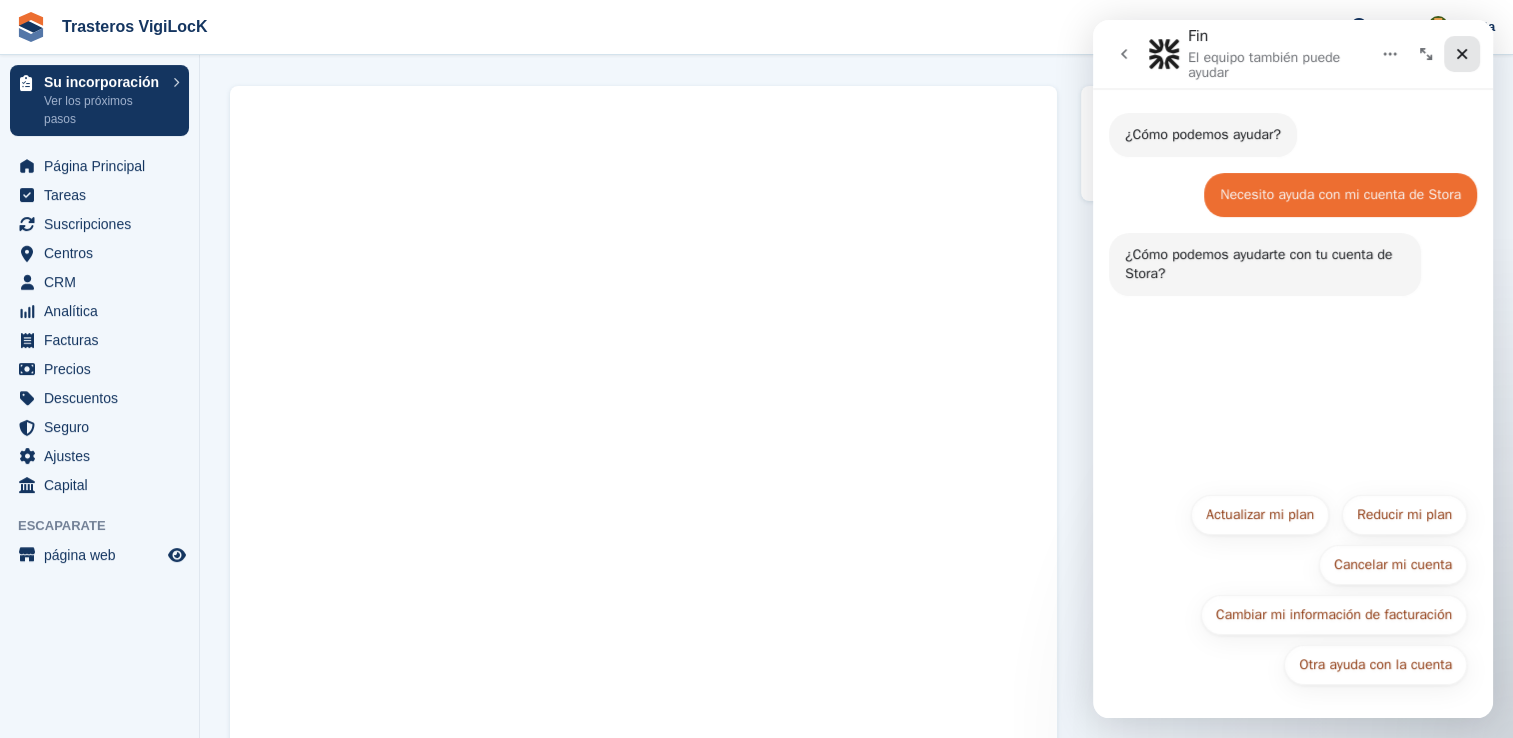 click 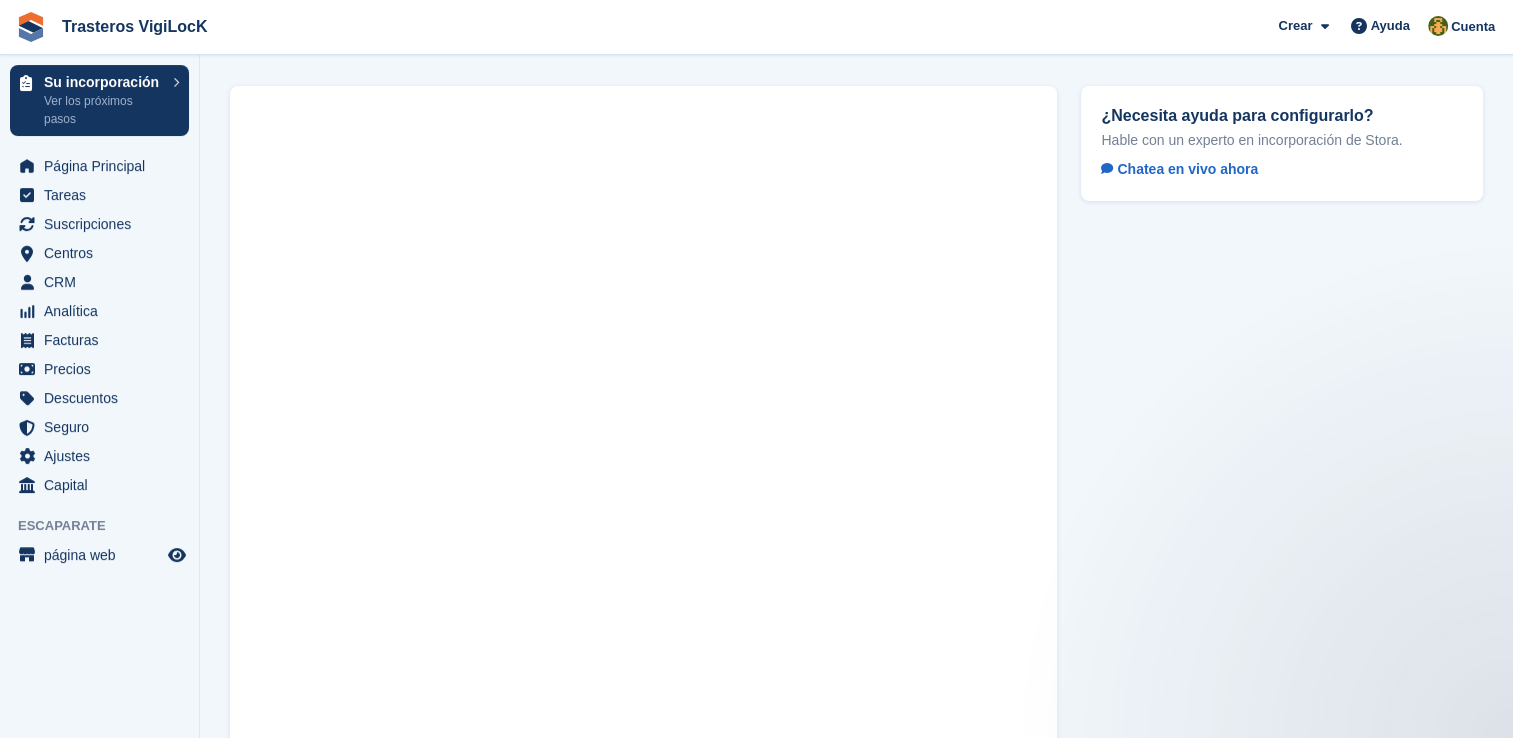 scroll, scrollTop: 0, scrollLeft: 0, axis: both 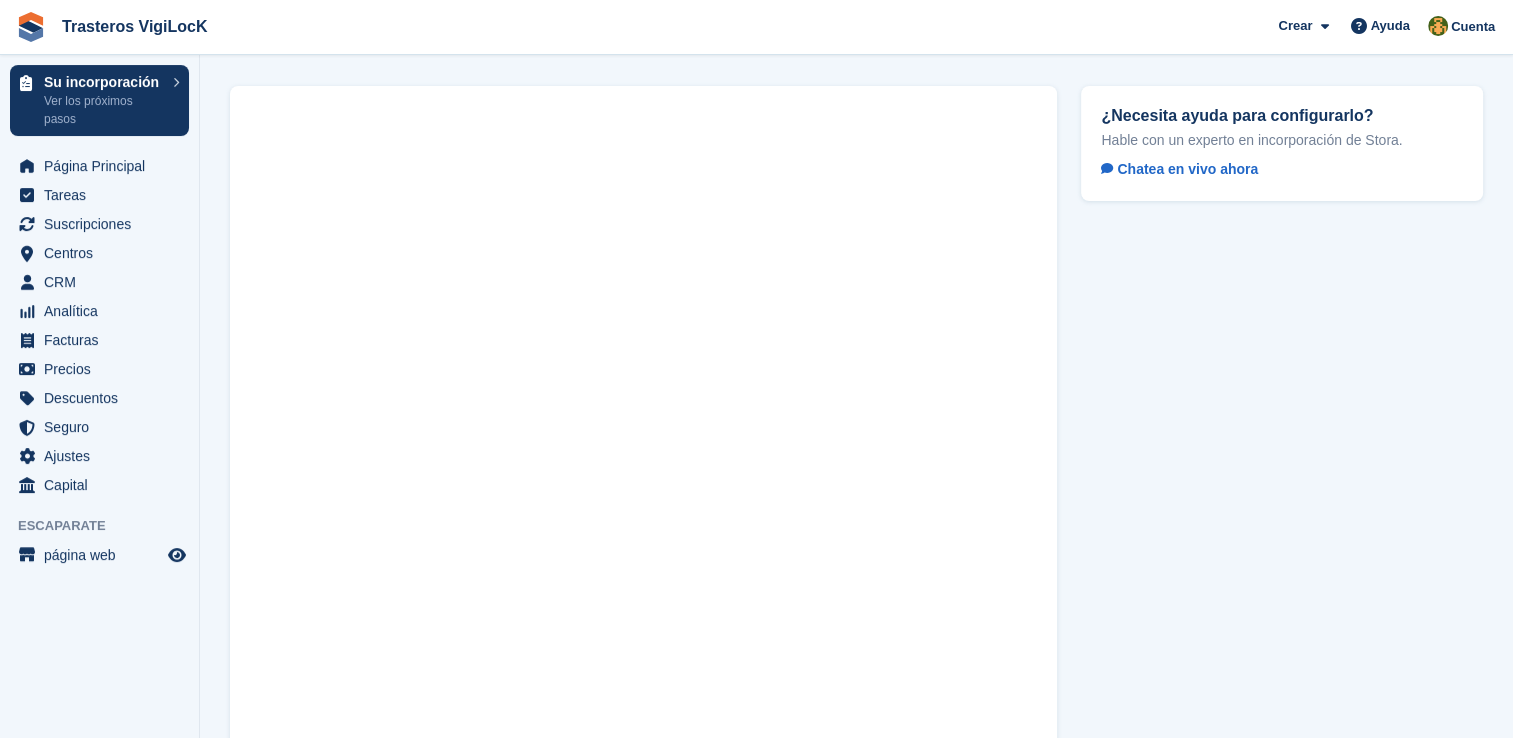 click on "¿Necesita ayuda para configurarlo?
Hable con un experto en incorporación de Stora.
Chatea en vivo ahora" at bounding box center (1282, 143) 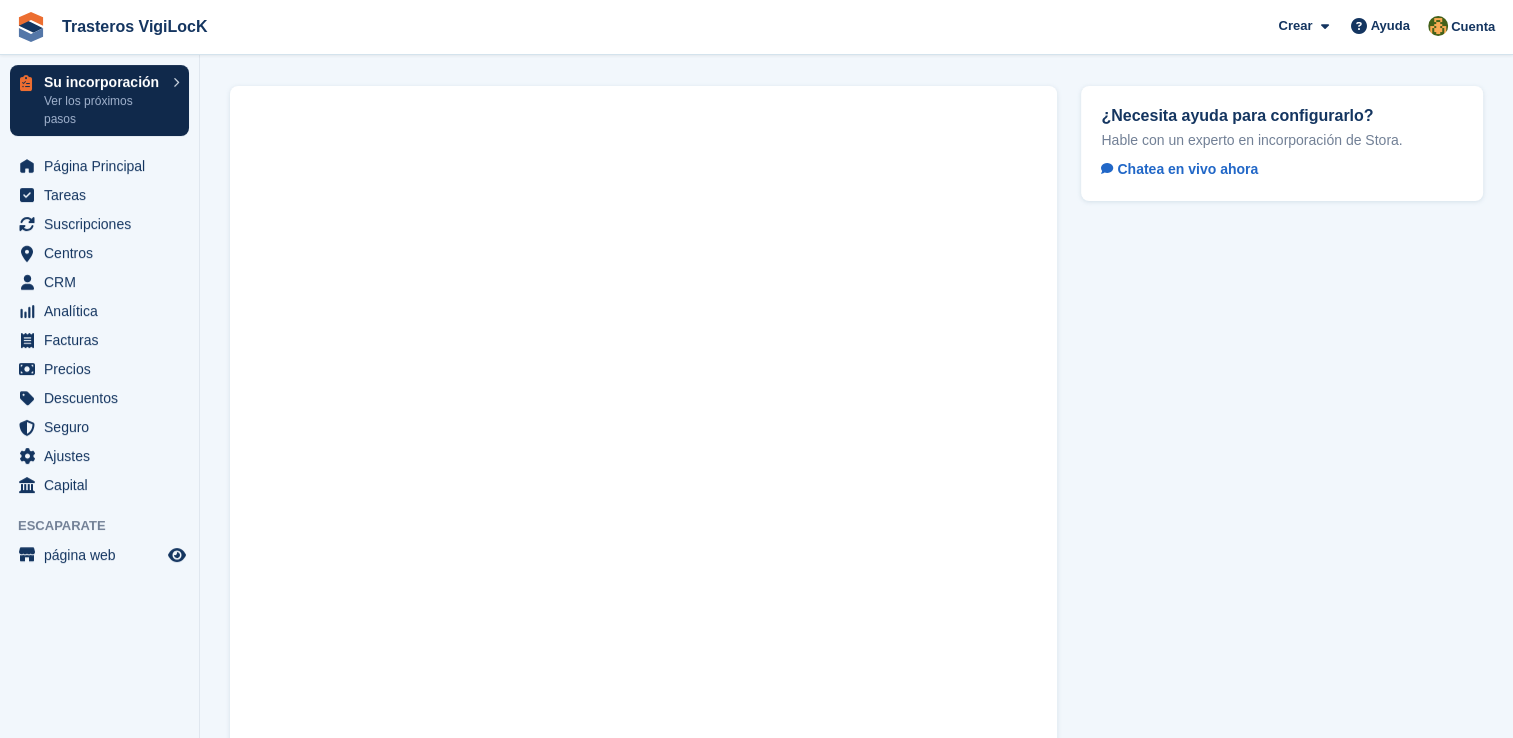 click on "Ver los próximos pasos" at bounding box center (103, 110) 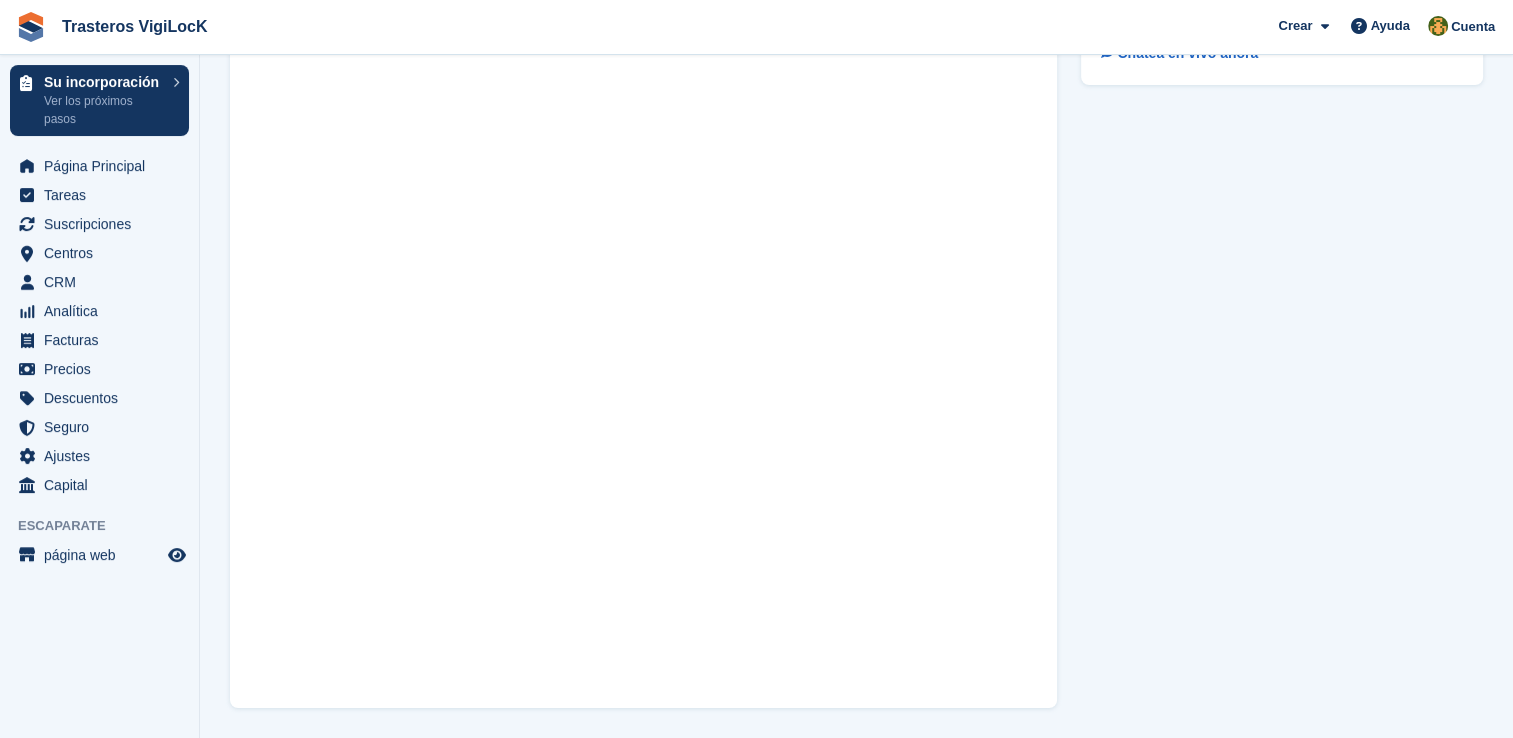 scroll, scrollTop: 0, scrollLeft: 0, axis: both 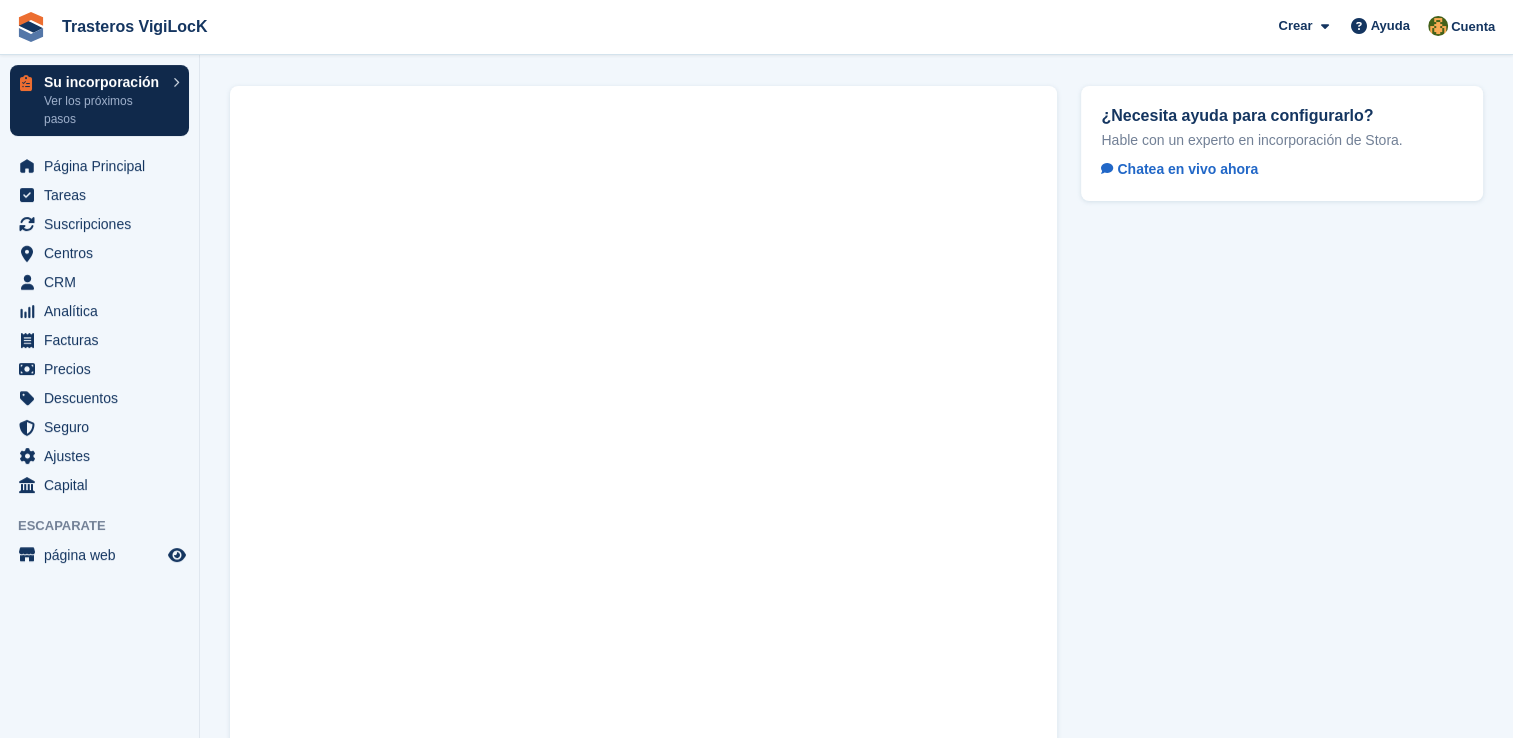 click on "Ver los próximos pasos" at bounding box center [103, 110] 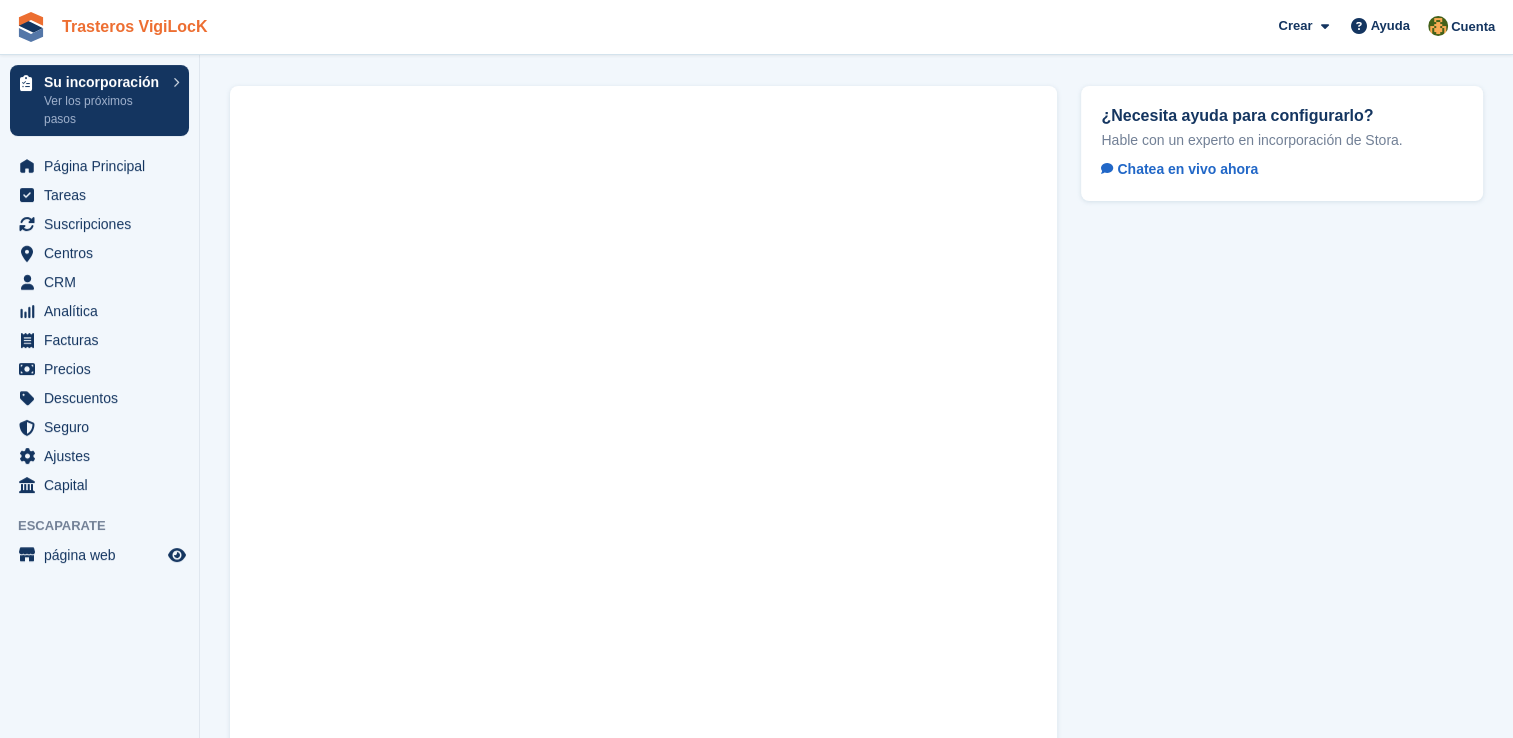 click on "Trasteros VigiLocK" at bounding box center (135, 26) 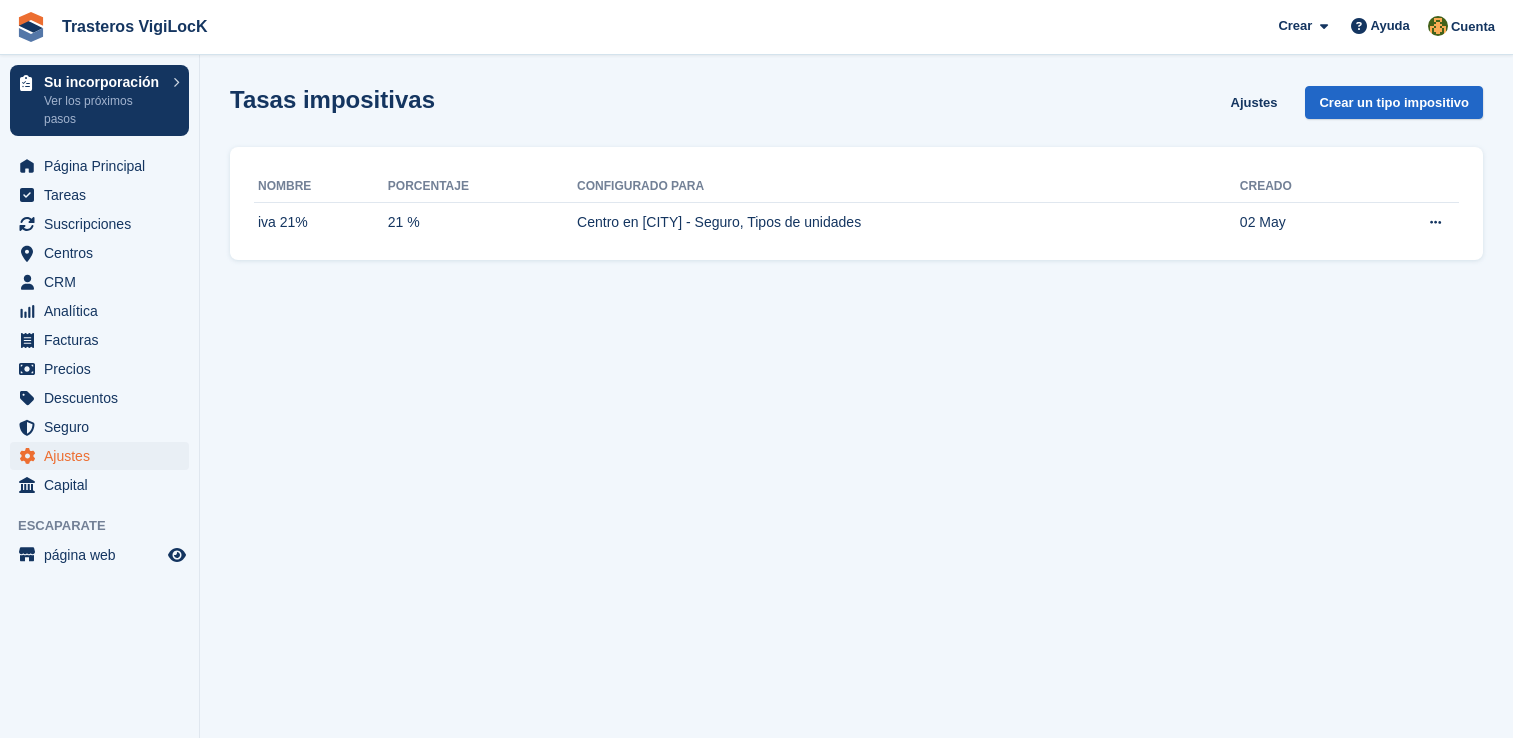 scroll, scrollTop: 0, scrollLeft: 0, axis: both 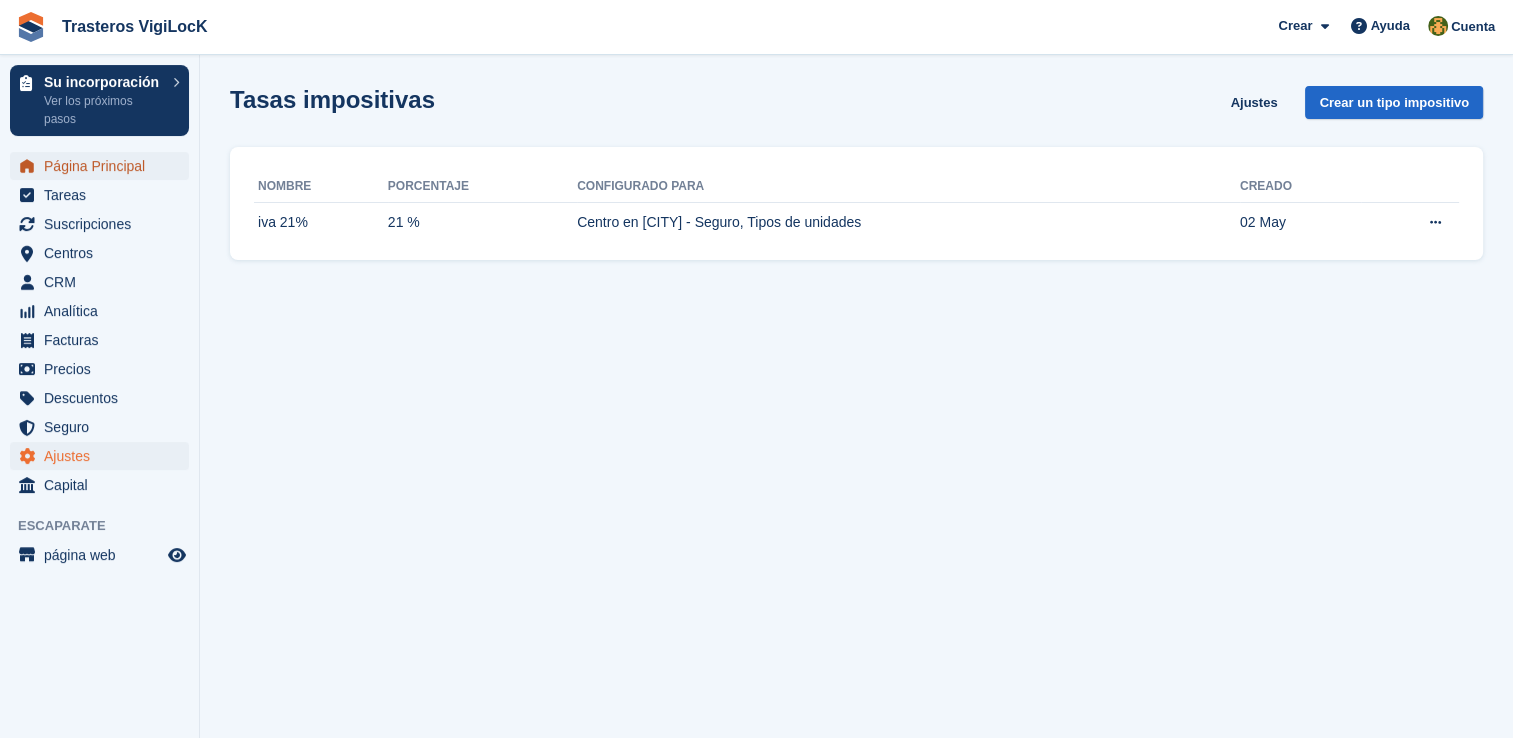 click on "Página Principal" at bounding box center (104, 166) 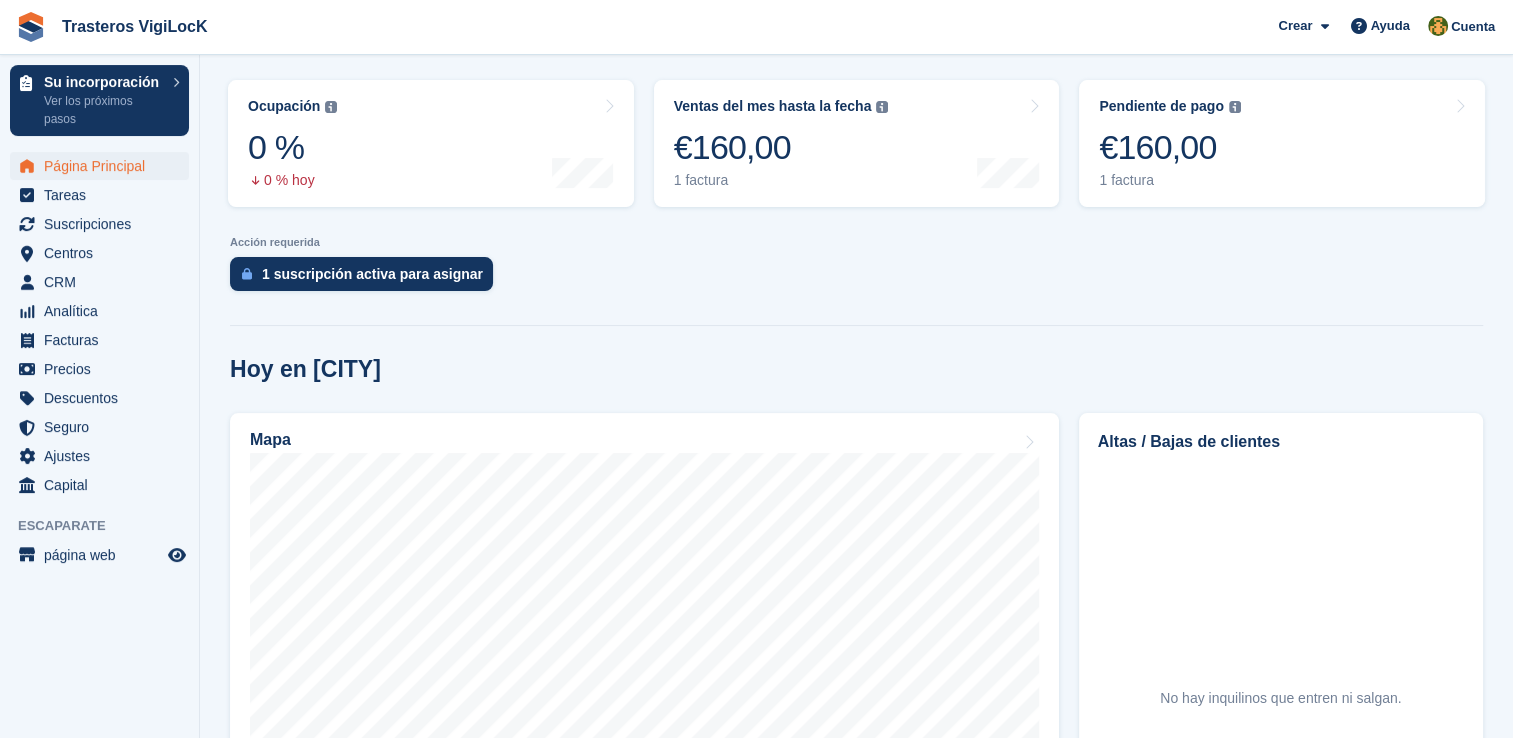 scroll, scrollTop: 0, scrollLeft: 0, axis: both 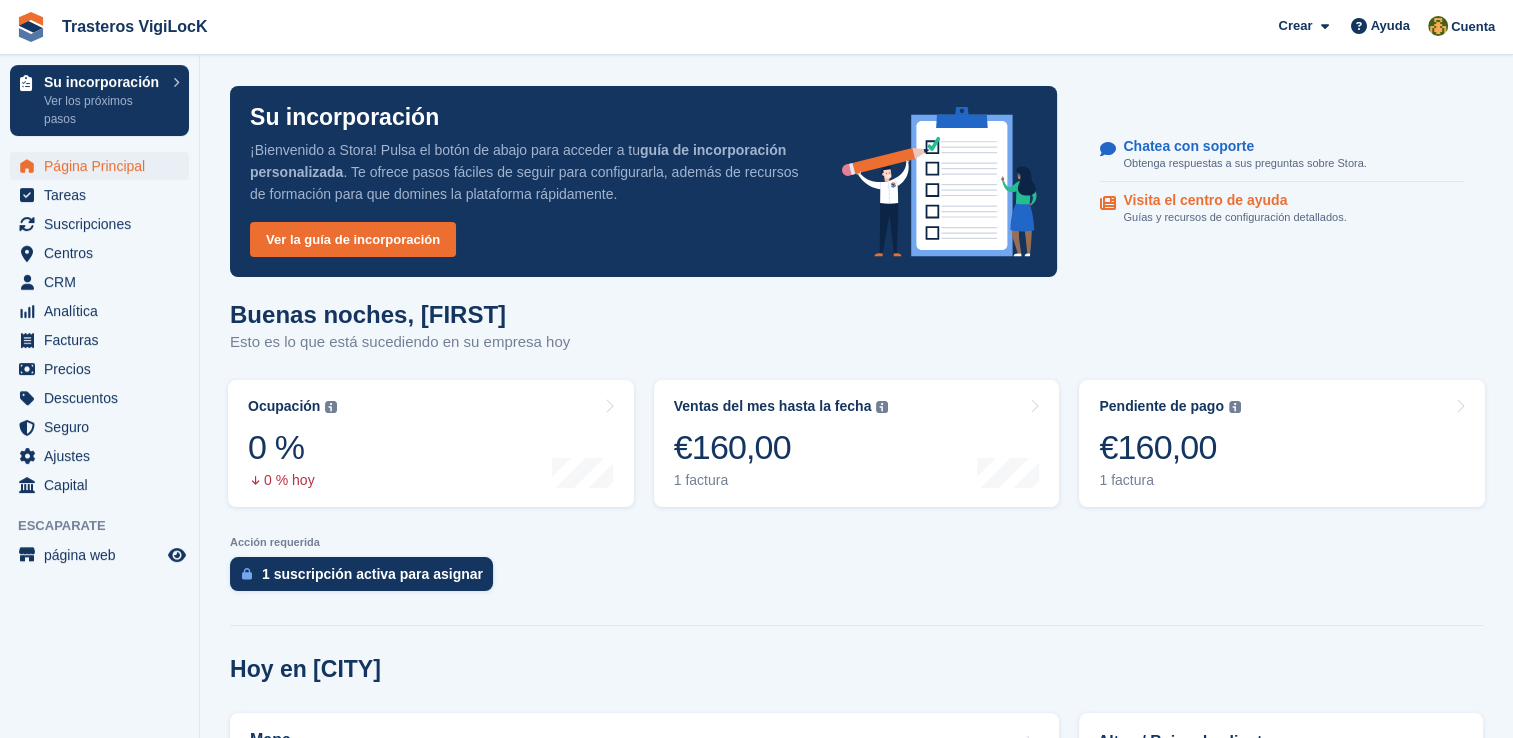 click on "Guías y recursos de configuración detallados." at bounding box center [1234, 217] 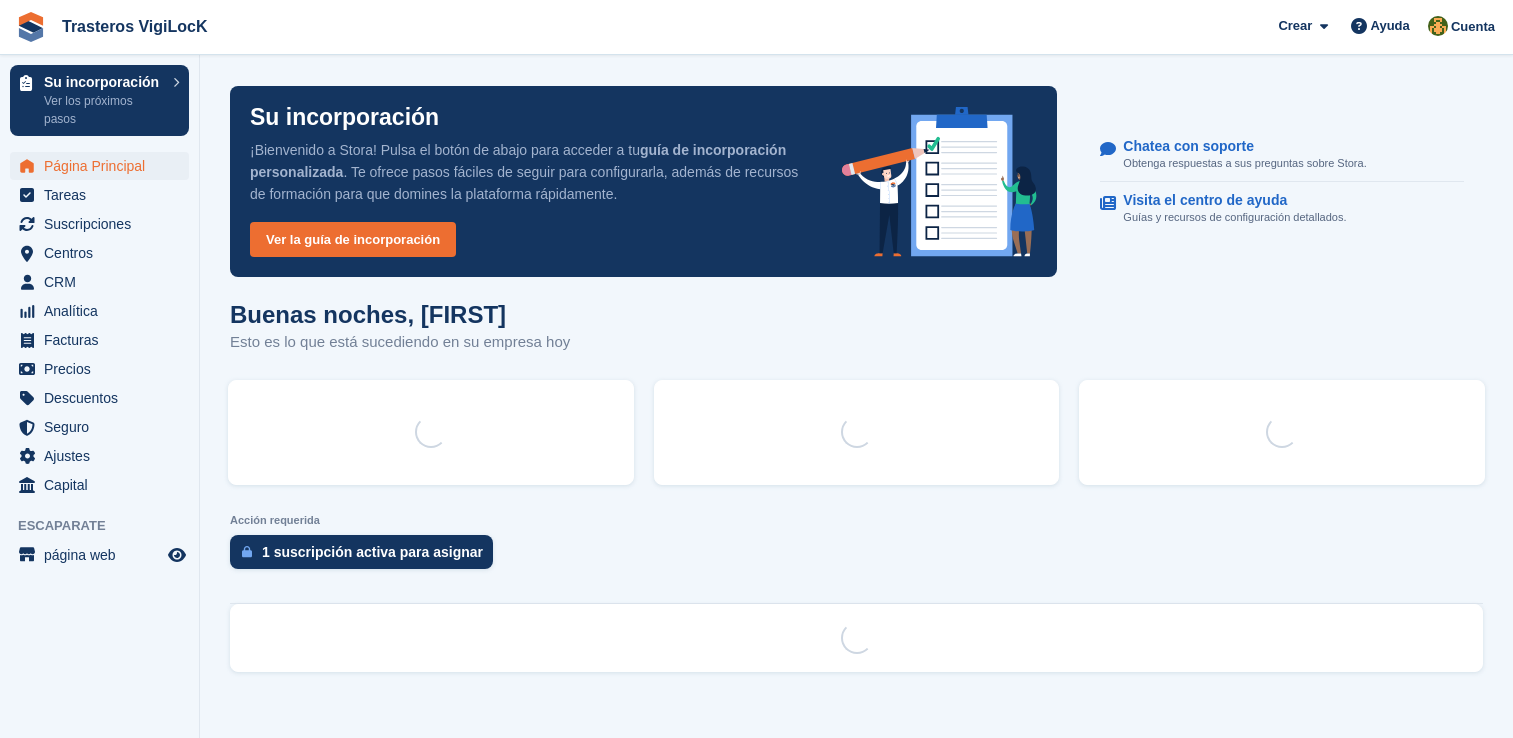 scroll, scrollTop: 0, scrollLeft: 0, axis: both 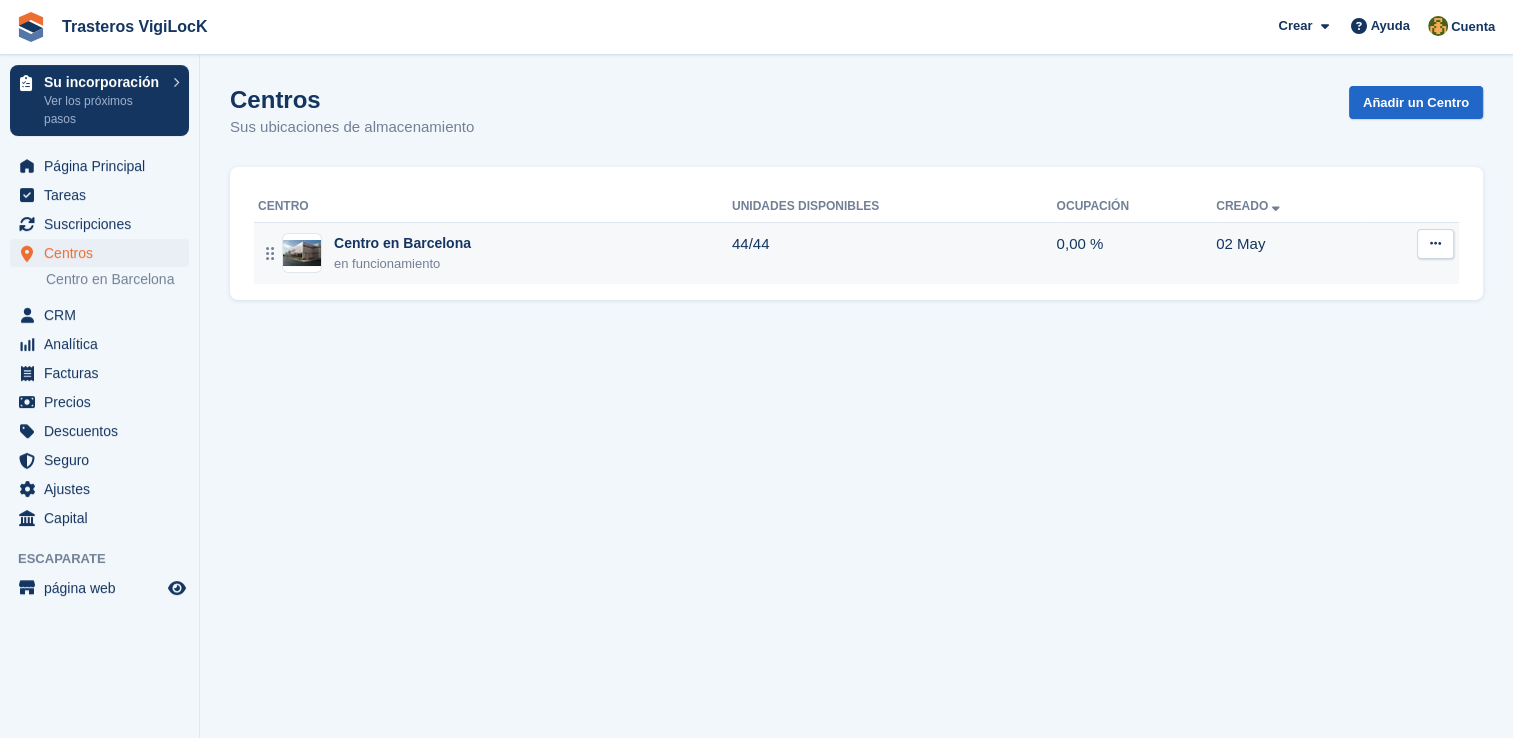 click on "Centro en Barcelona" at bounding box center [402, 243] 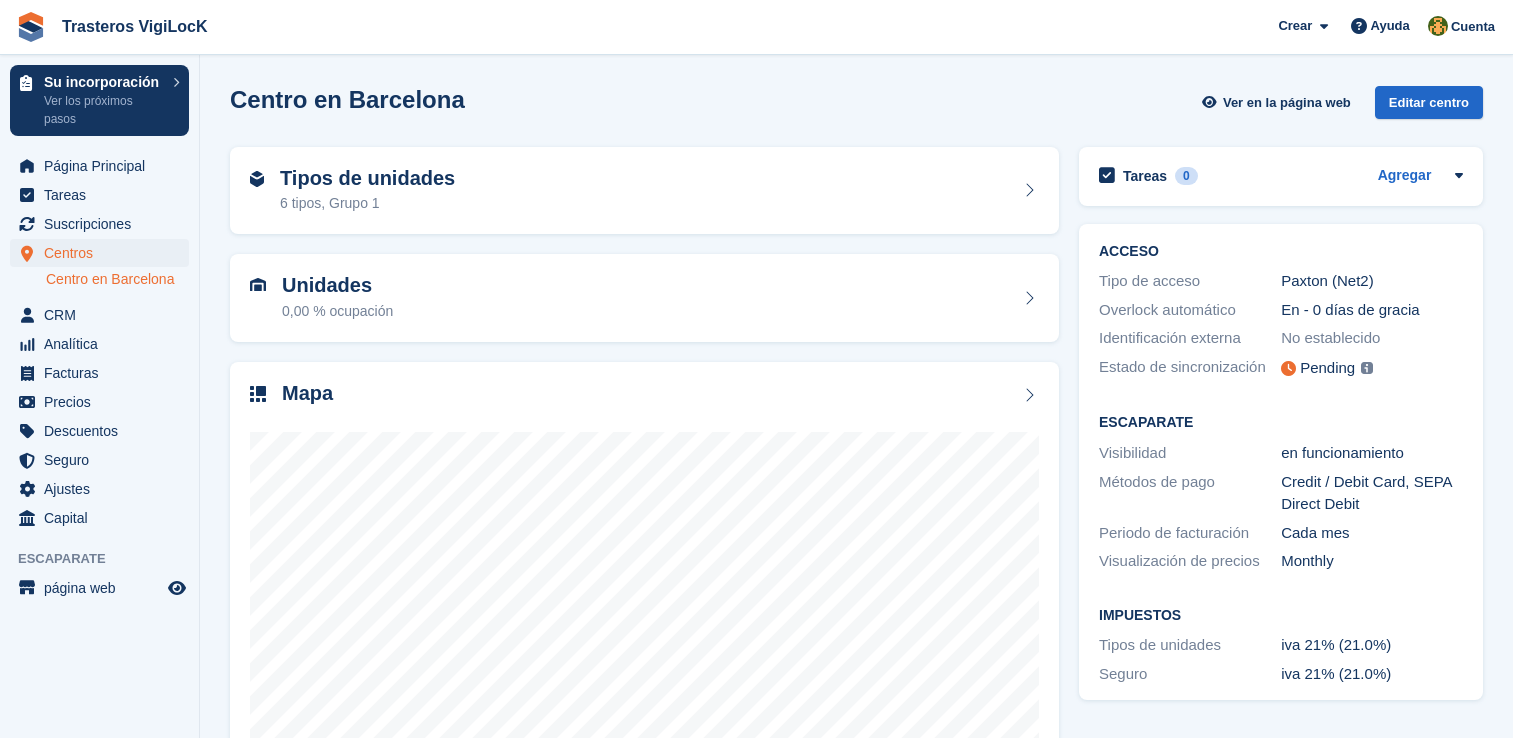 scroll, scrollTop: 0, scrollLeft: 0, axis: both 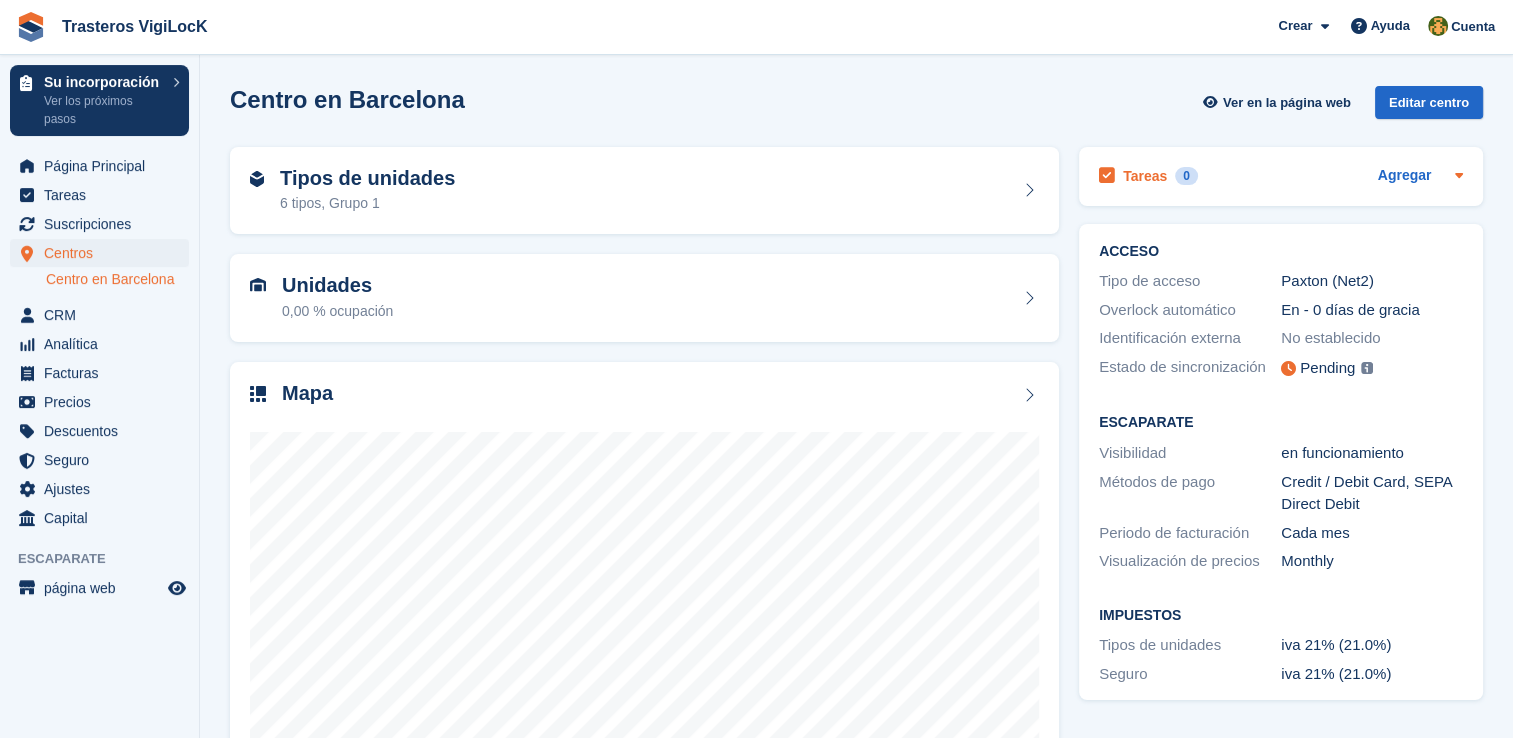 click 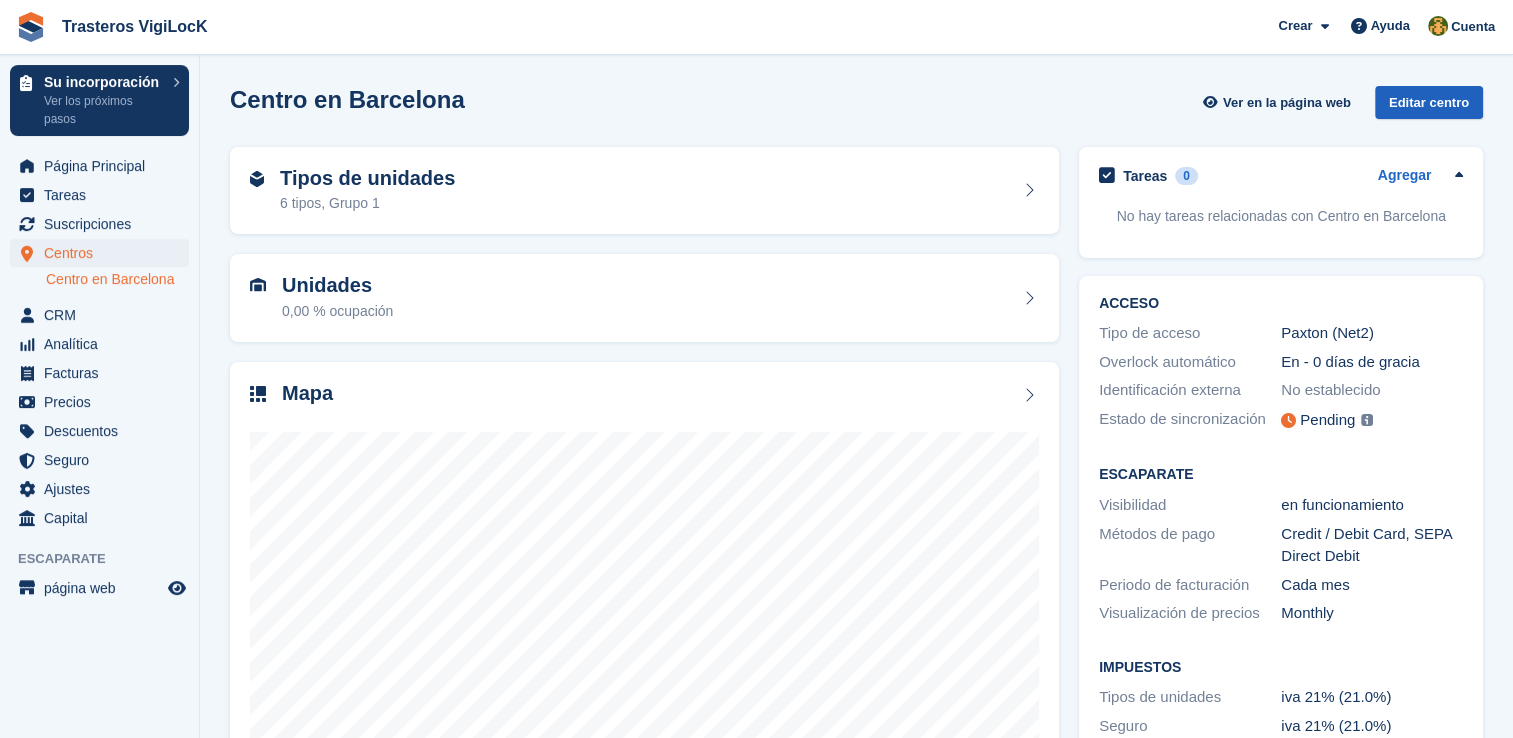click on "Editar centro" at bounding box center (1429, 102) 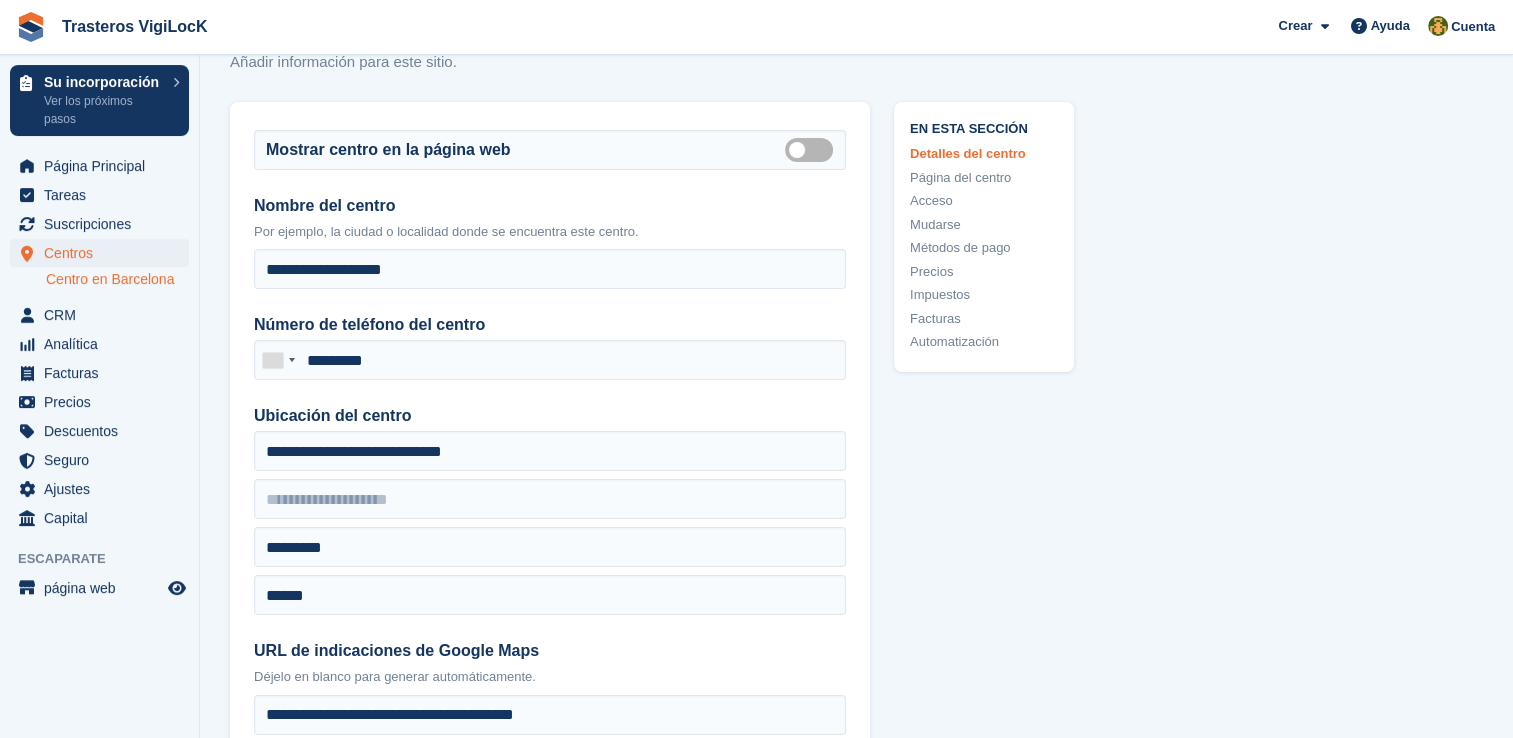 scroll, scrollTop: 0, scrollLeft: 0, axis: both 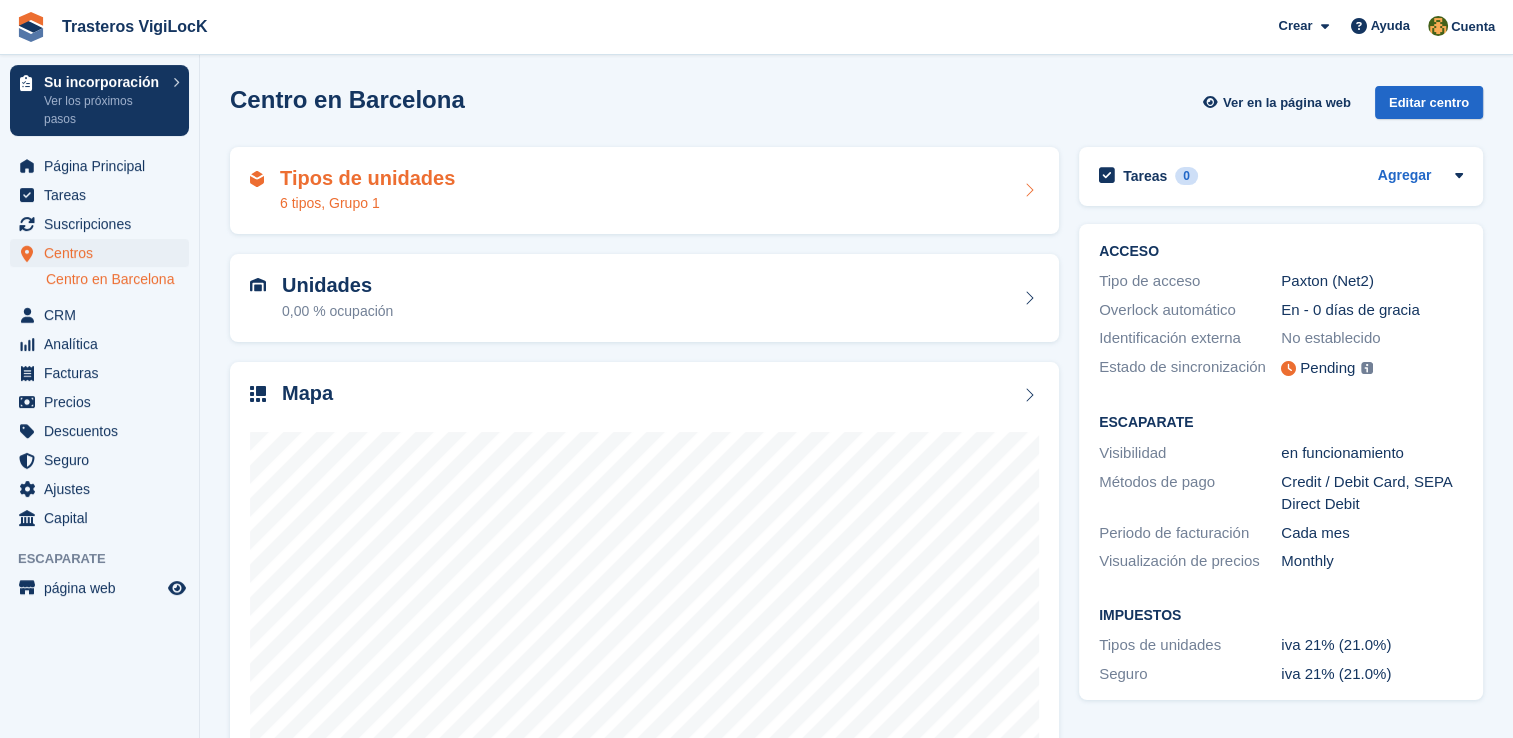 click on "Tipos de unidades" at bounding box center (367, 178) 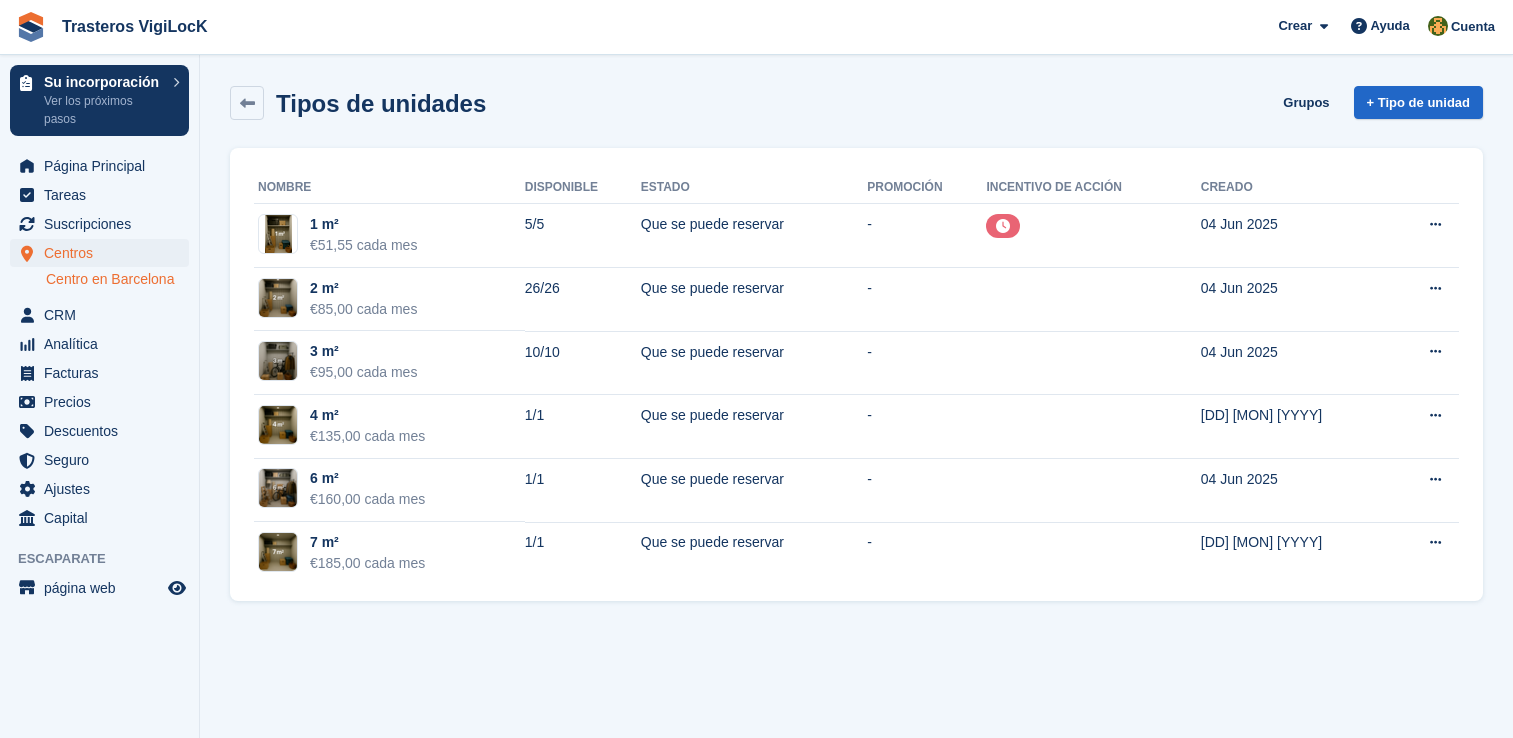 scroll, scrollTop: 0, scrollLeft: 0, axis: both 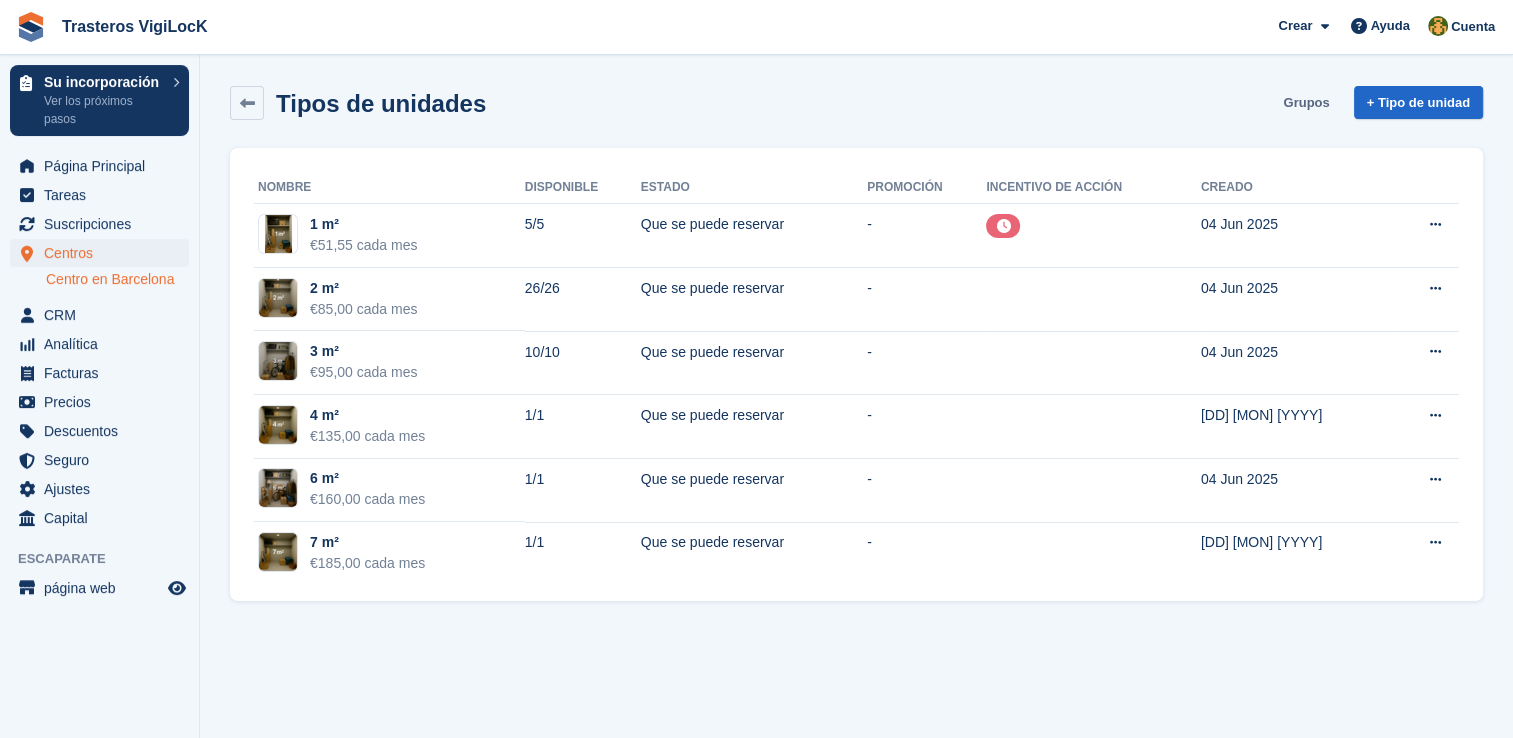 click on "Grupos" at bounding box center [1306, 102] 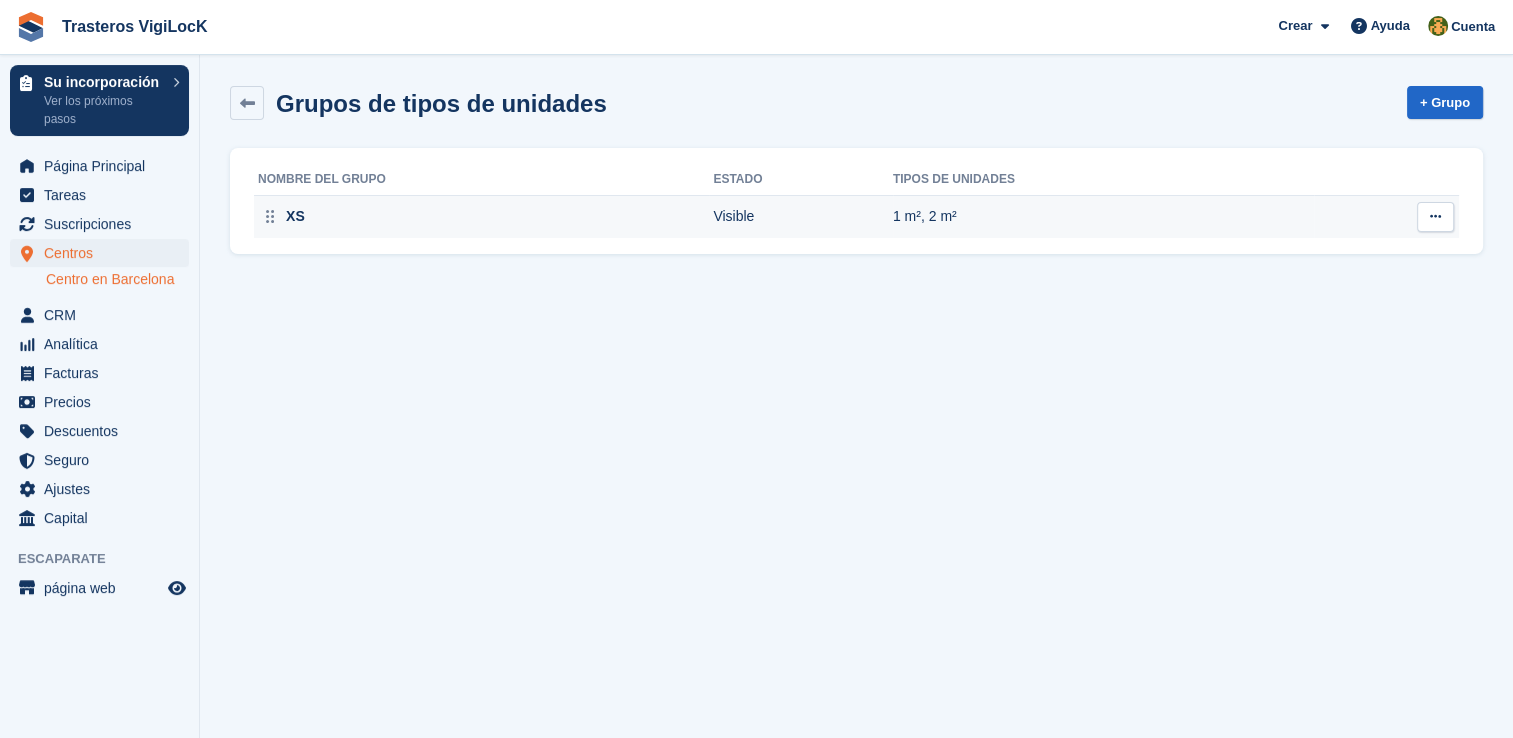 click at bounding box center [1435, 216] 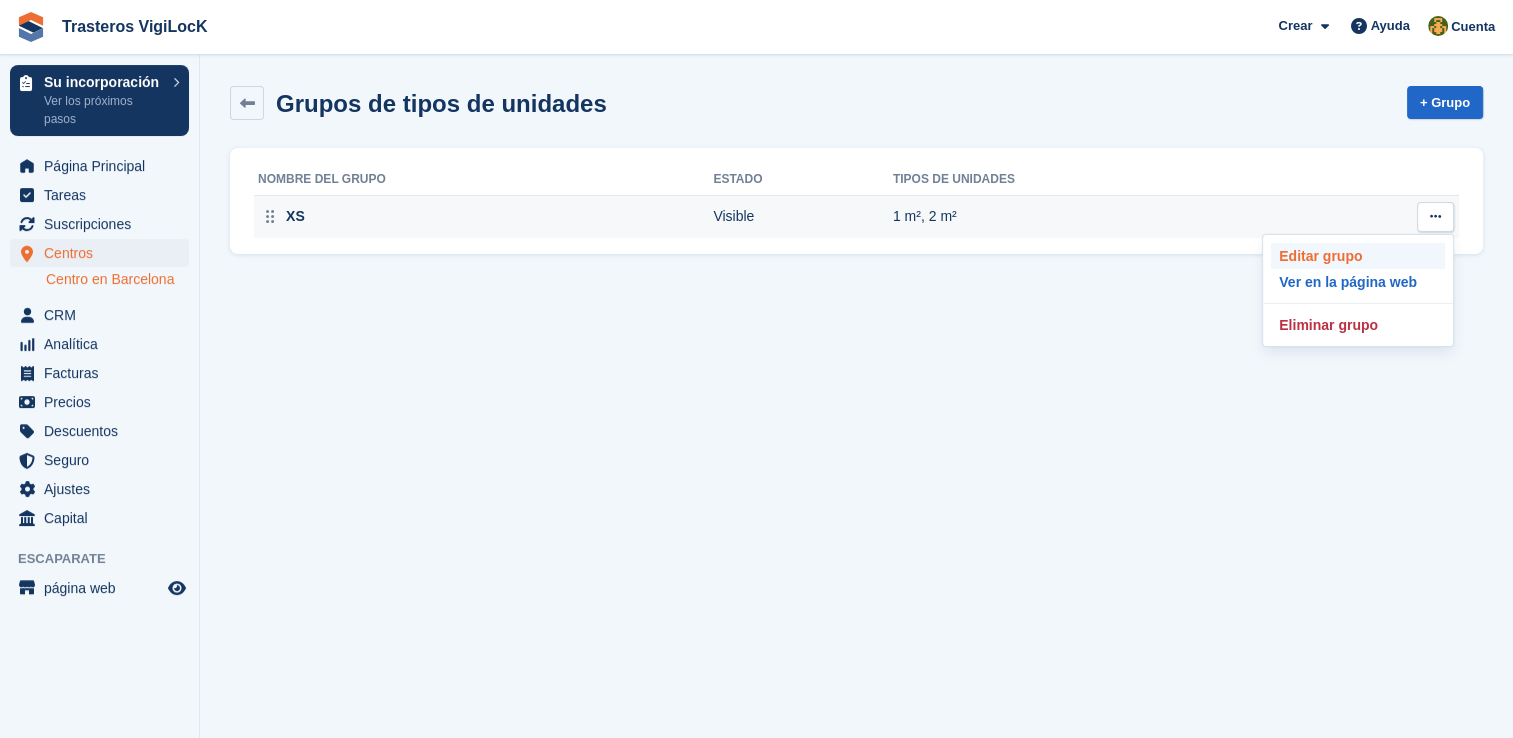 click on "Editar grupo" at bounding box center [1358, 256] 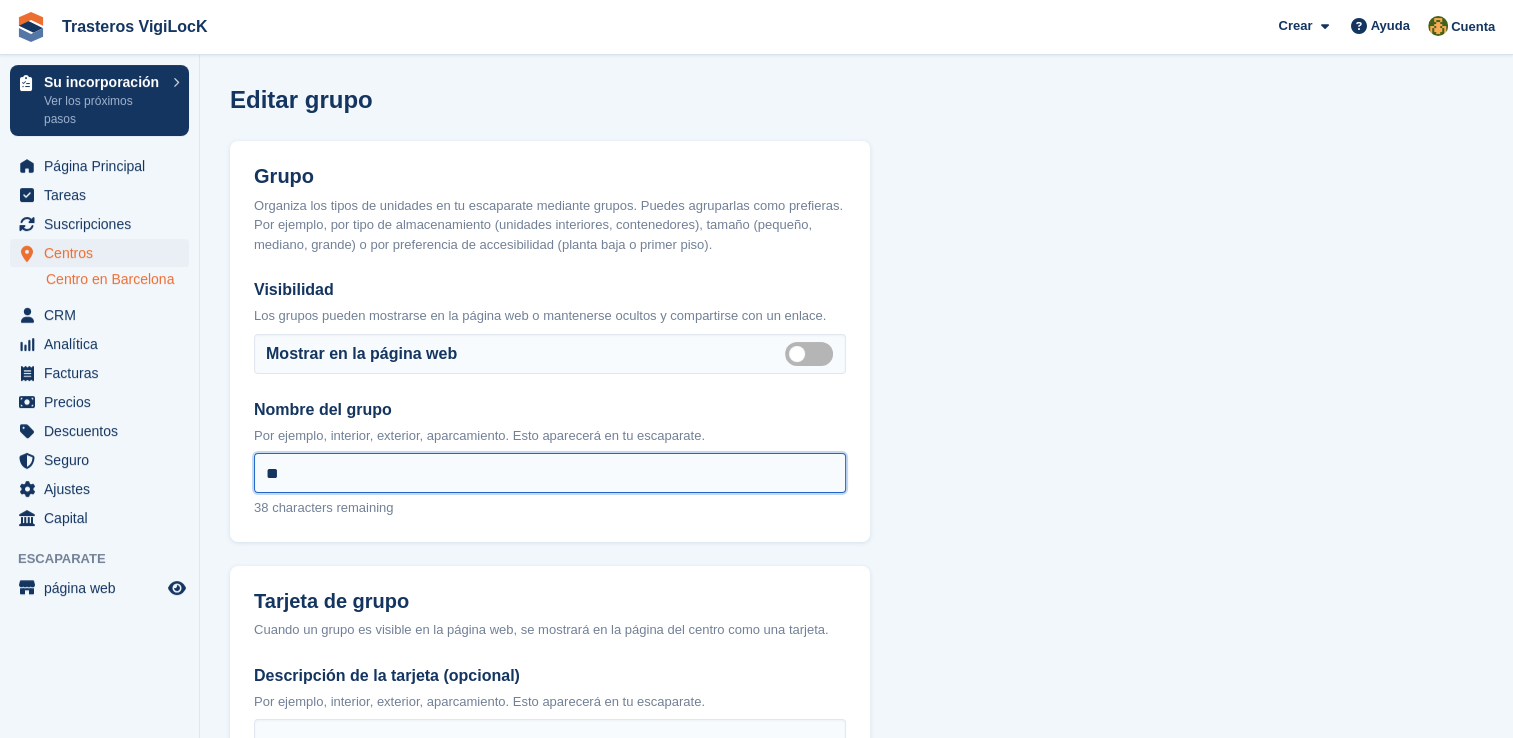 click on "Trasteros VigiLocK
Crear
Suscripción
Factura
Contacto
Trato
Descuento
Página
Ayuda
Soporte de chat
Enviar una solicitud de soporte
Centro de ayuda
Obtenga respuestas a las preguntas de Stora" at bounding box center [756, 369] 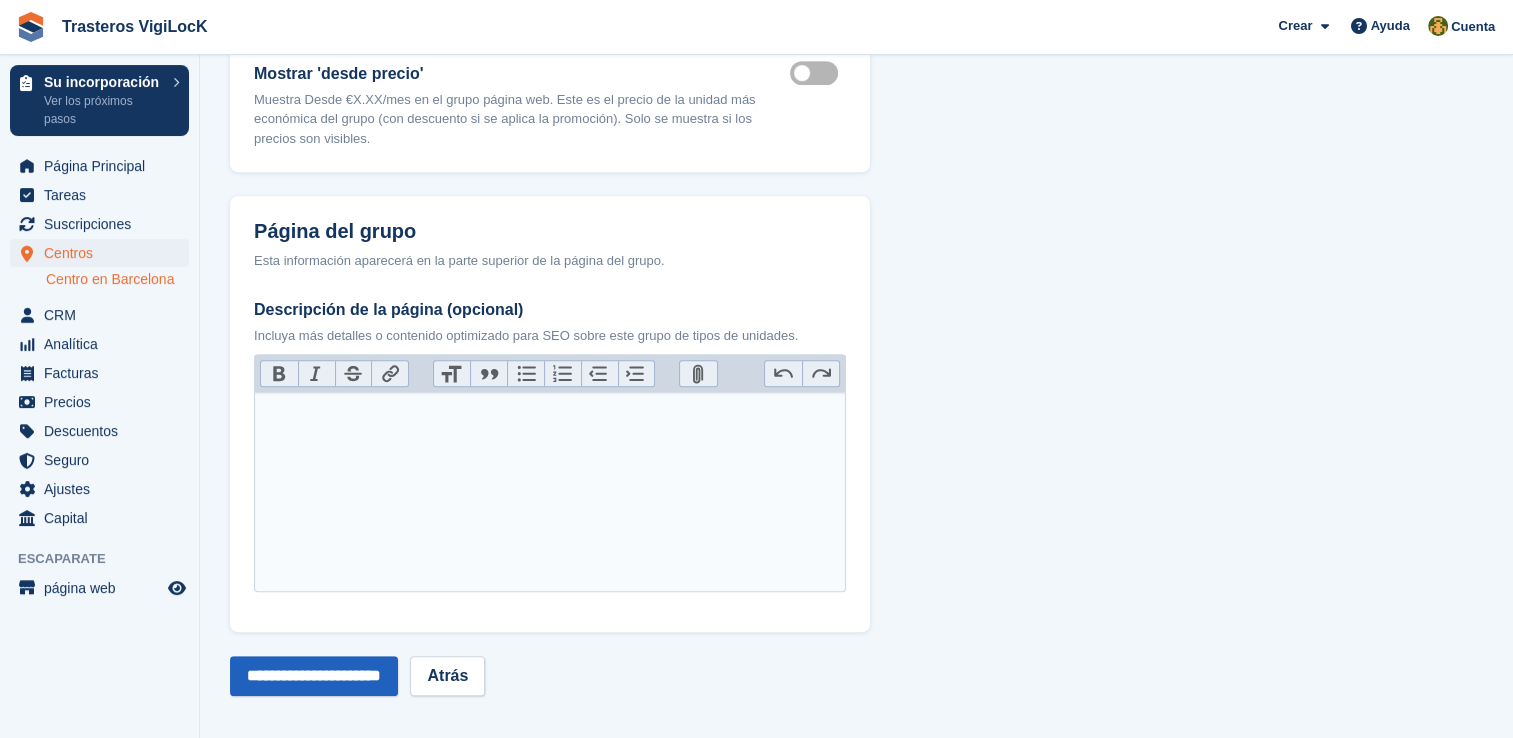 scroll, scrollTop: 1005, scrollLeft: 0, axis: vertical 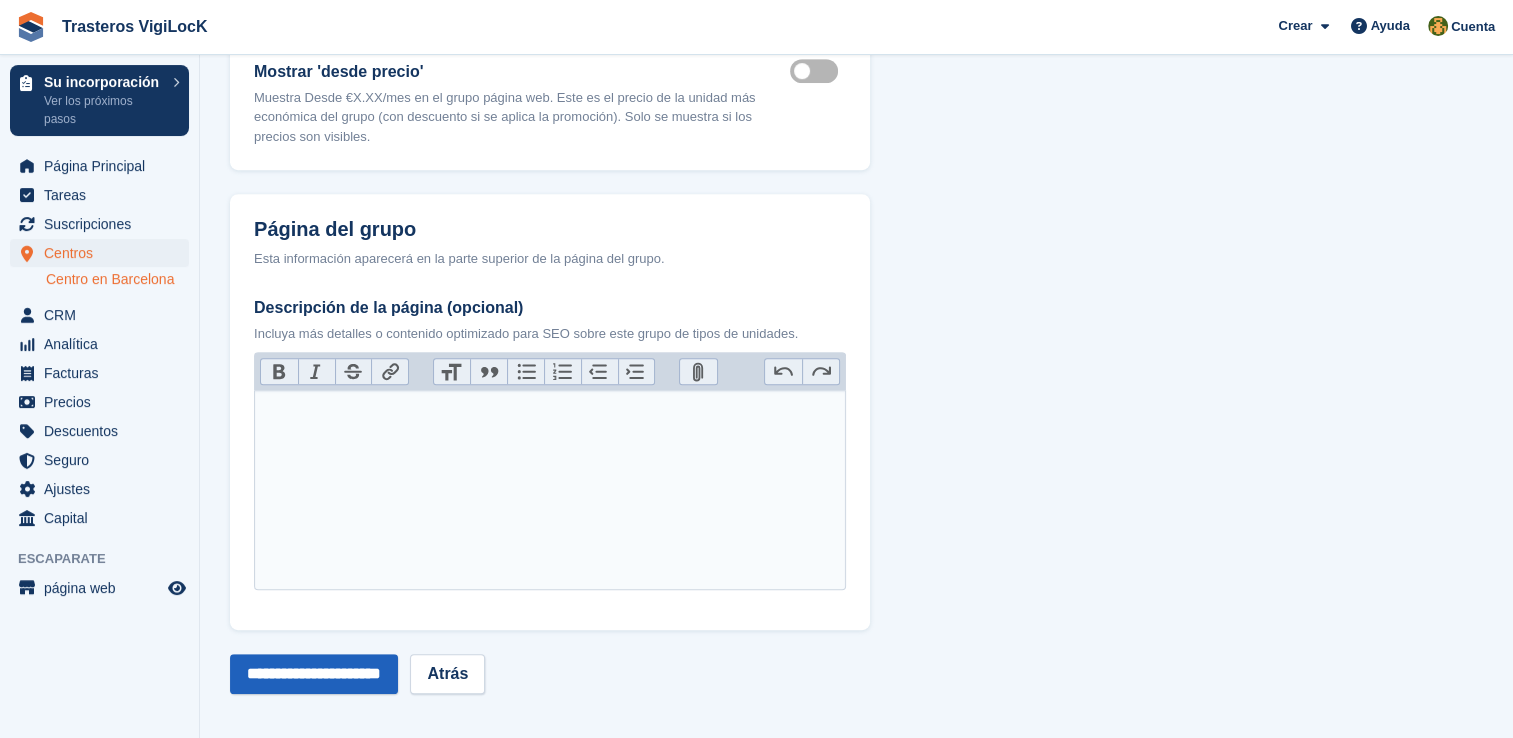 type on "*" 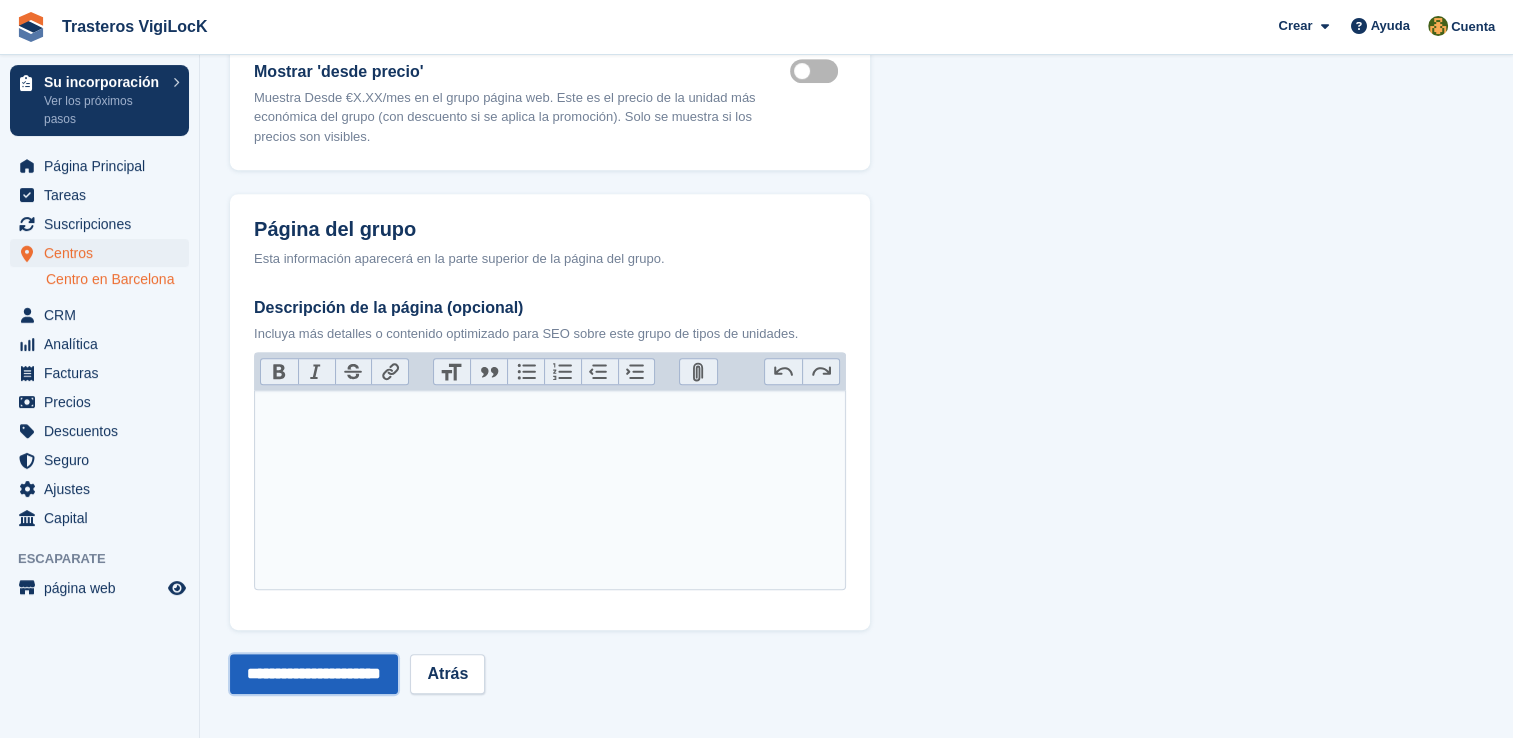 click on "**********" at bounding box center (314, 674) 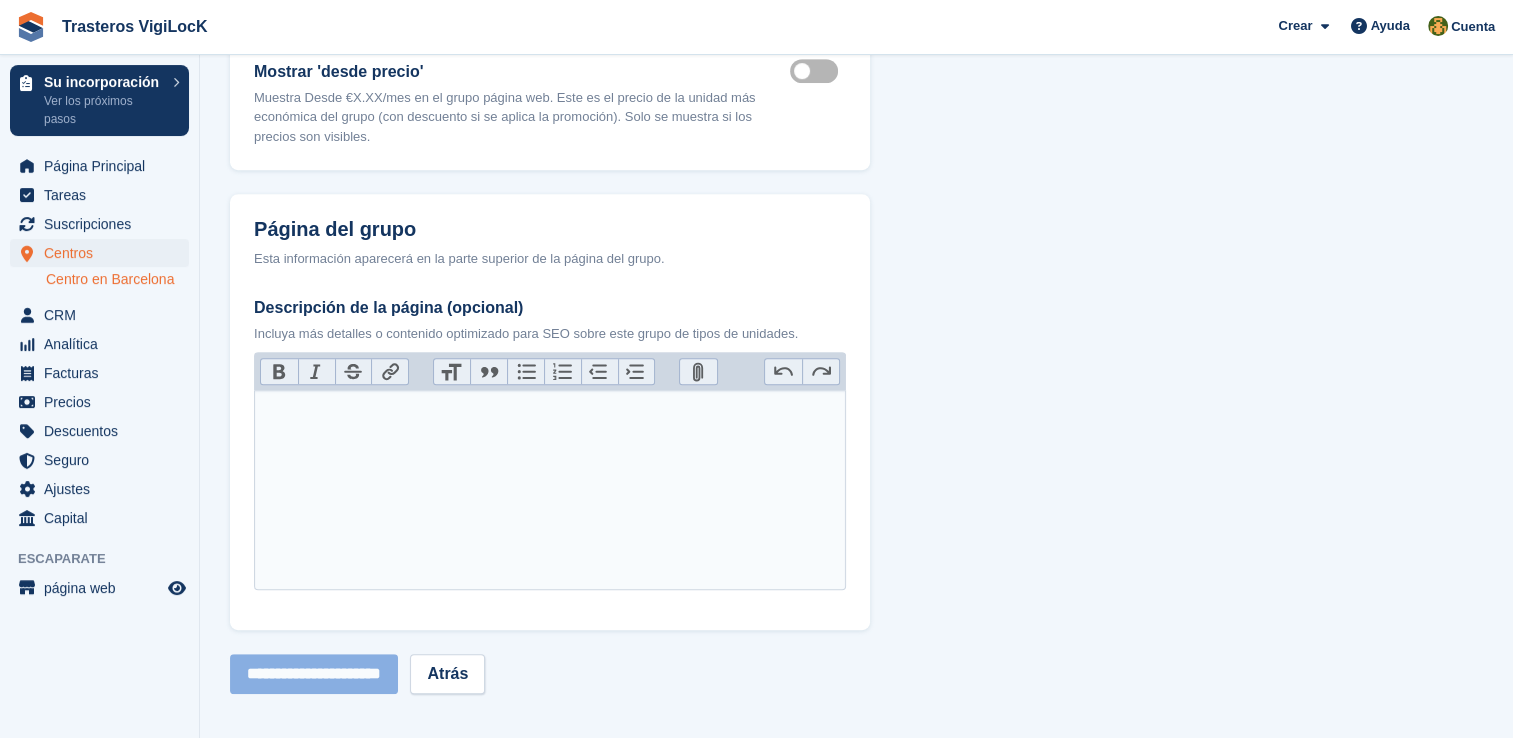 scroll, scrollTop: 0, scrollLeft: 0, axis: both 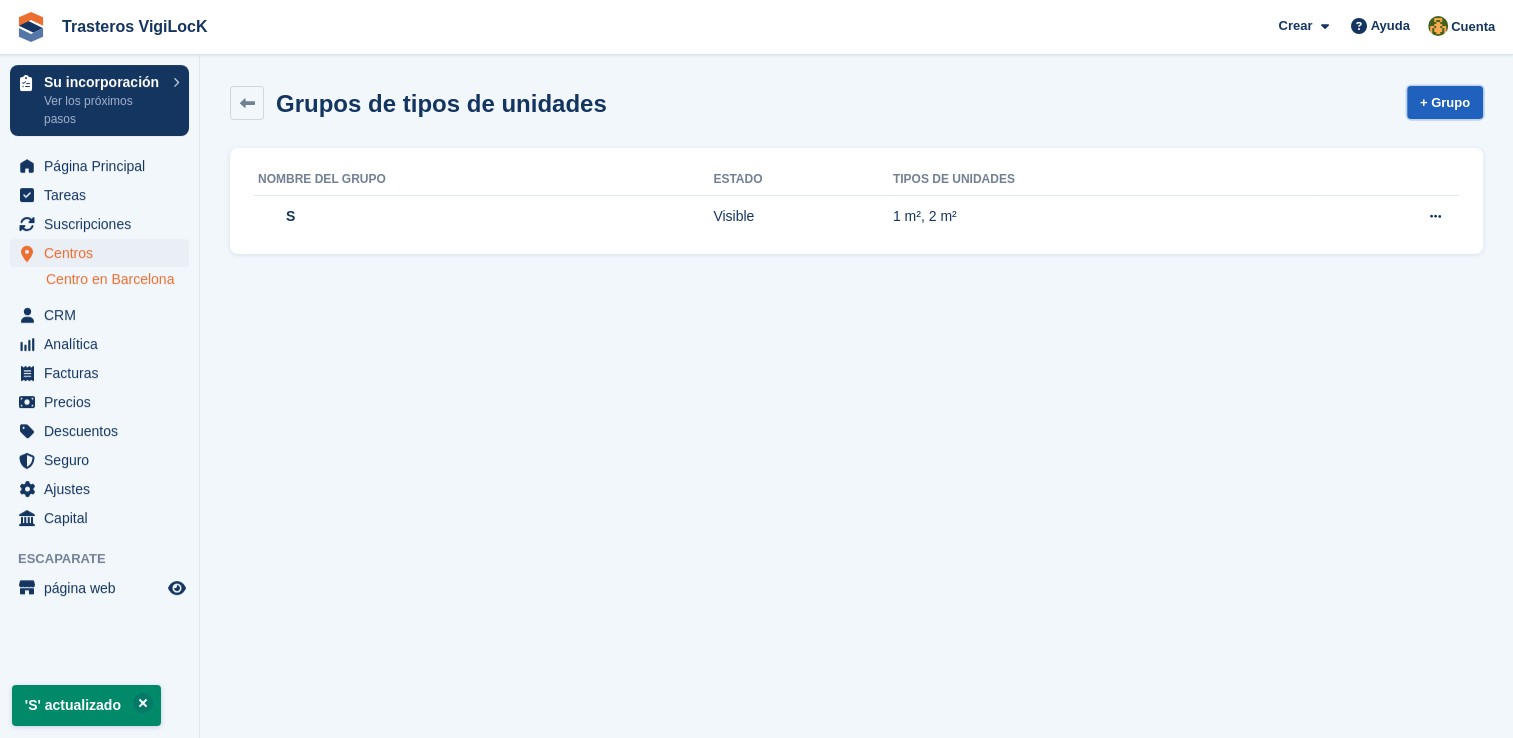 click on "+ Grupo" at bounding box center [1445, 102] 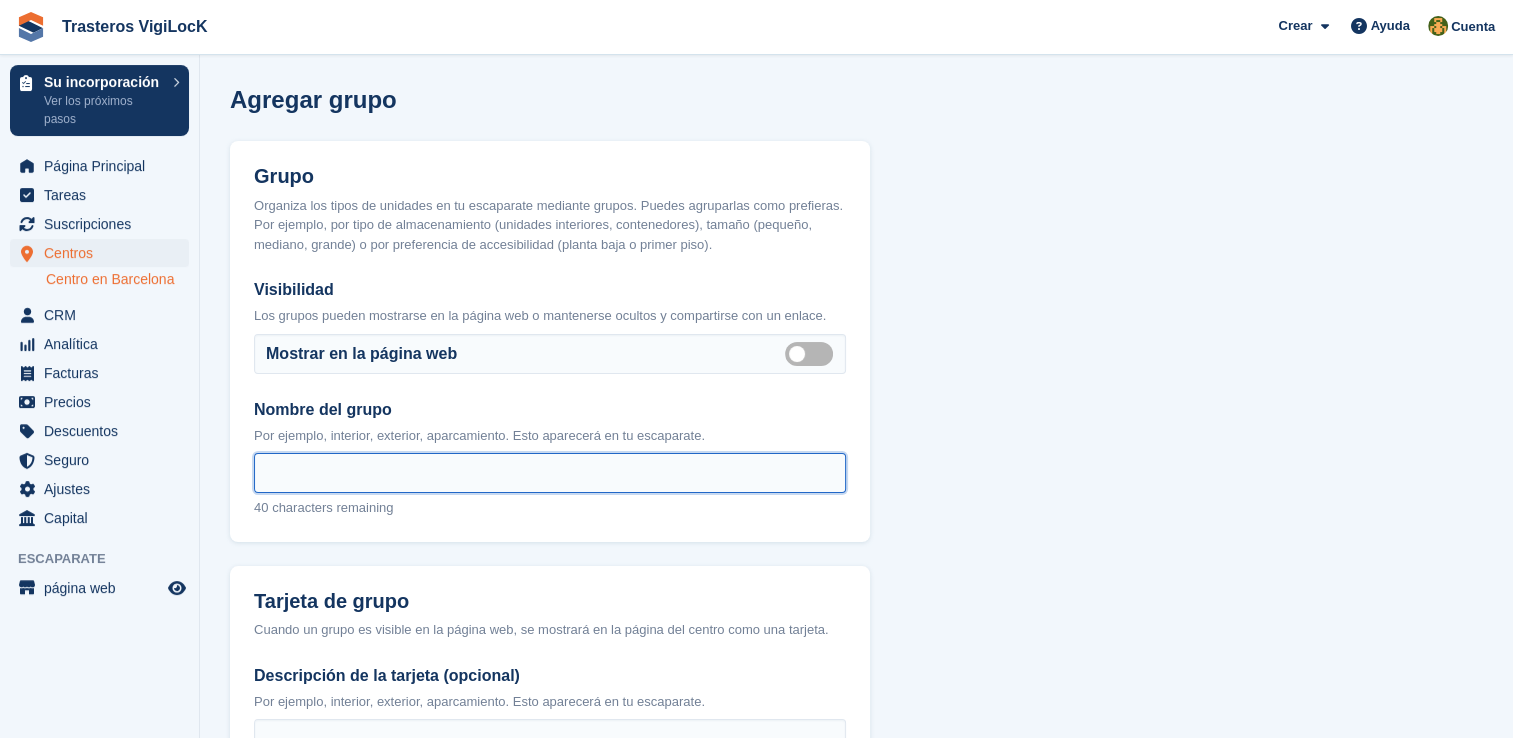 click on "Nombre del grupo" at bounding box center (550, 473) 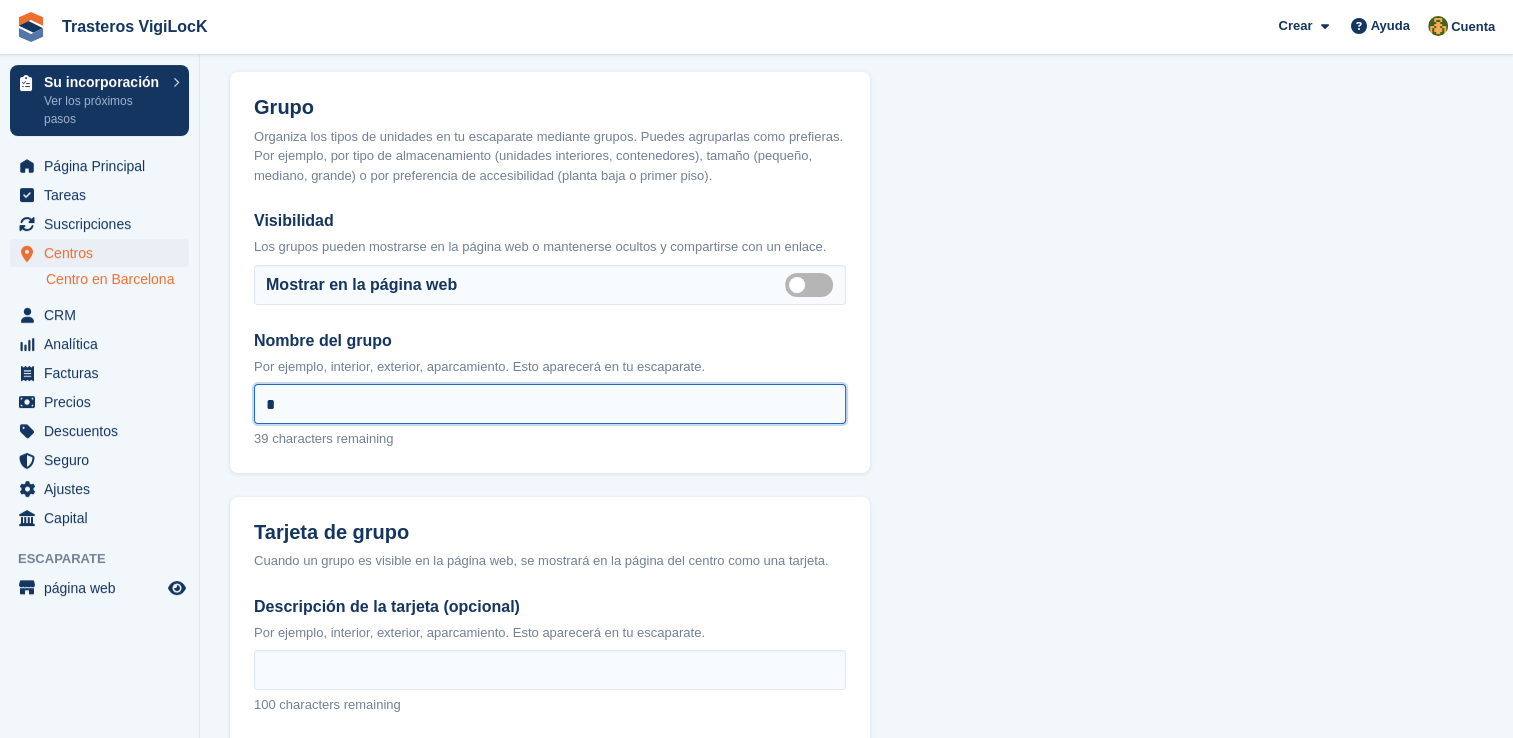 scroll, scrollTop: 0, scrollLeft: 0, axis: both 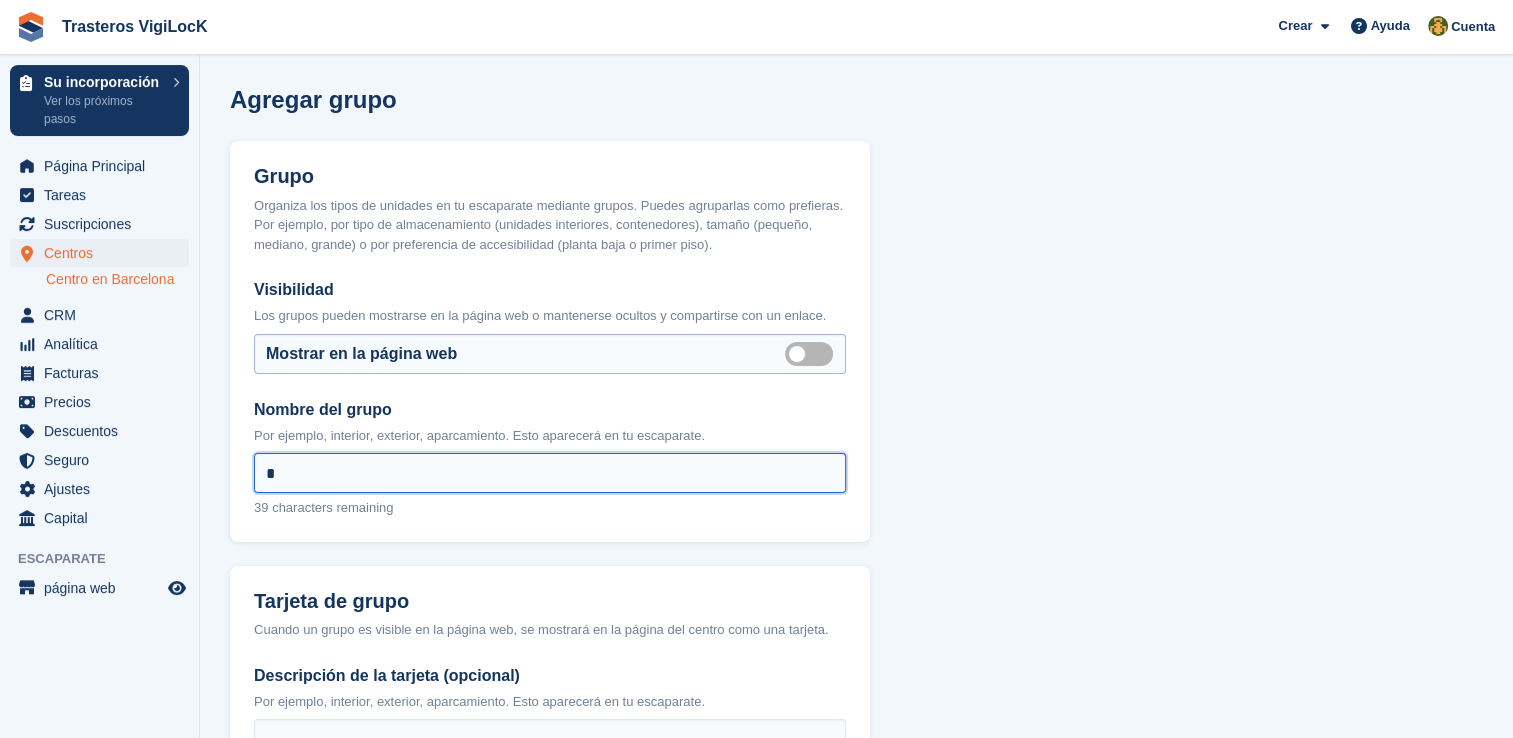 type on "*" 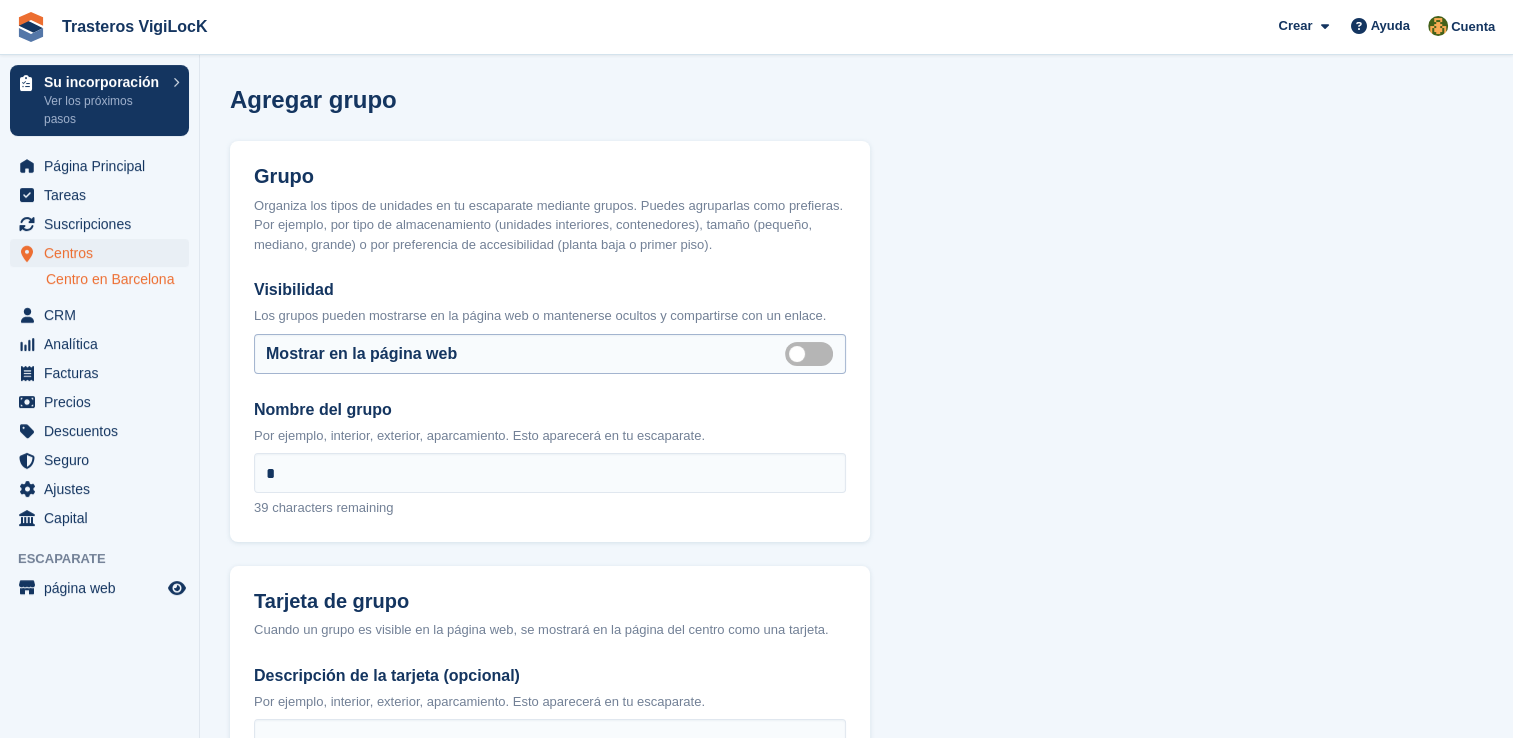 click on "Is visible" at bounding box center [813, 353] 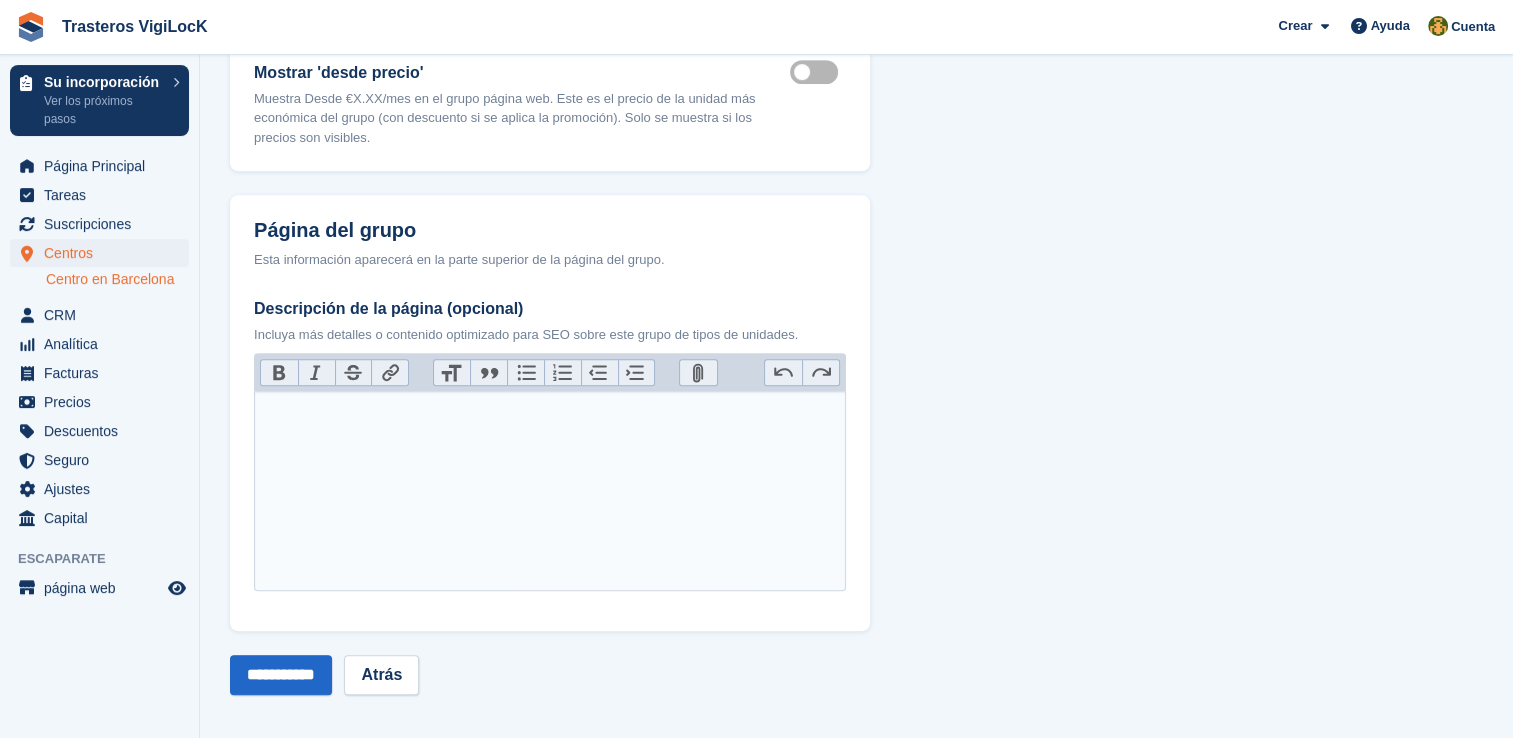 scroll, scrollTop: 1005, scrollLeft: 0, axis: vertical 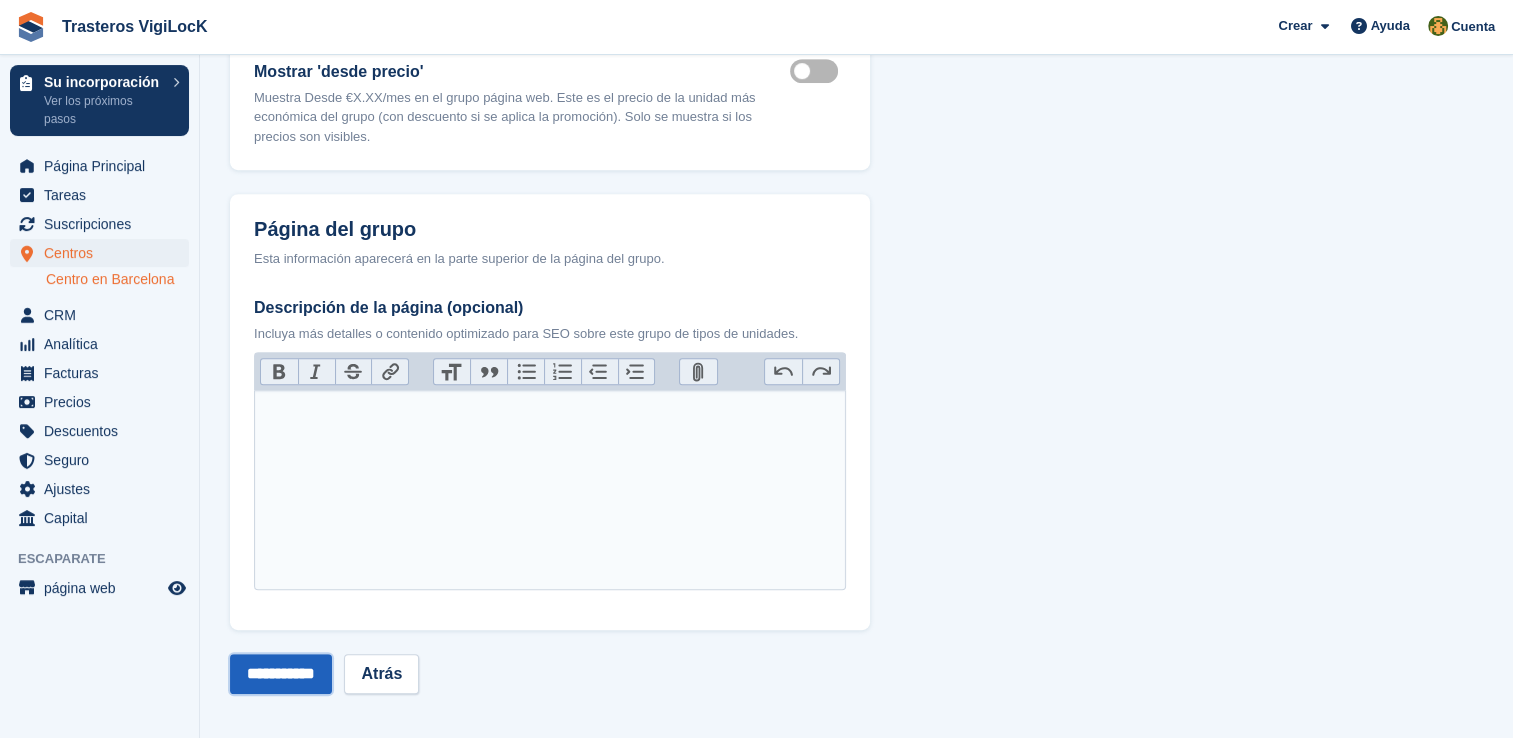 click on "**********" at bounding box center [281, 674] 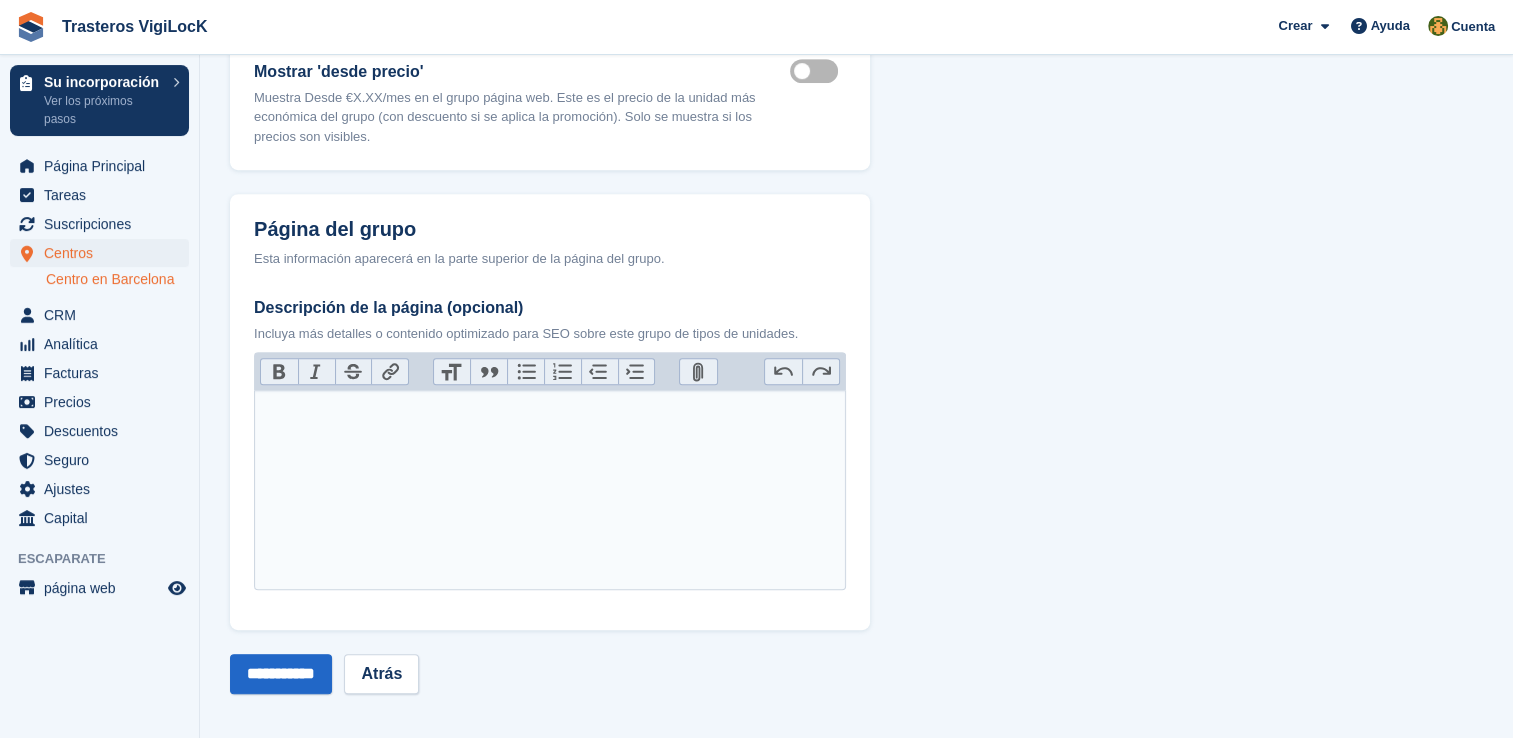 scroll, scrollTop: 0, scrollLeft: 0, axis: both 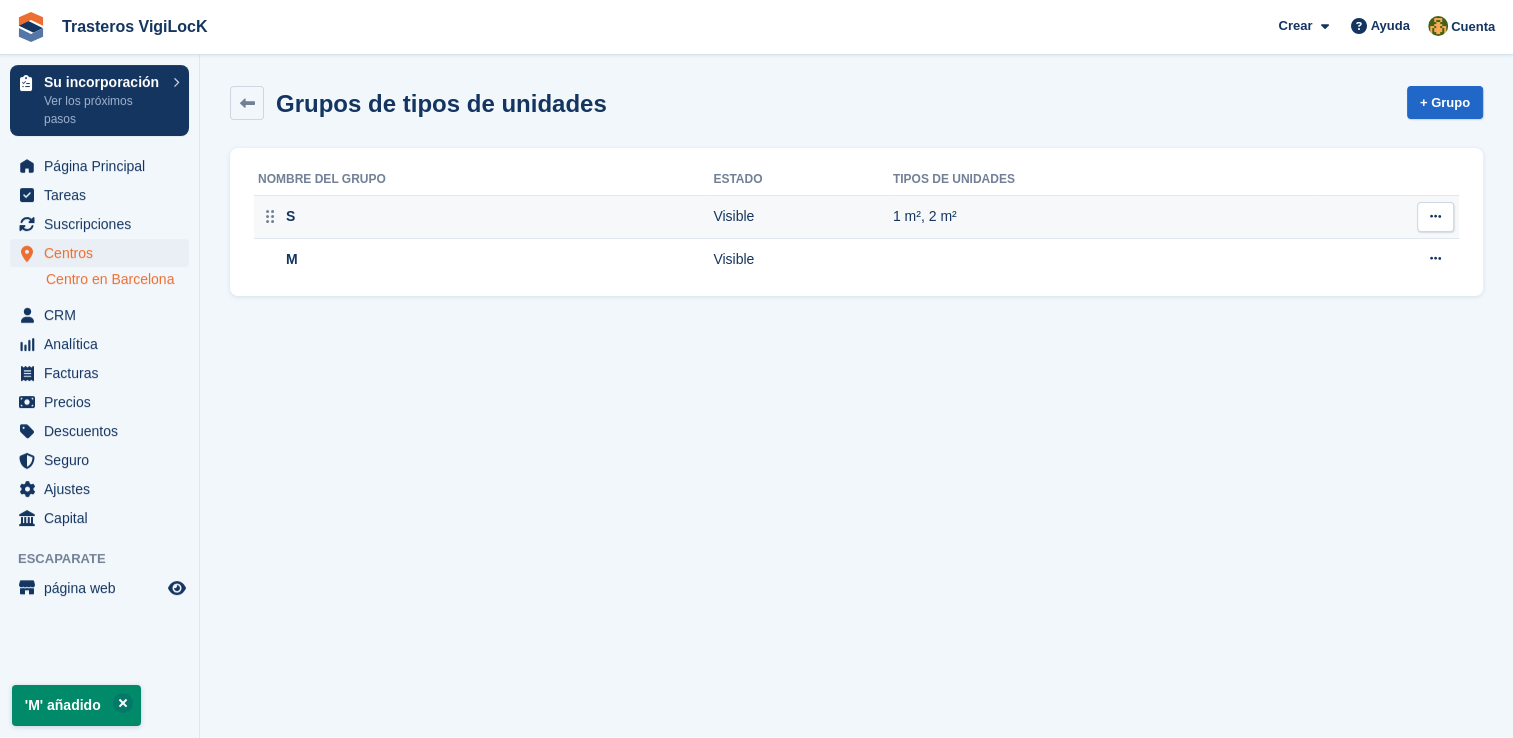 click on "1 m², 2 m²" at bounding box center [1103, 217] 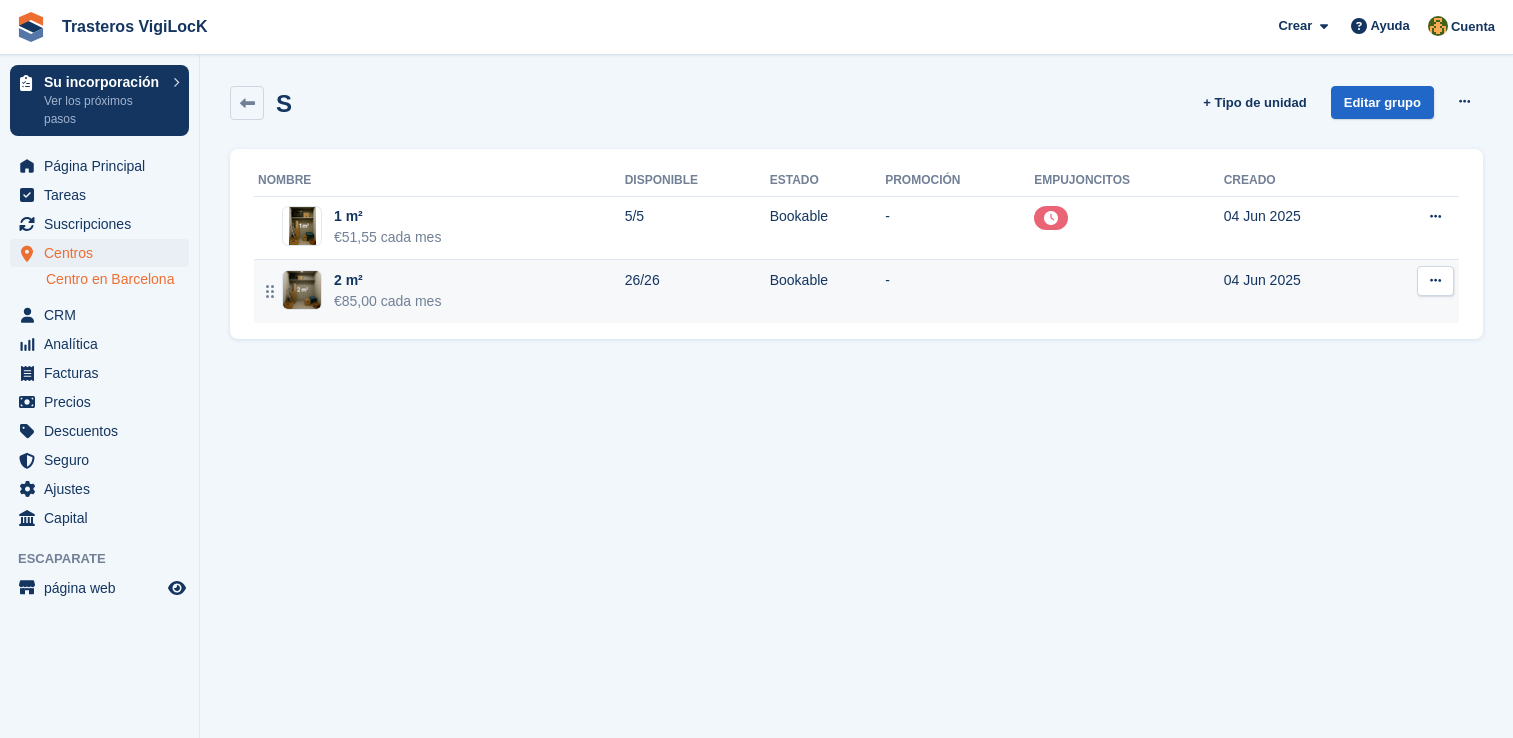 scroll, scrollTop: 0, scrollLeft: 0, axis: both 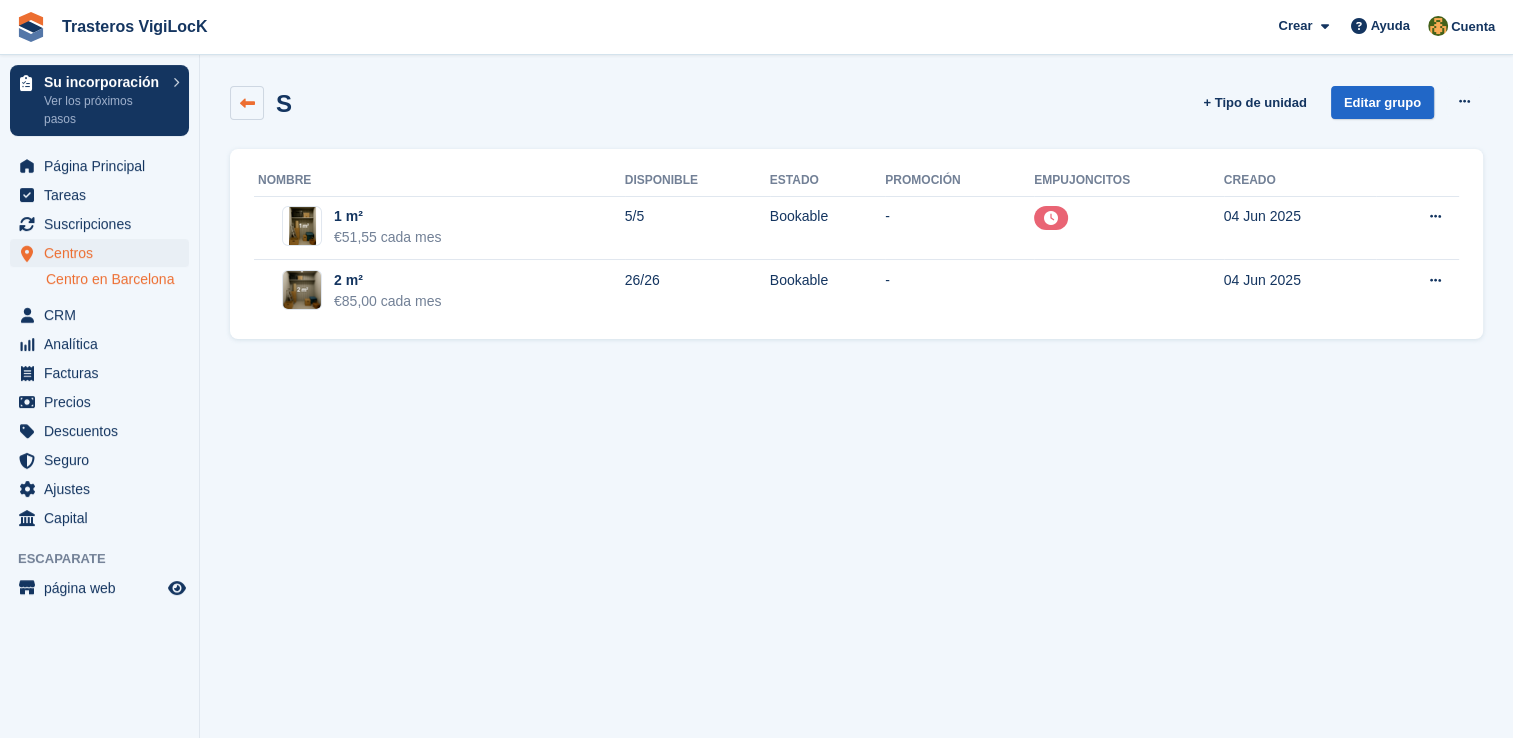 click at bounding box center [247, 103] 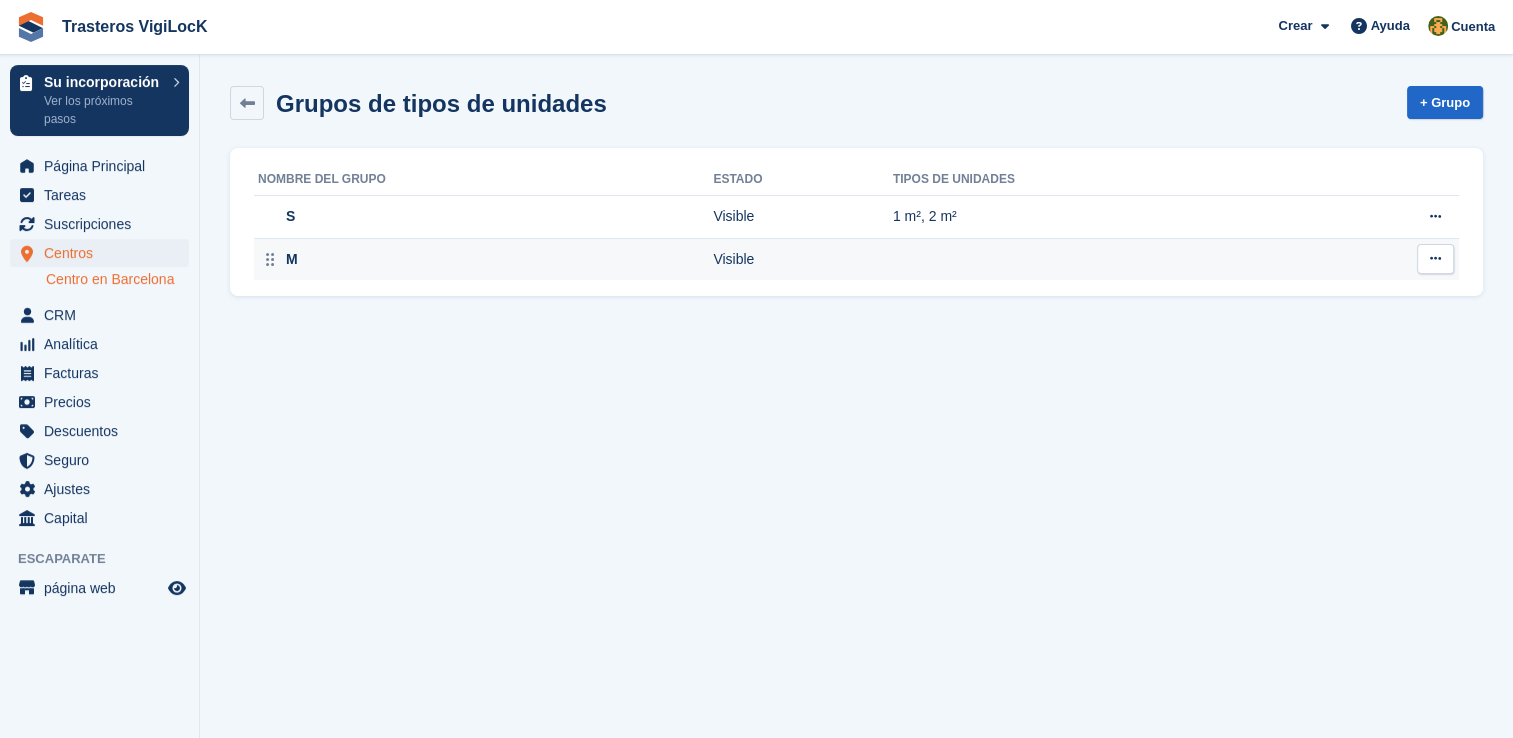 click on "Visible" at bounding box center [801, 259] 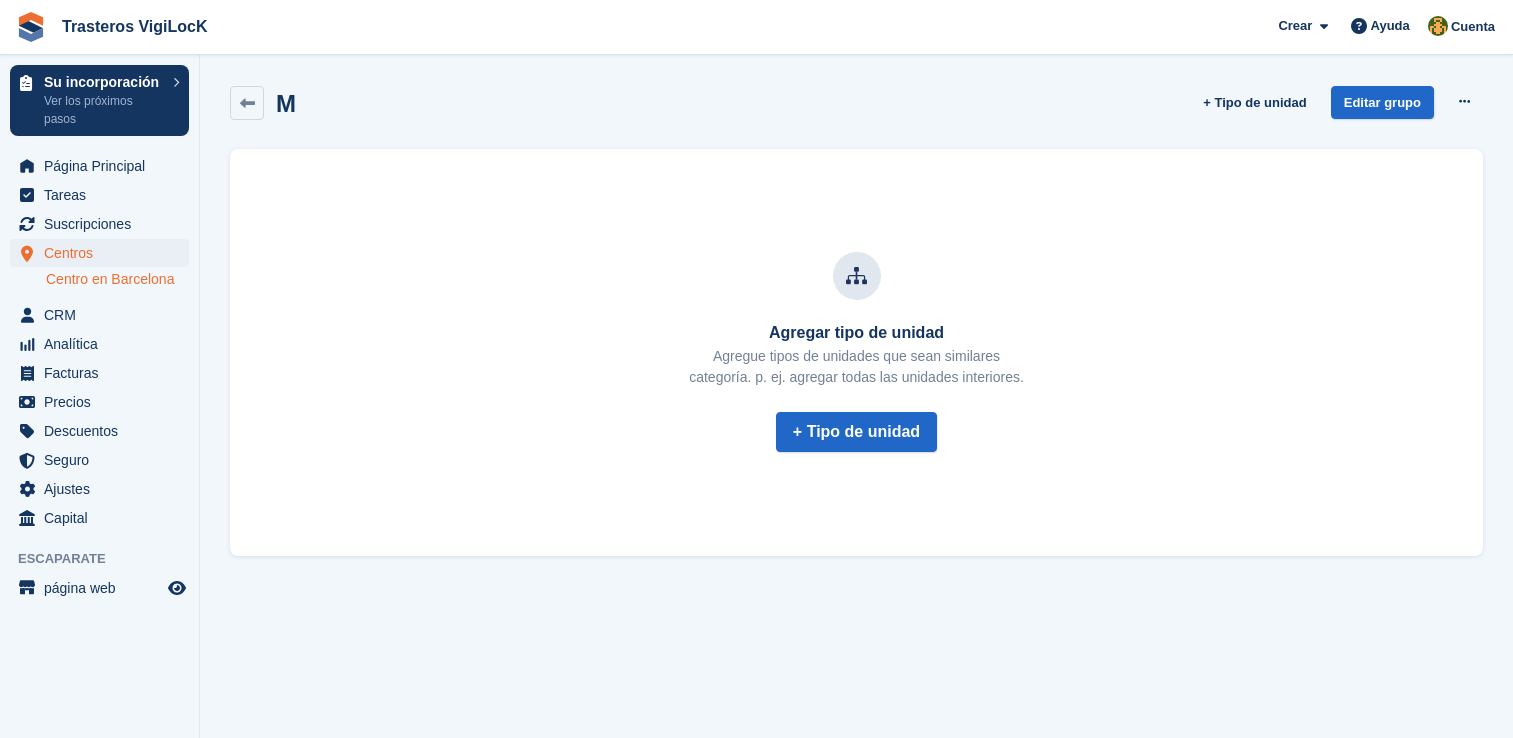 scroll, scrollTop: 0, scrollLeft: 0, axis: both 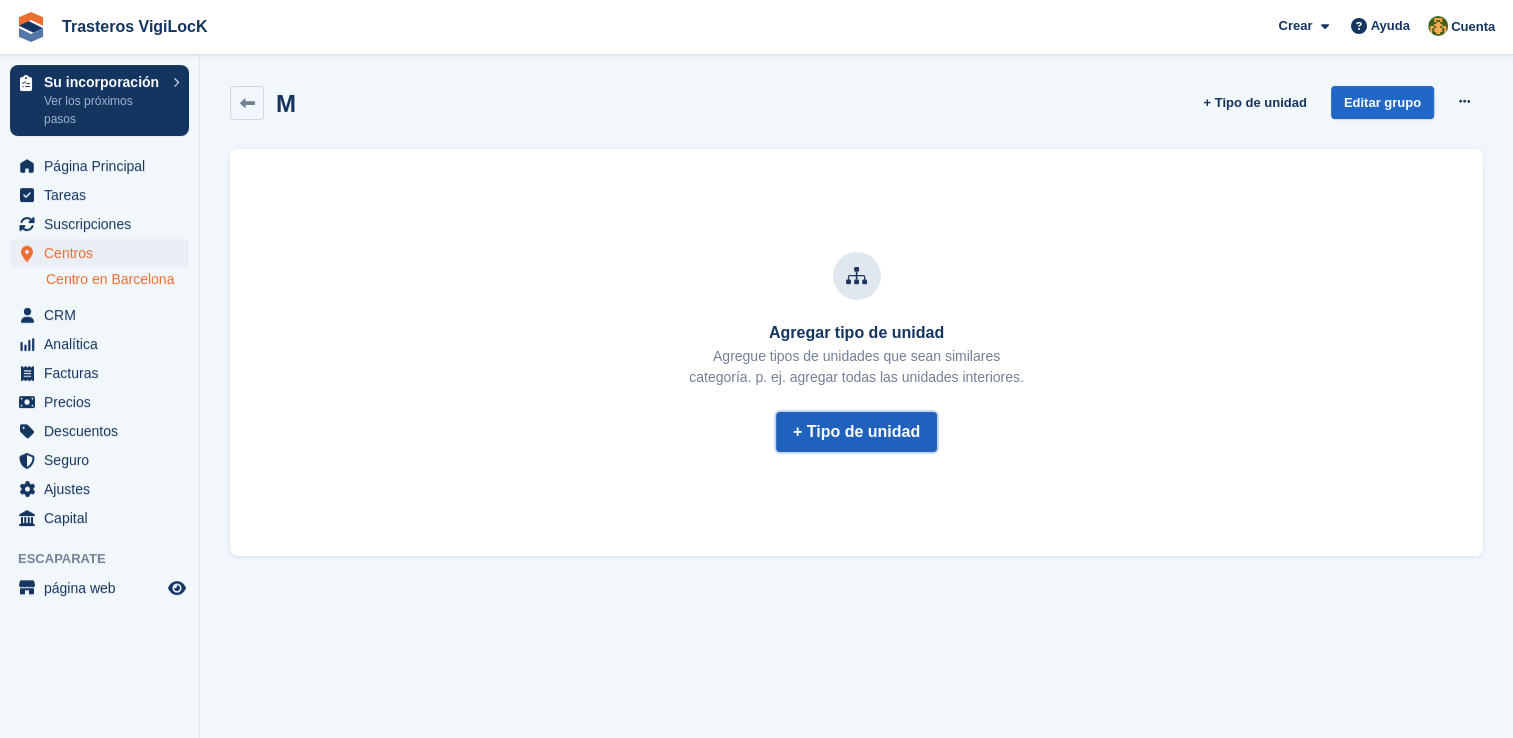 click on "+ Tipo de unidad" at bounding box center [856, 432] 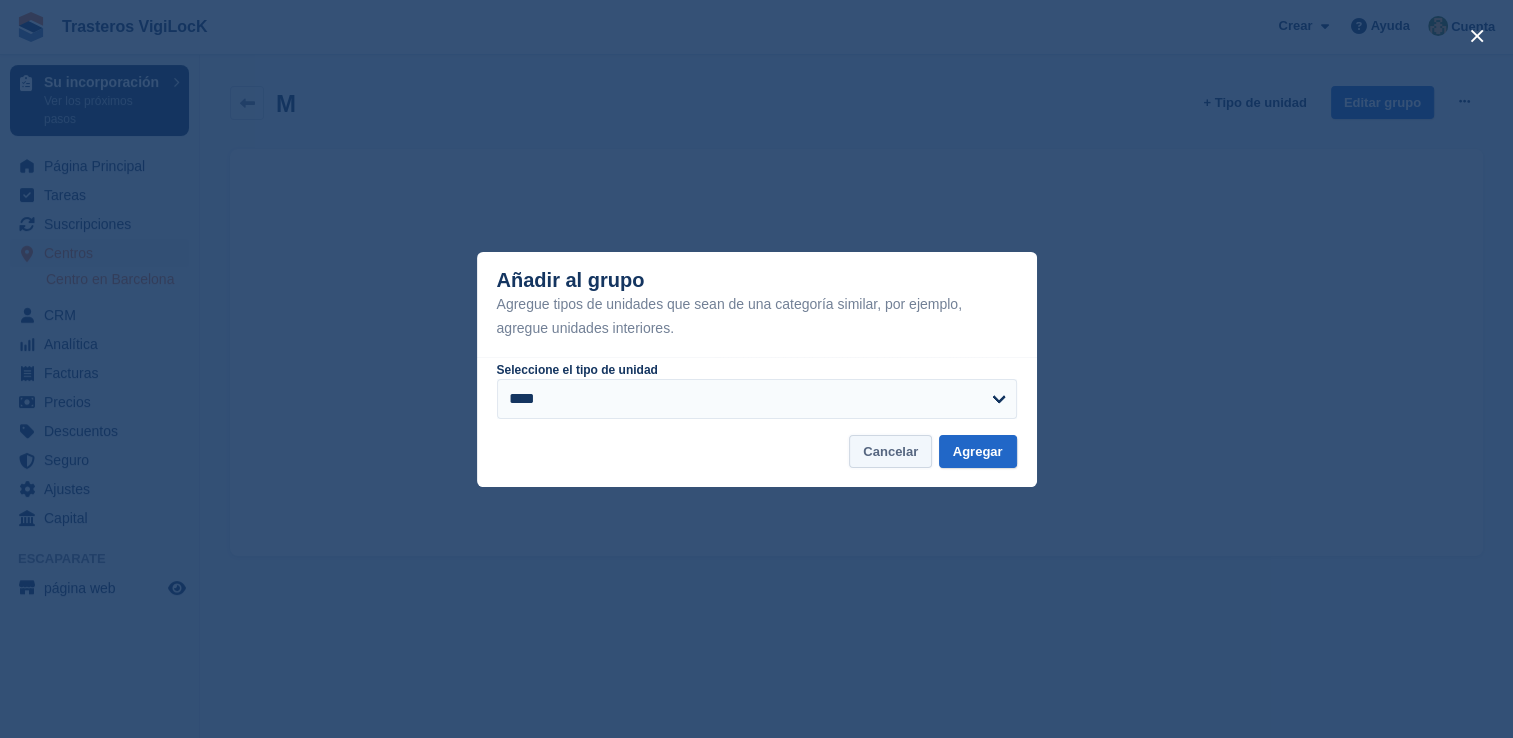 click on "Cancelar" at bounding box center (890, 451) 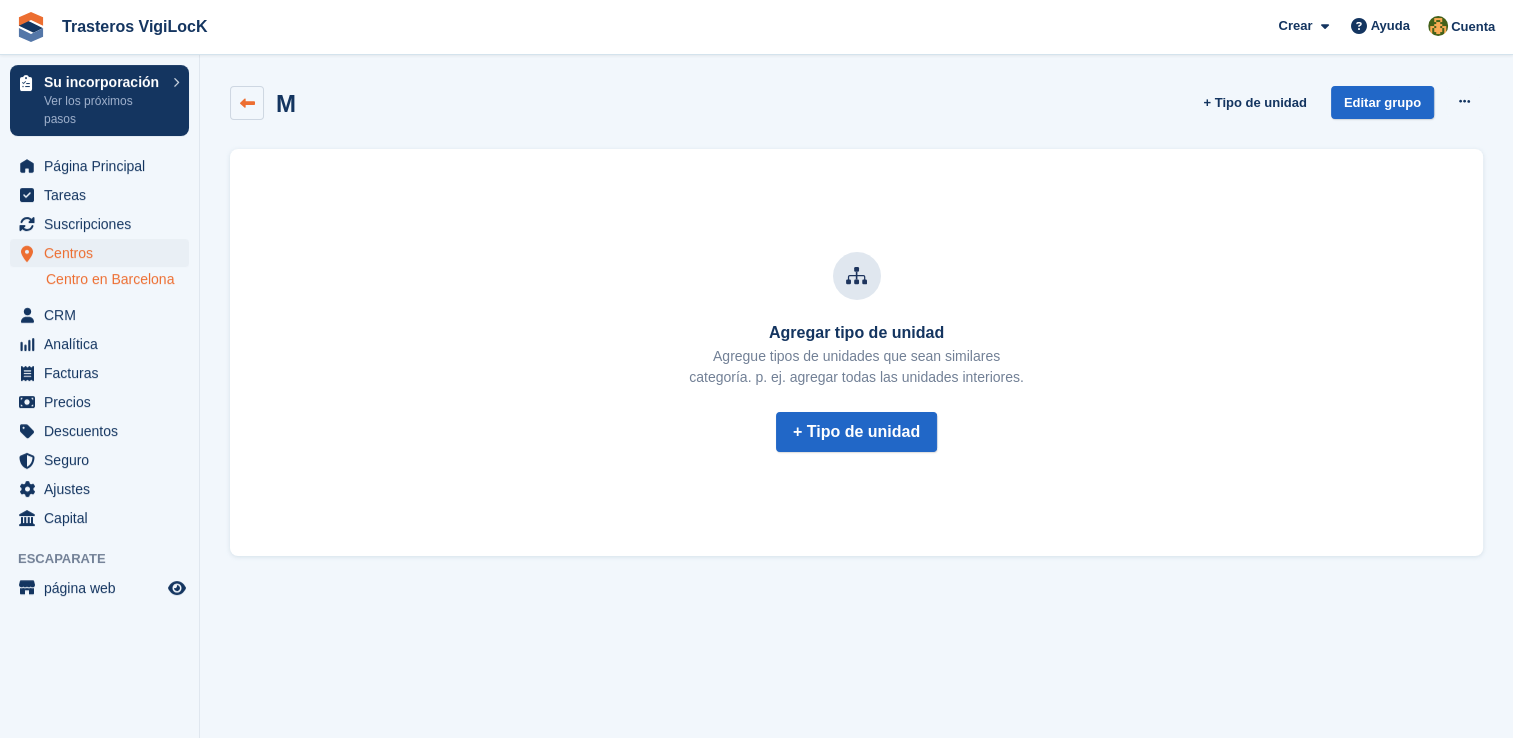 click at bounding box center [247, 103] 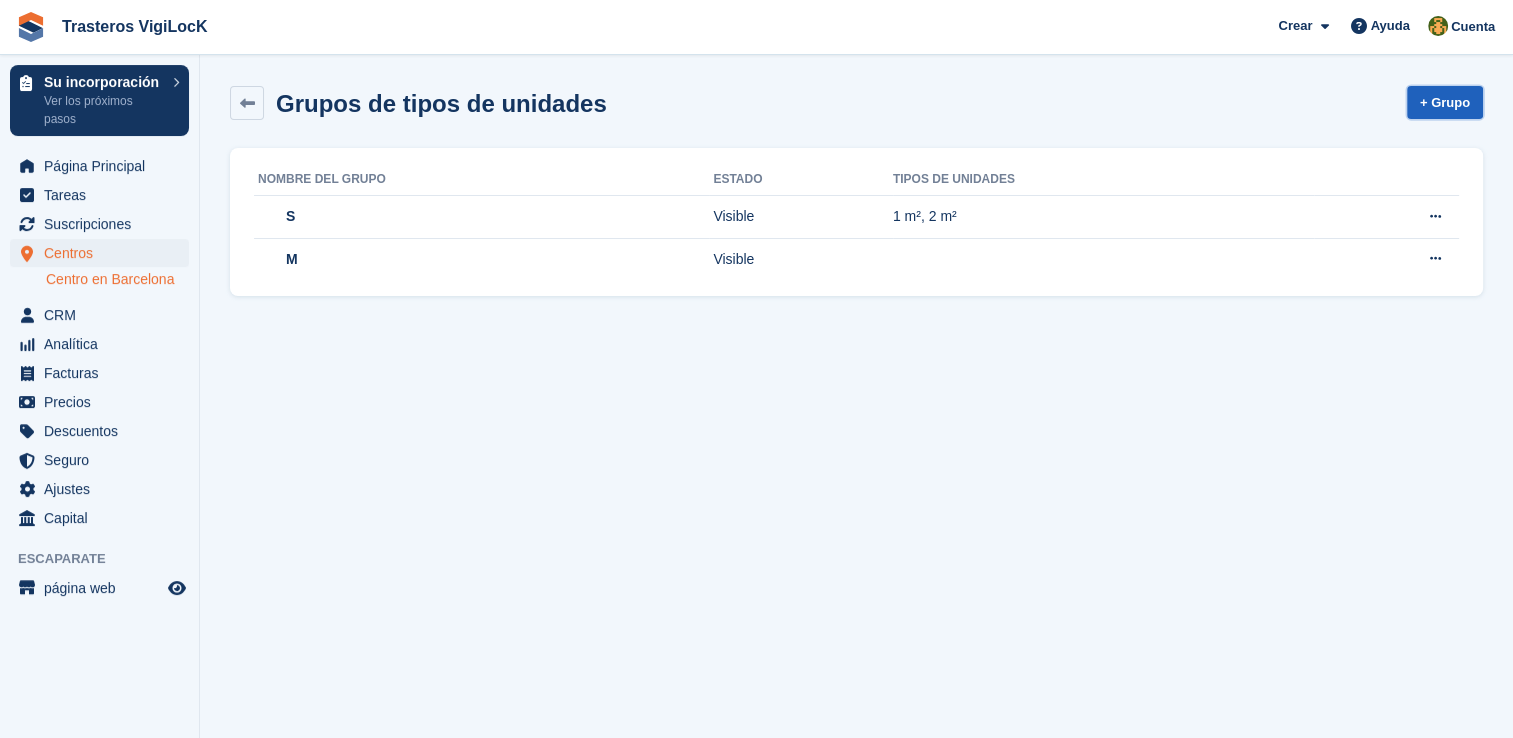click on "+ Grupo" at bounding box center (1445, 102) 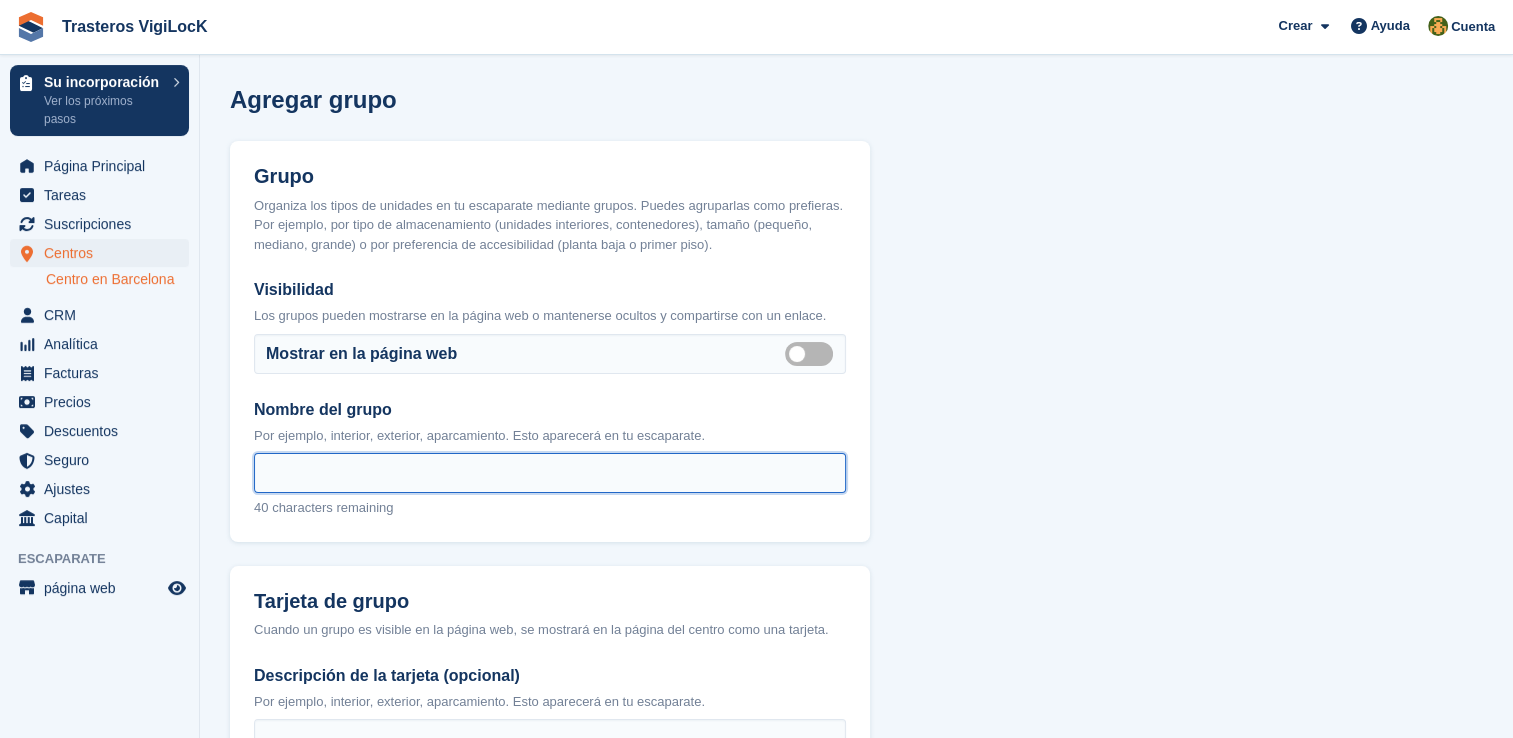 click on "Nombre del grupo" at bounding box center [550, 473] 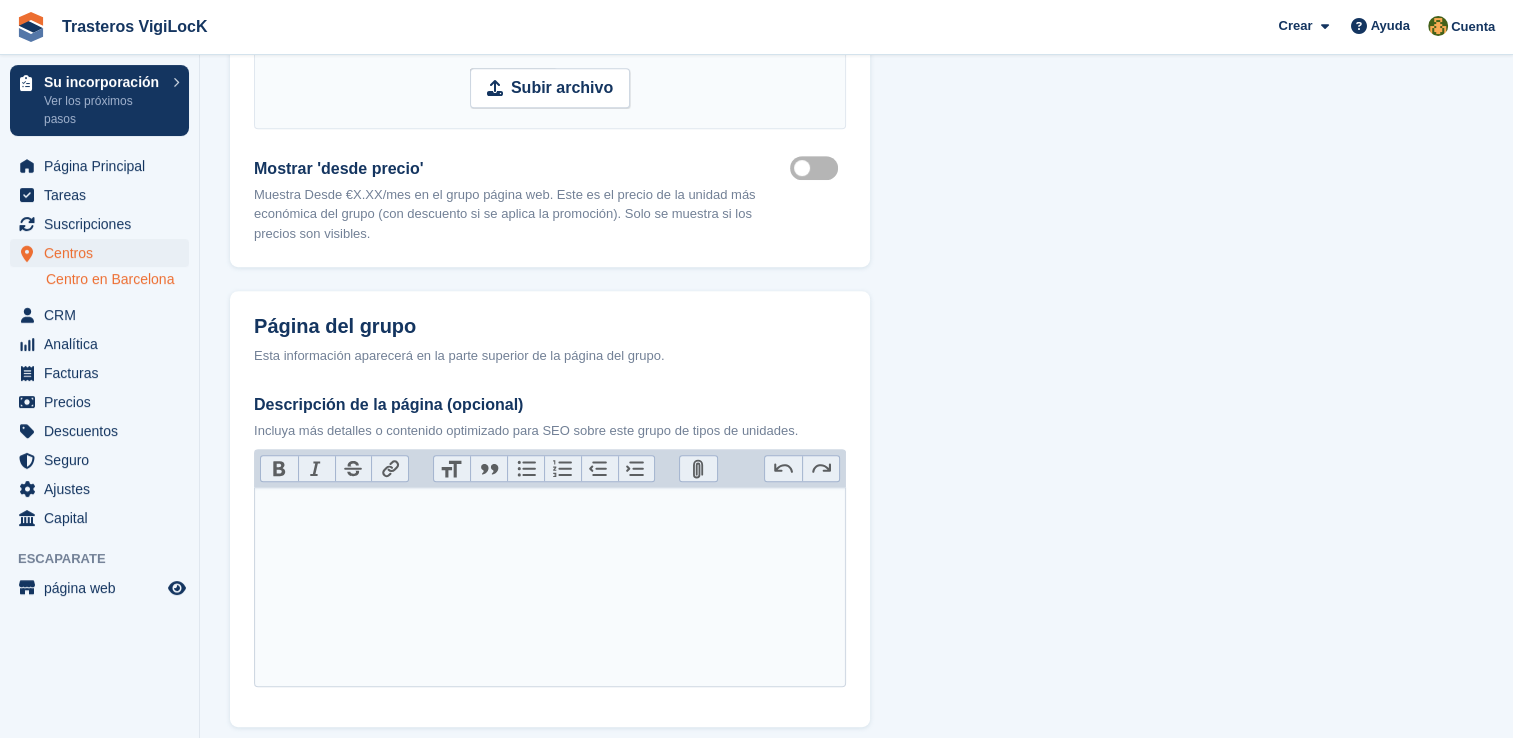 scroll, scrollTop: 1005, scrollLeft: 0, axis: vertical 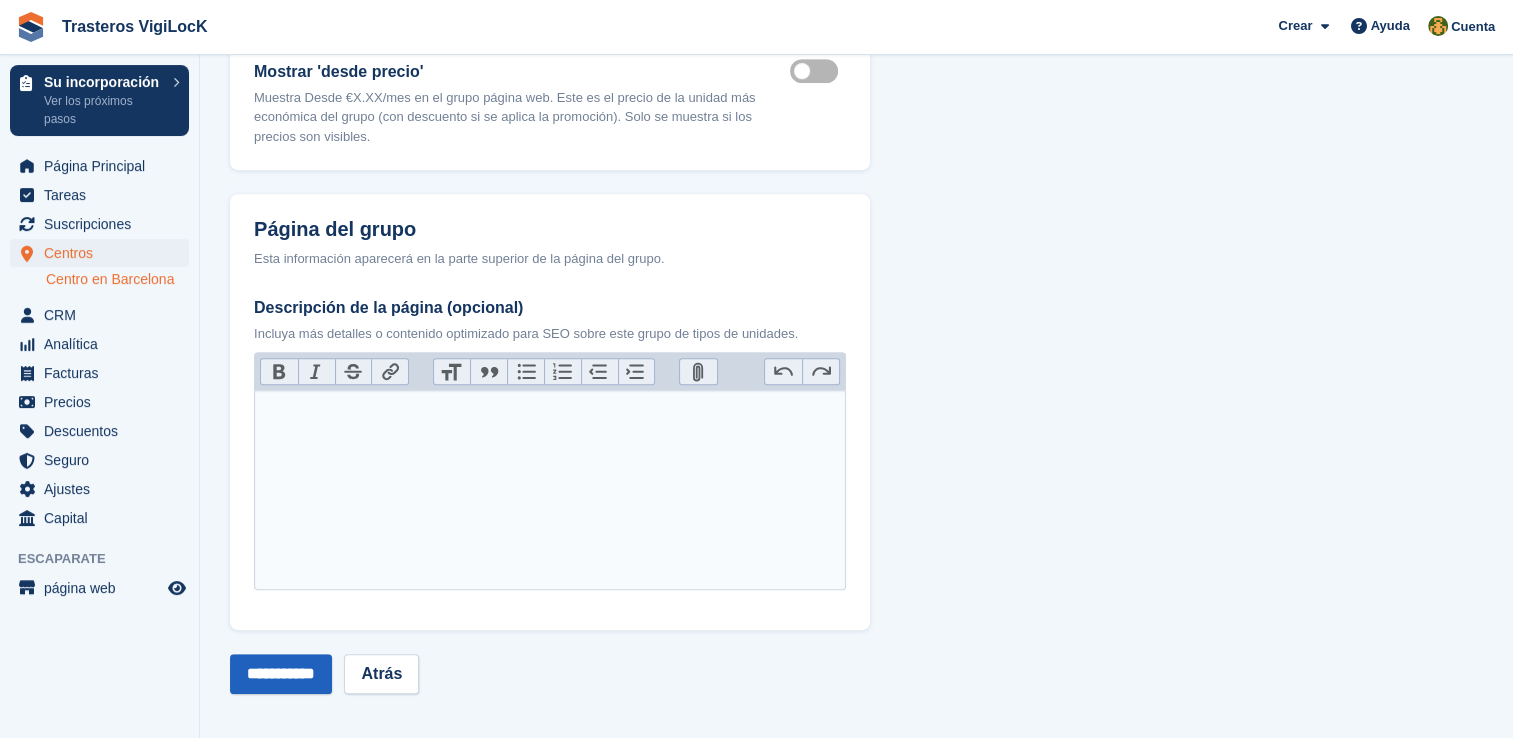 type on "*" 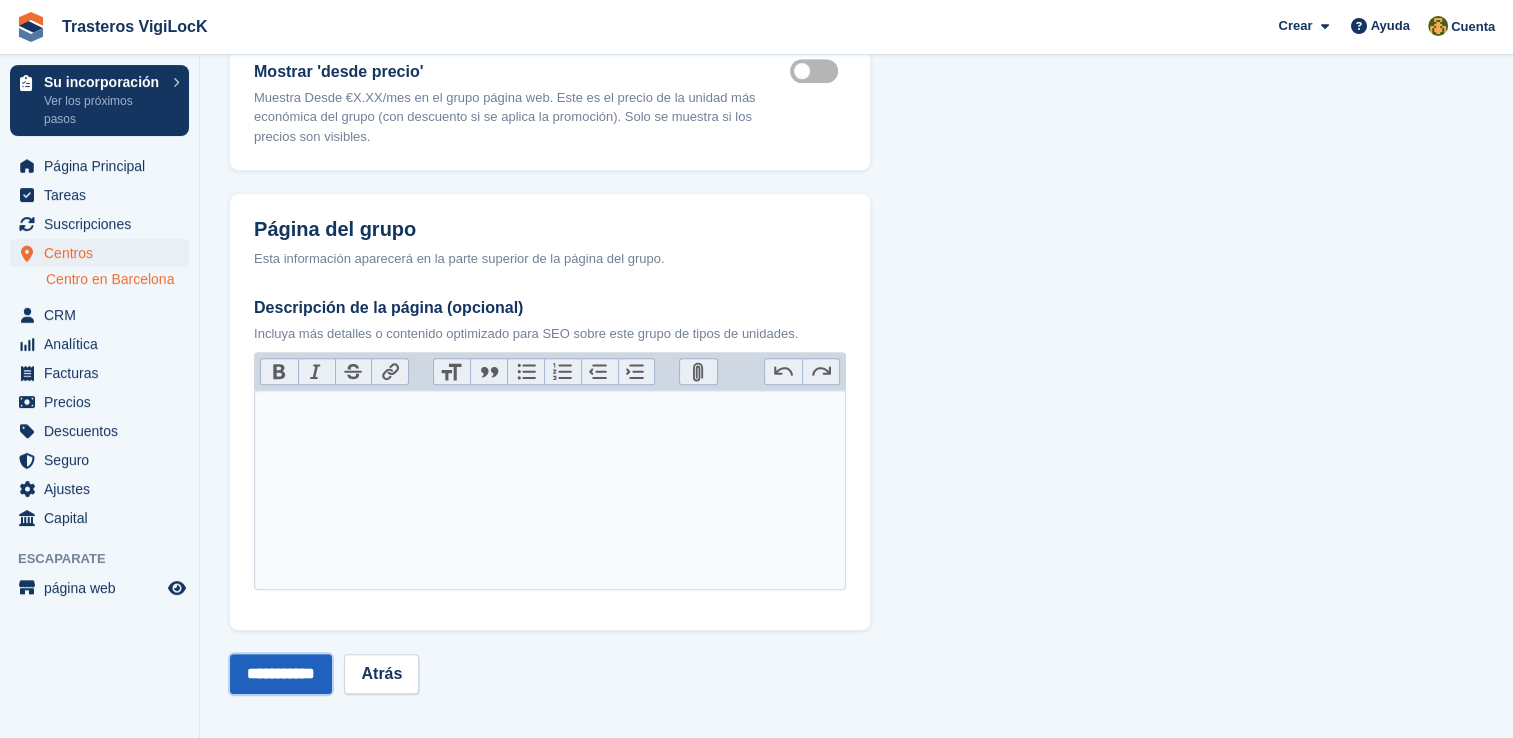 click on "**********" at bounding box center [281, 674] 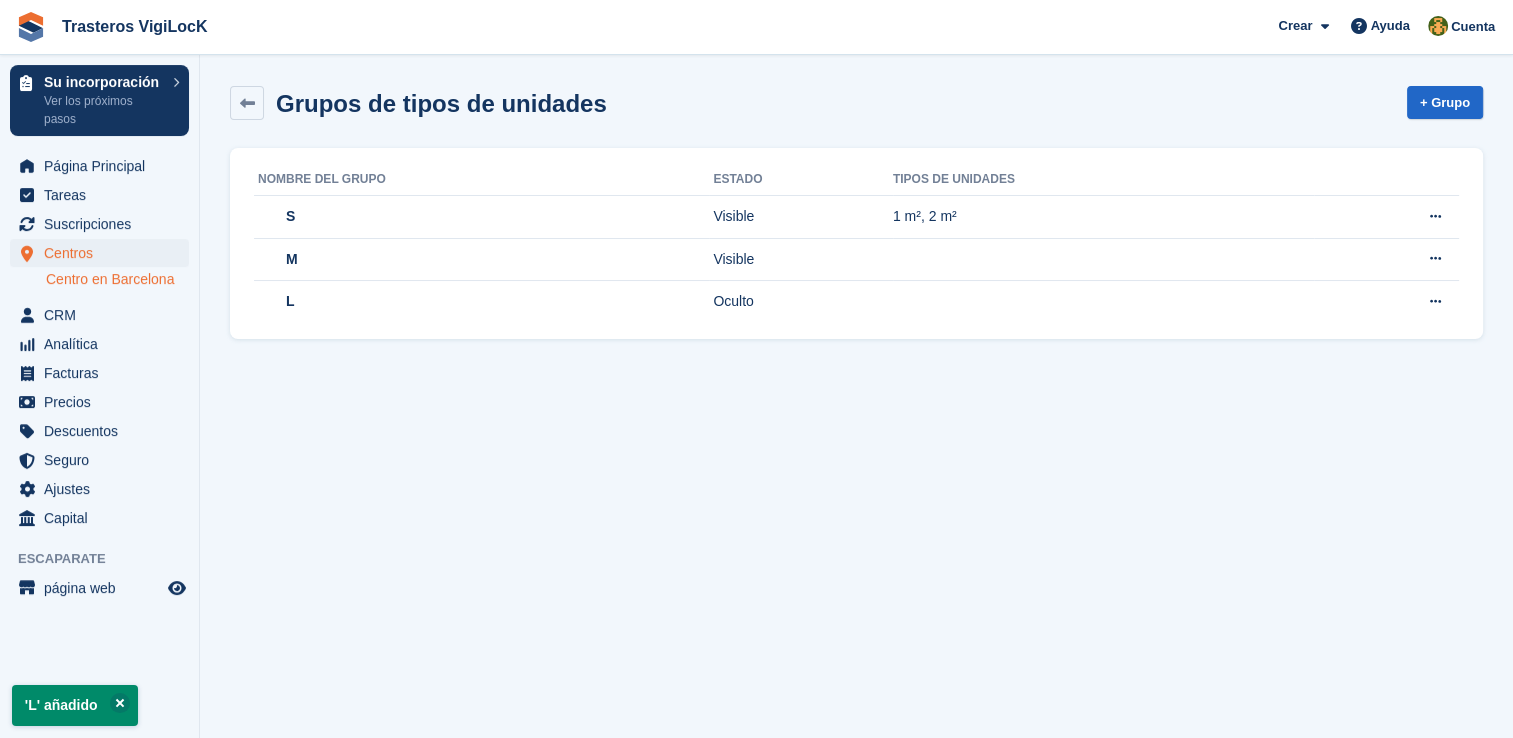 scroll, scrollTop: 0, scrollLeft: 0, axis: both 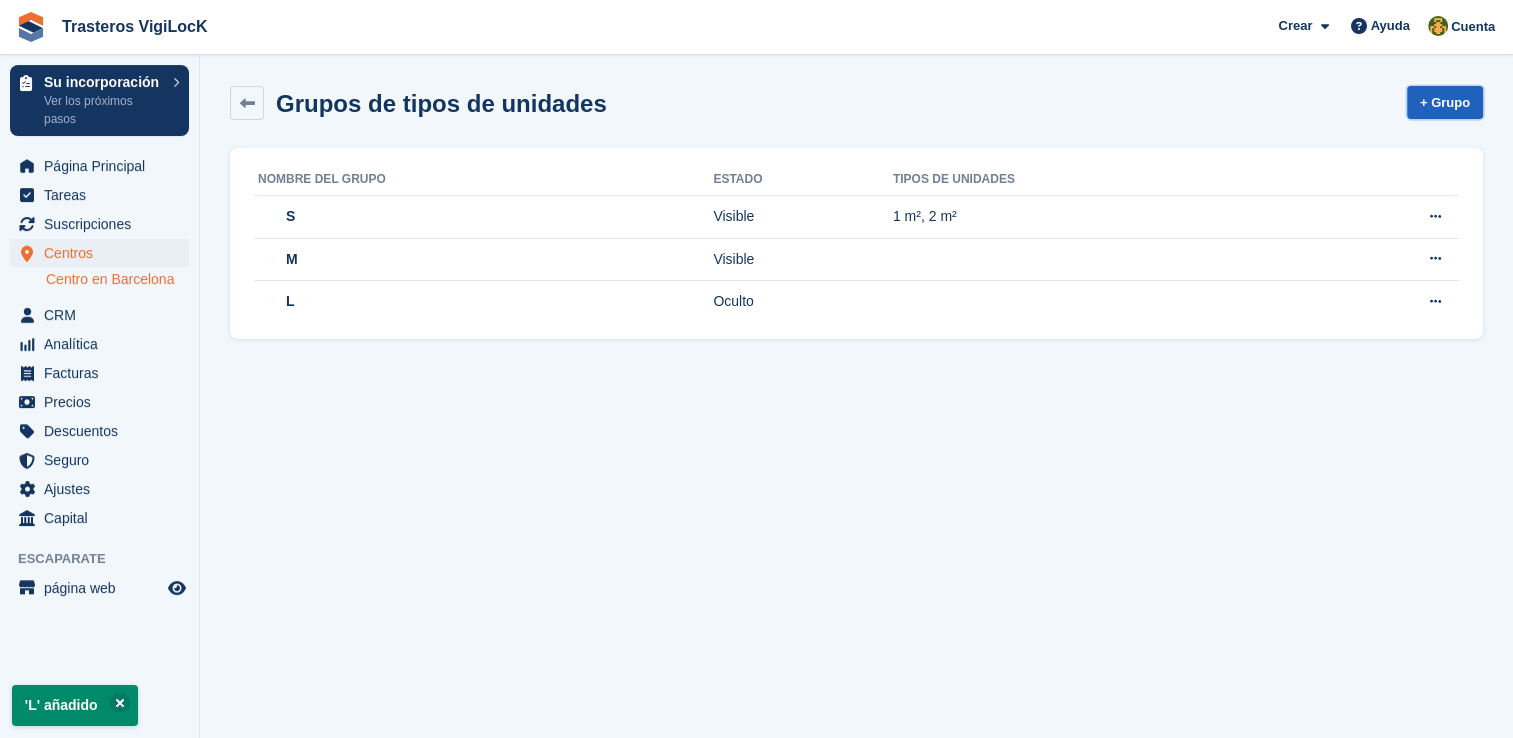 click on "+ Grupo" at bounding box center [1445, 102] 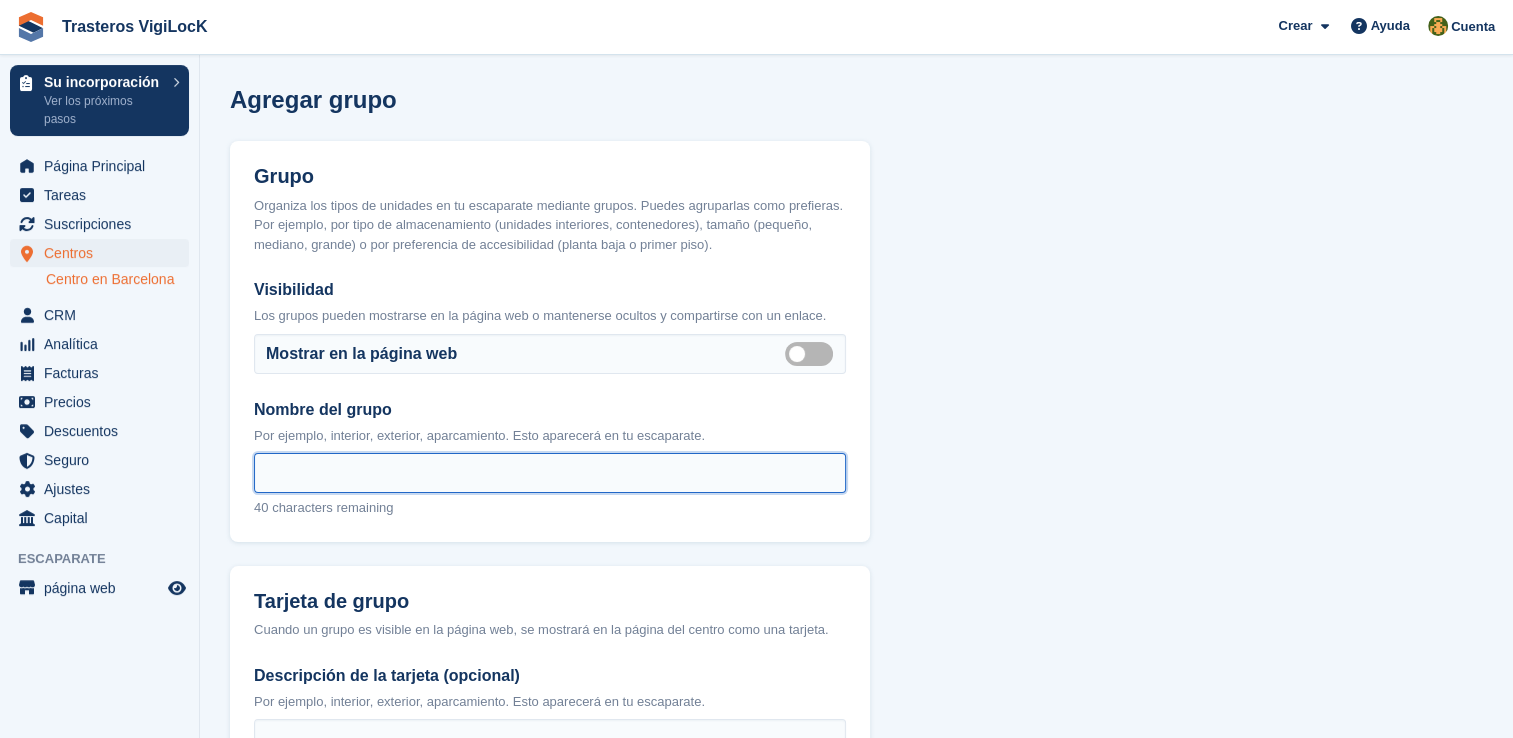 click on "Nombre del grupo" at bounding box center (550, 473) 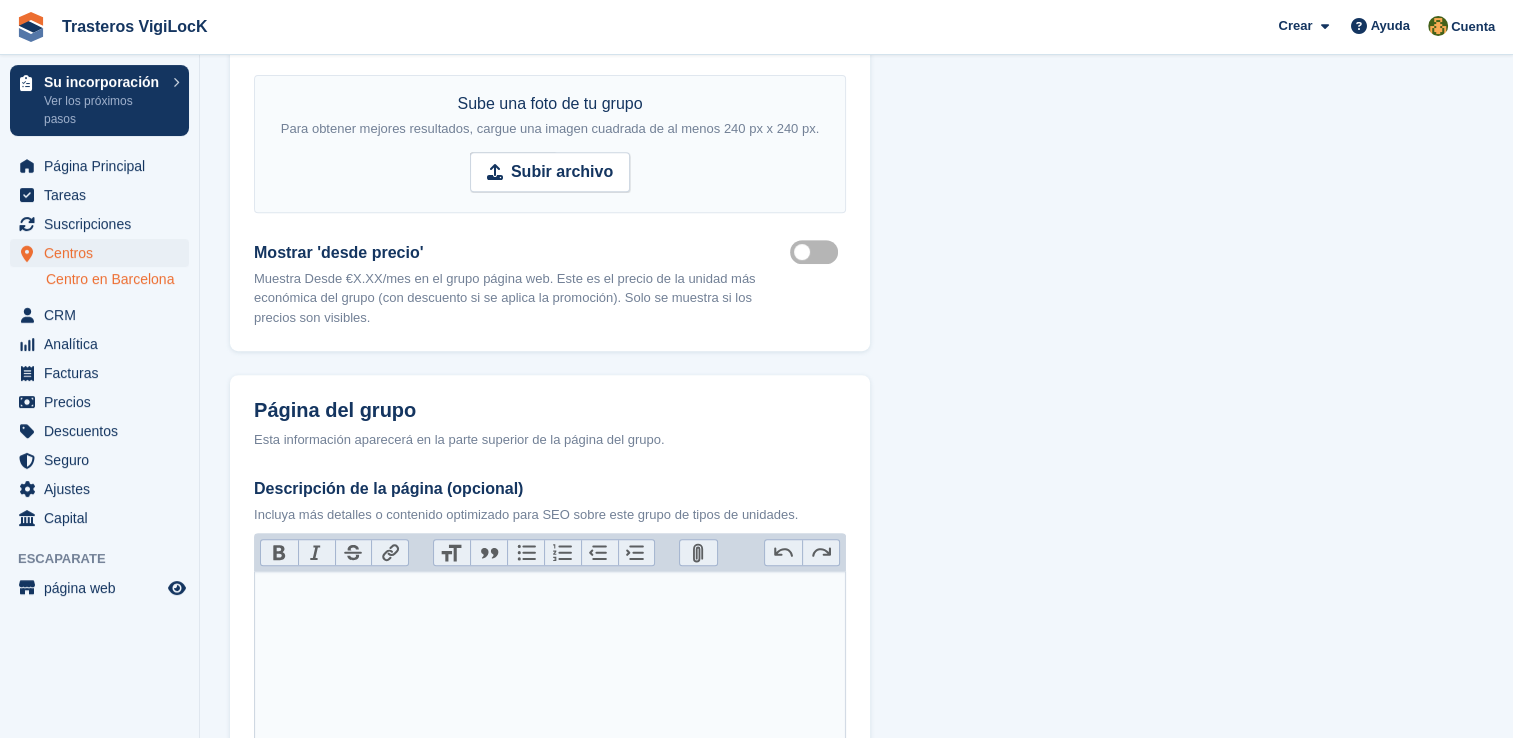scroll, scrollTop: 1005, scrollLeft: 0, axis: vertical 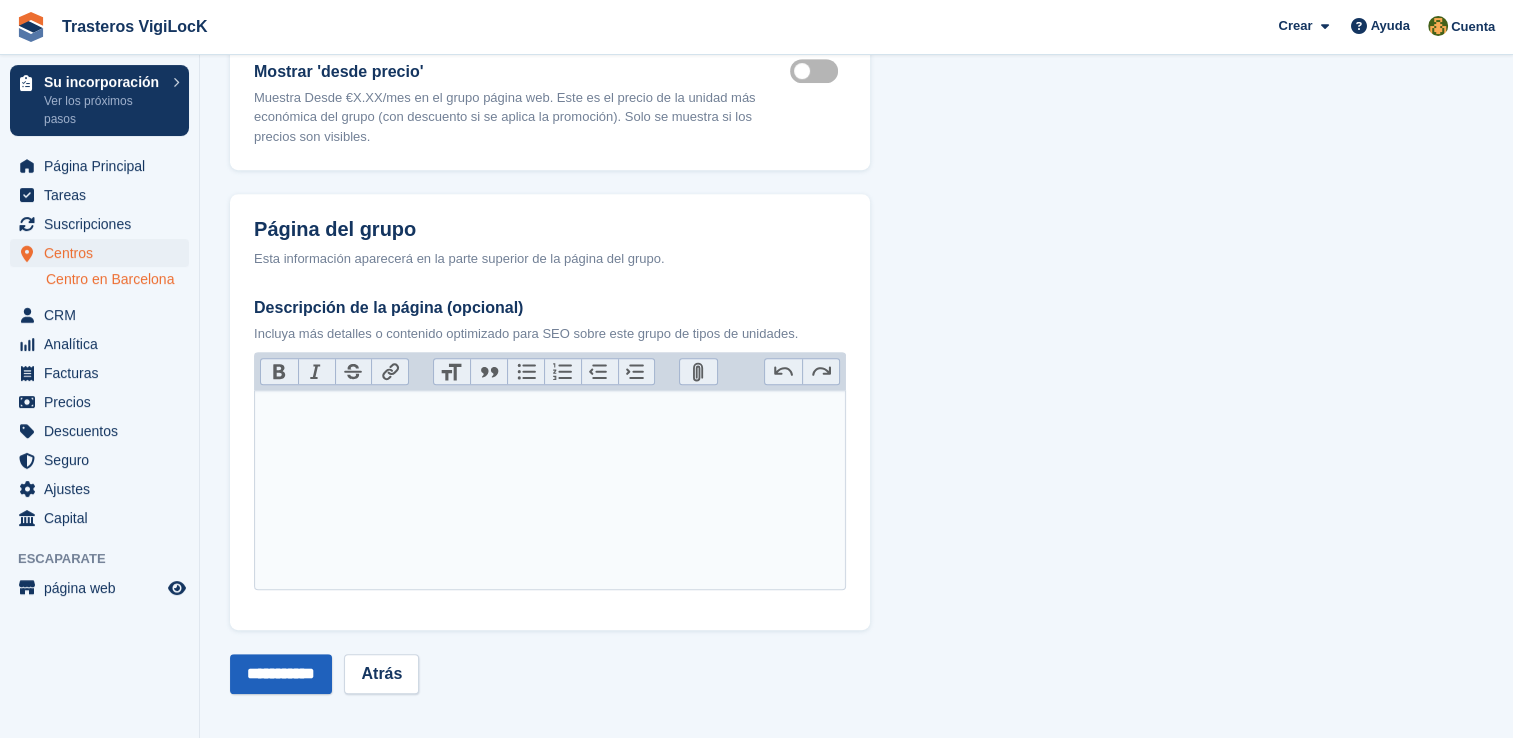 type on "**" 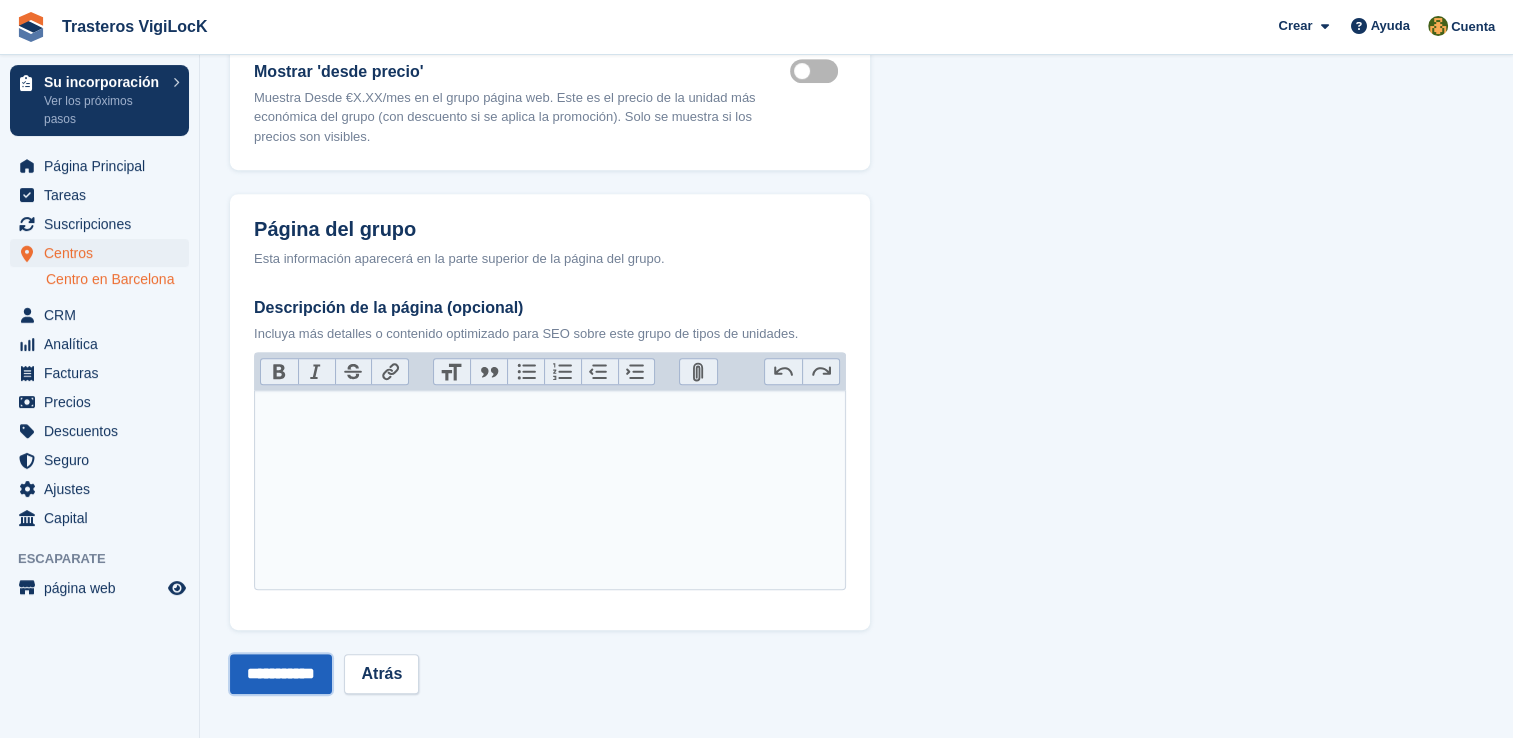 click on "**********" at bounding box center [281, 674] 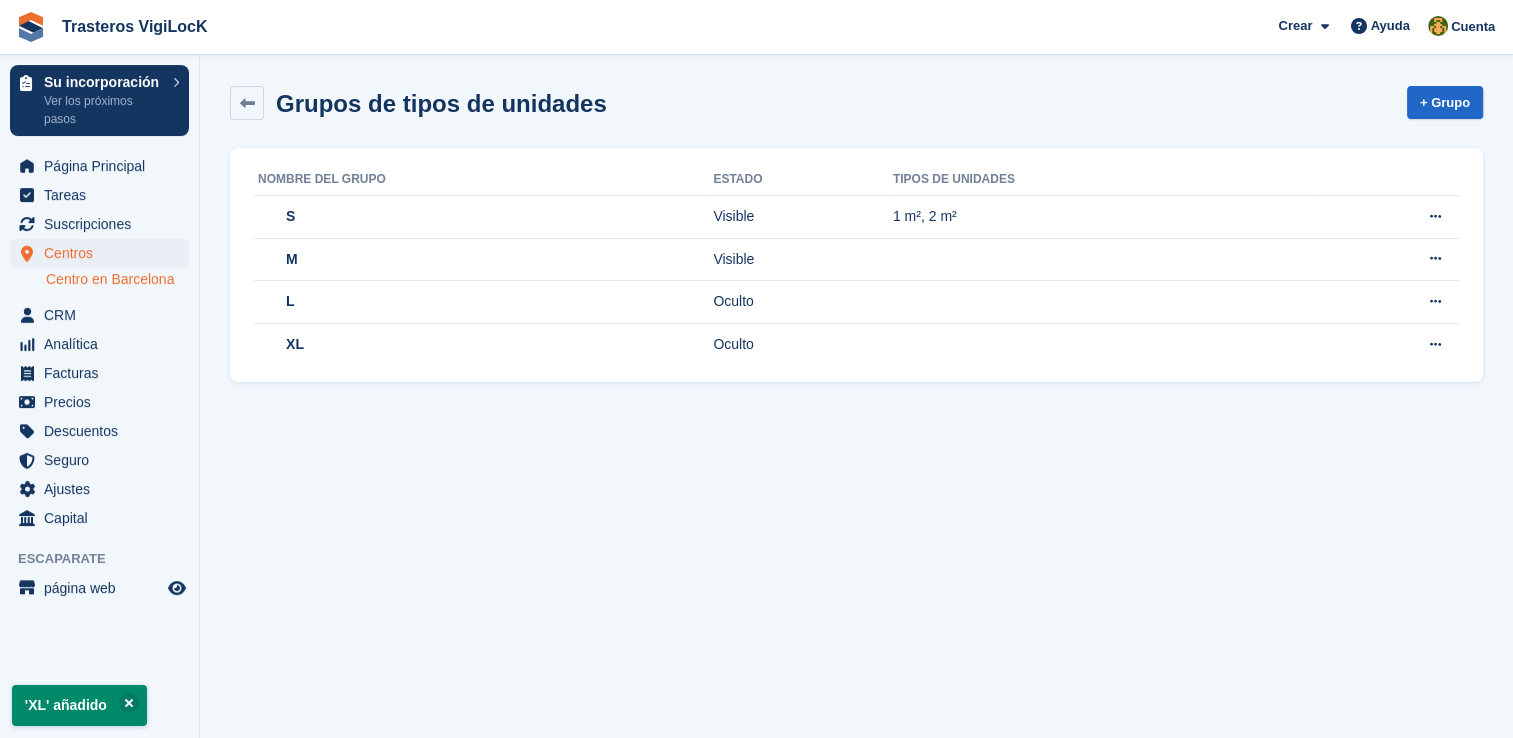 scroll, scrollTop: 0, scrollLeft: 0, axis: both 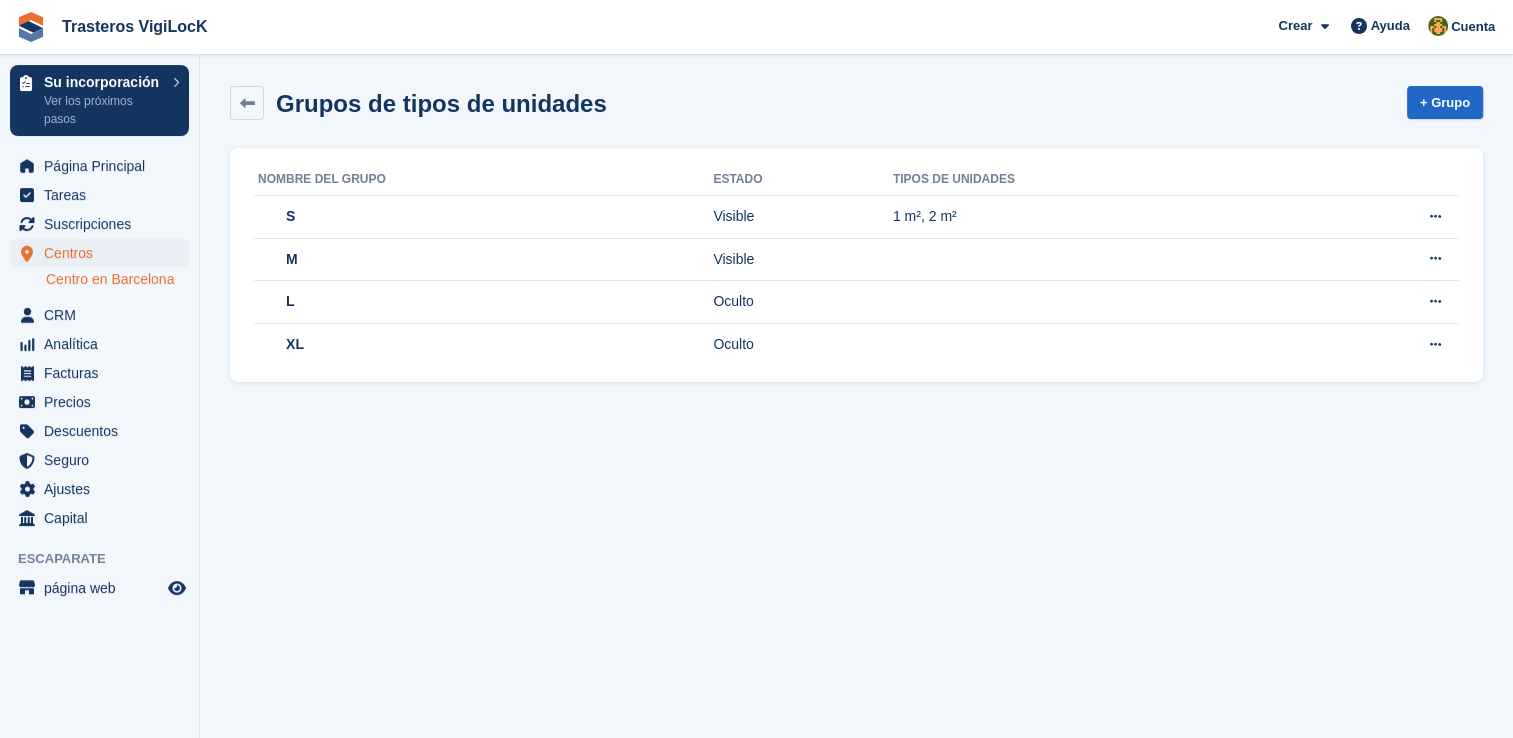 click on "Grupos de tipos de unidades
+ Grupo" at bounding box center [856, 103] 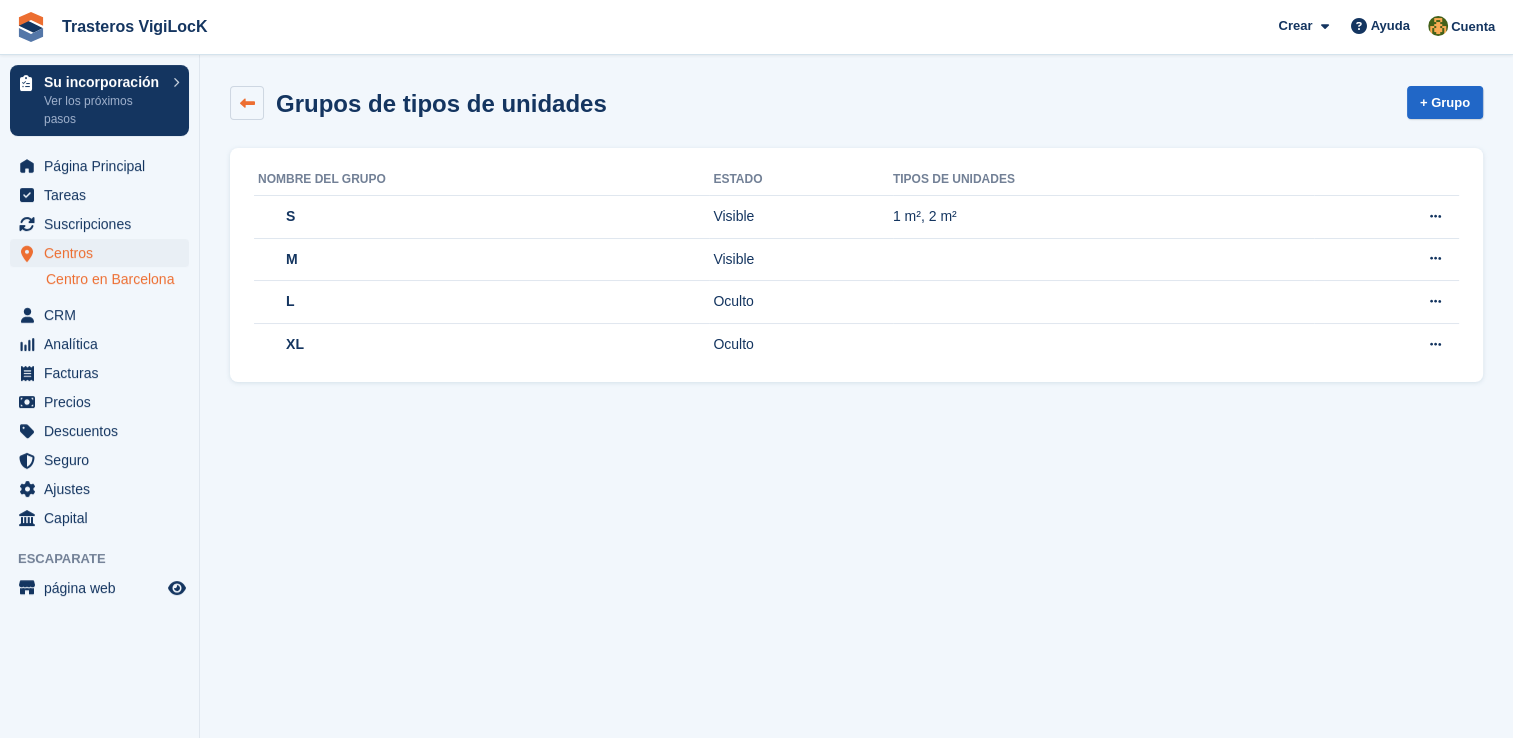 click at bounding box center (247, 103) 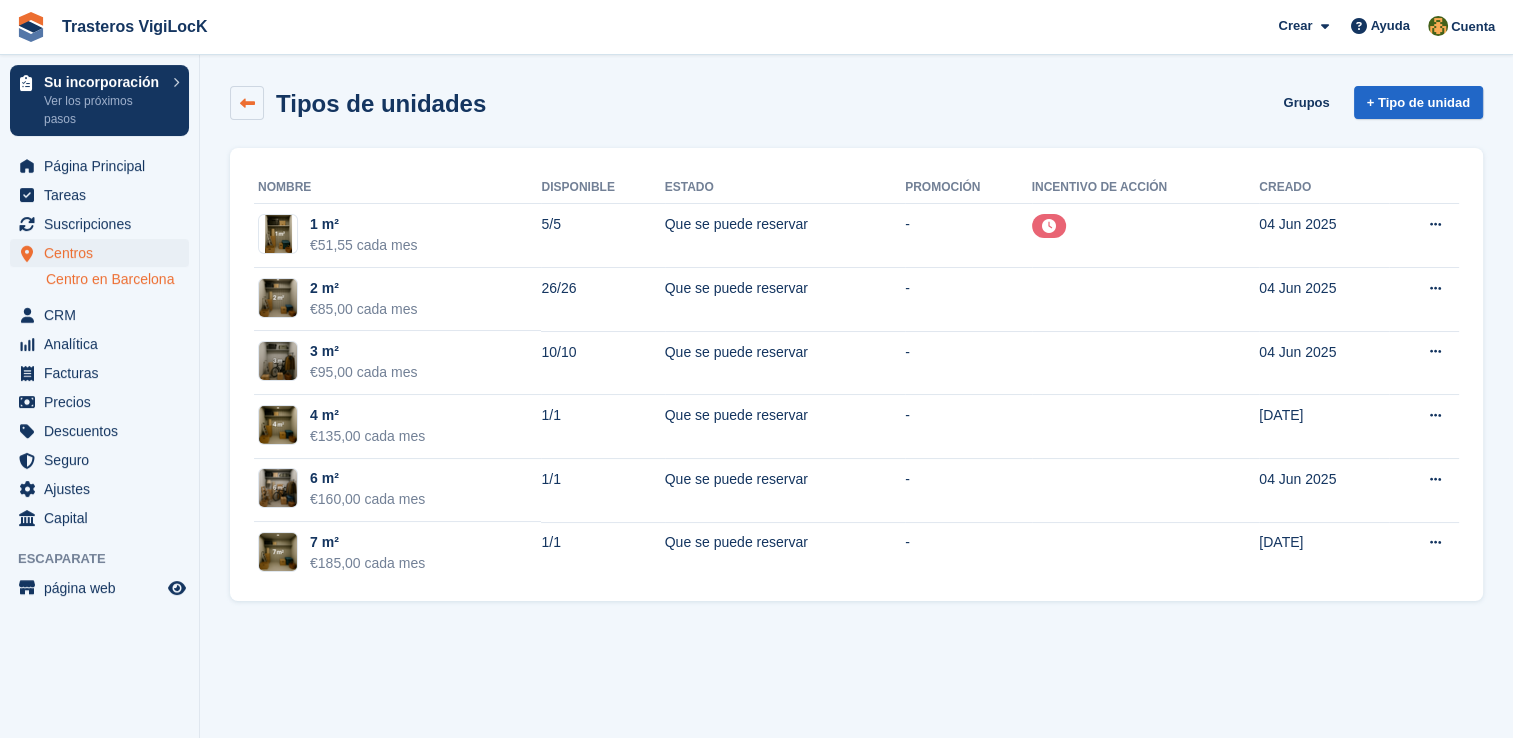 click at bounding box center (247, 103) 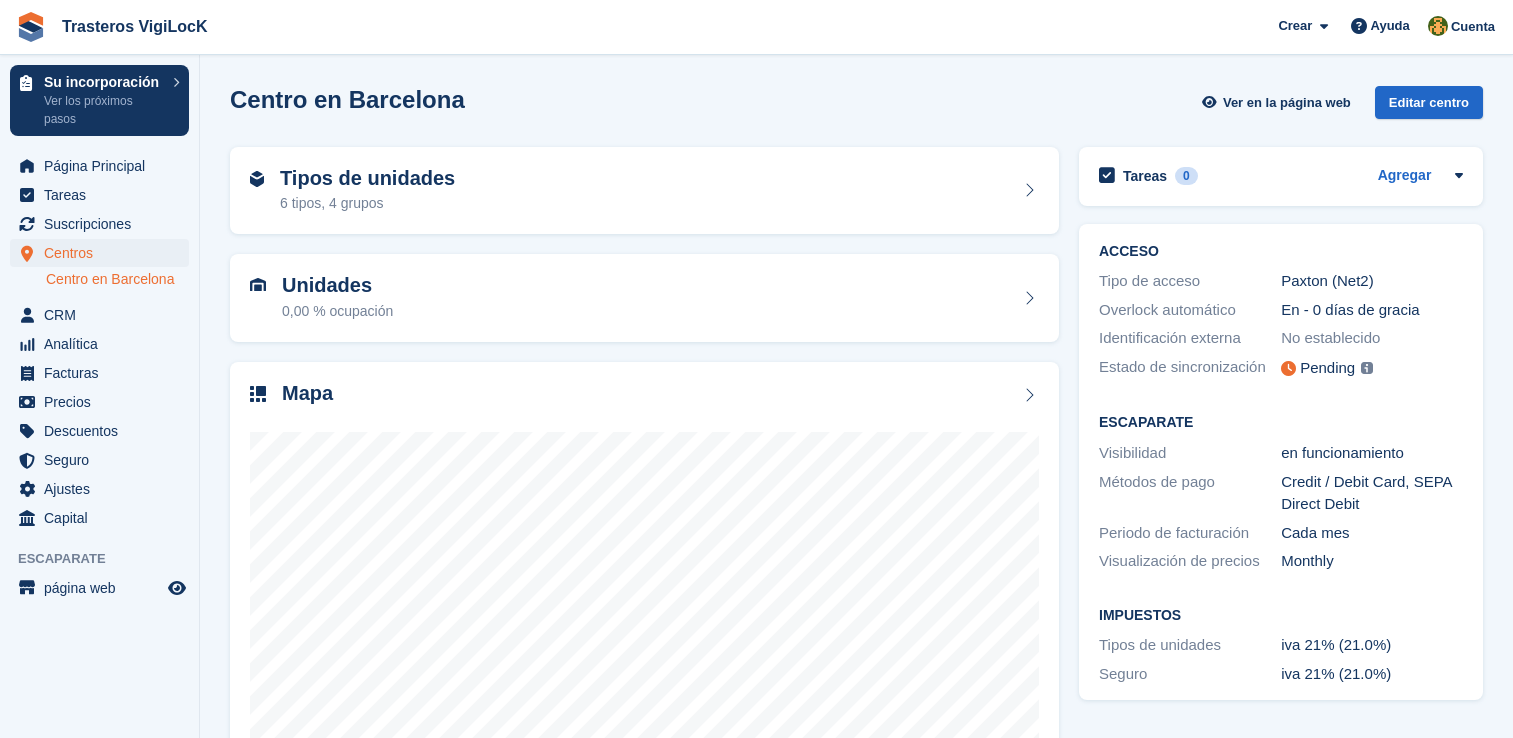 scroll, scrollTop: 0, scrollLeft: 0, axis: both 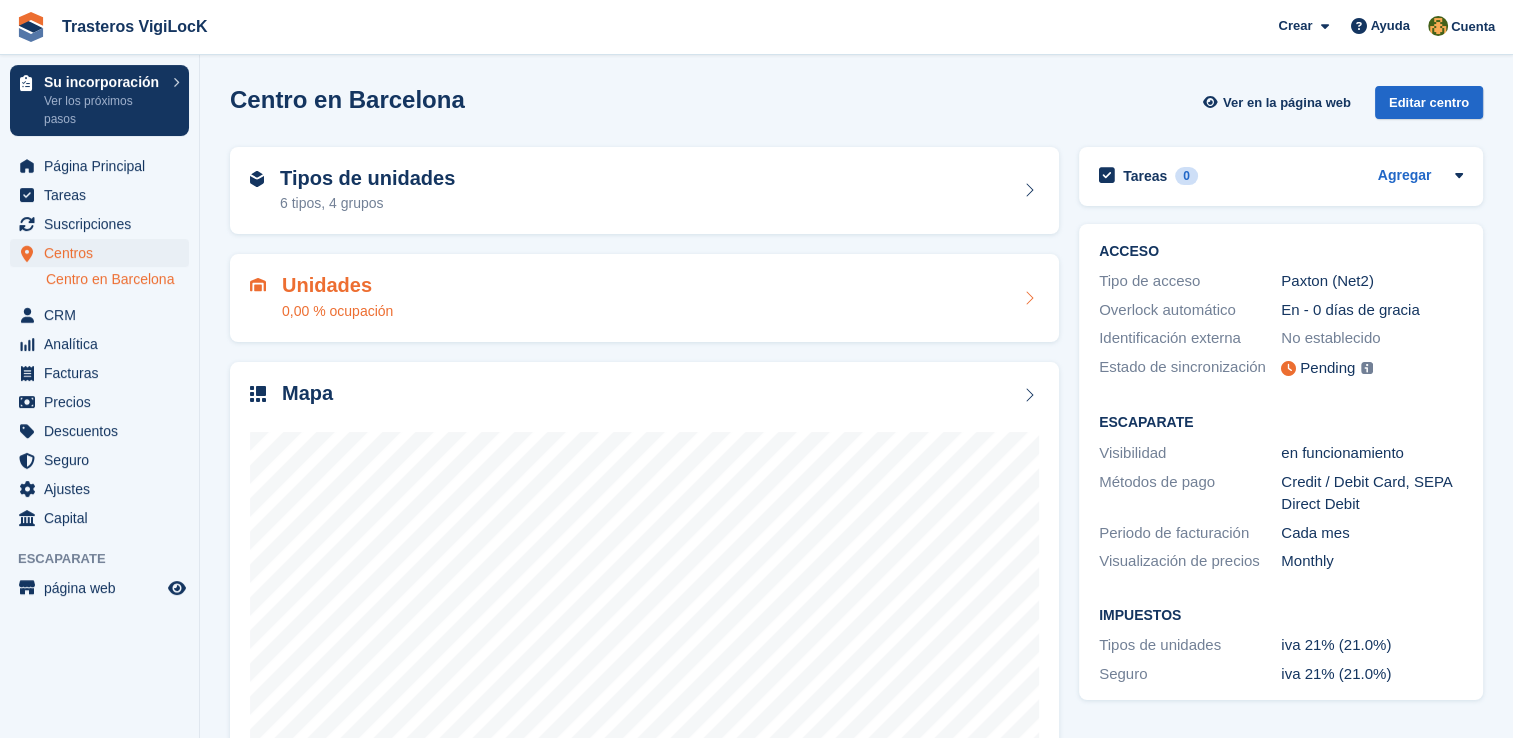 click on "Unidades
0,00 % ocupación" at bounding box center (644, 298) 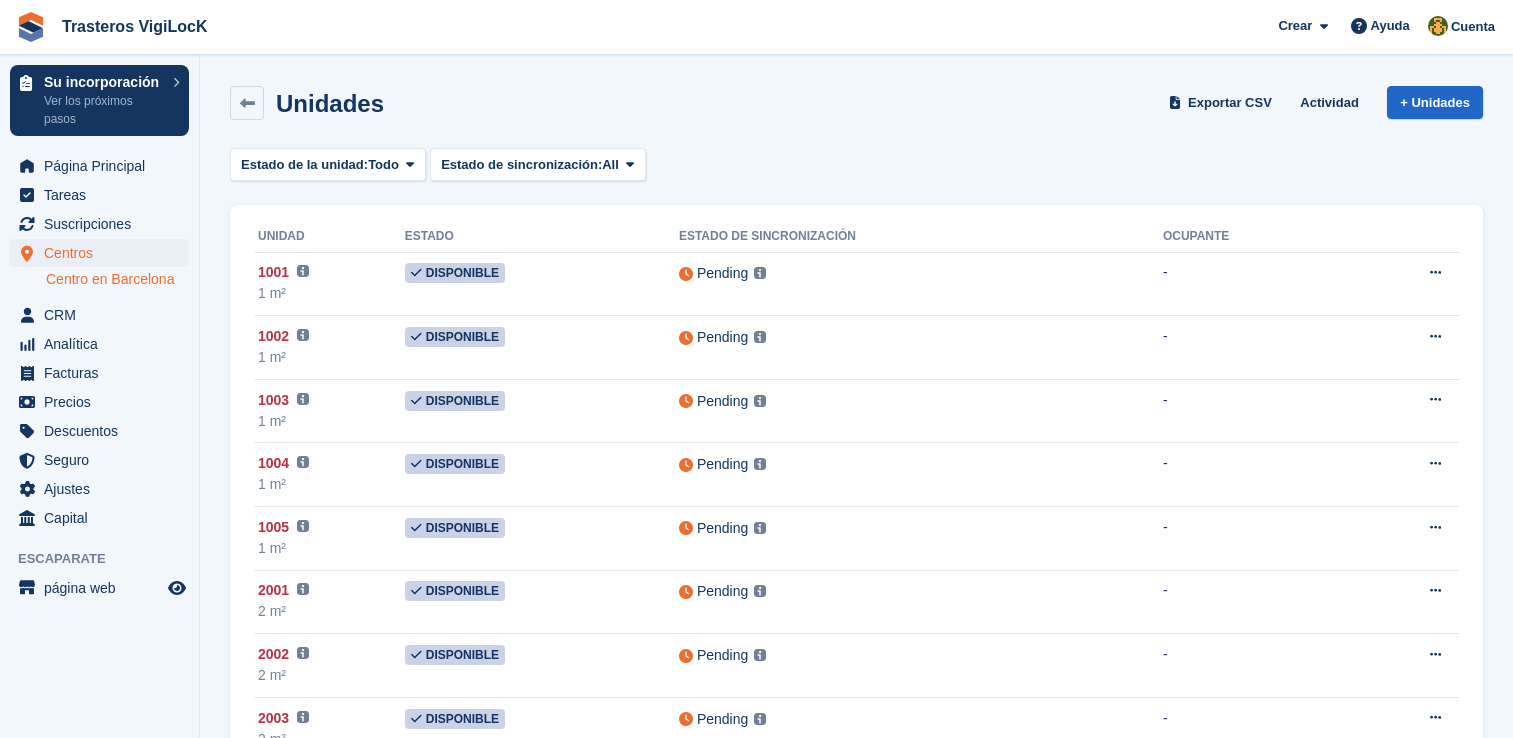 scroll, scrollTop: 0, scrollLeft: 0, axis: both 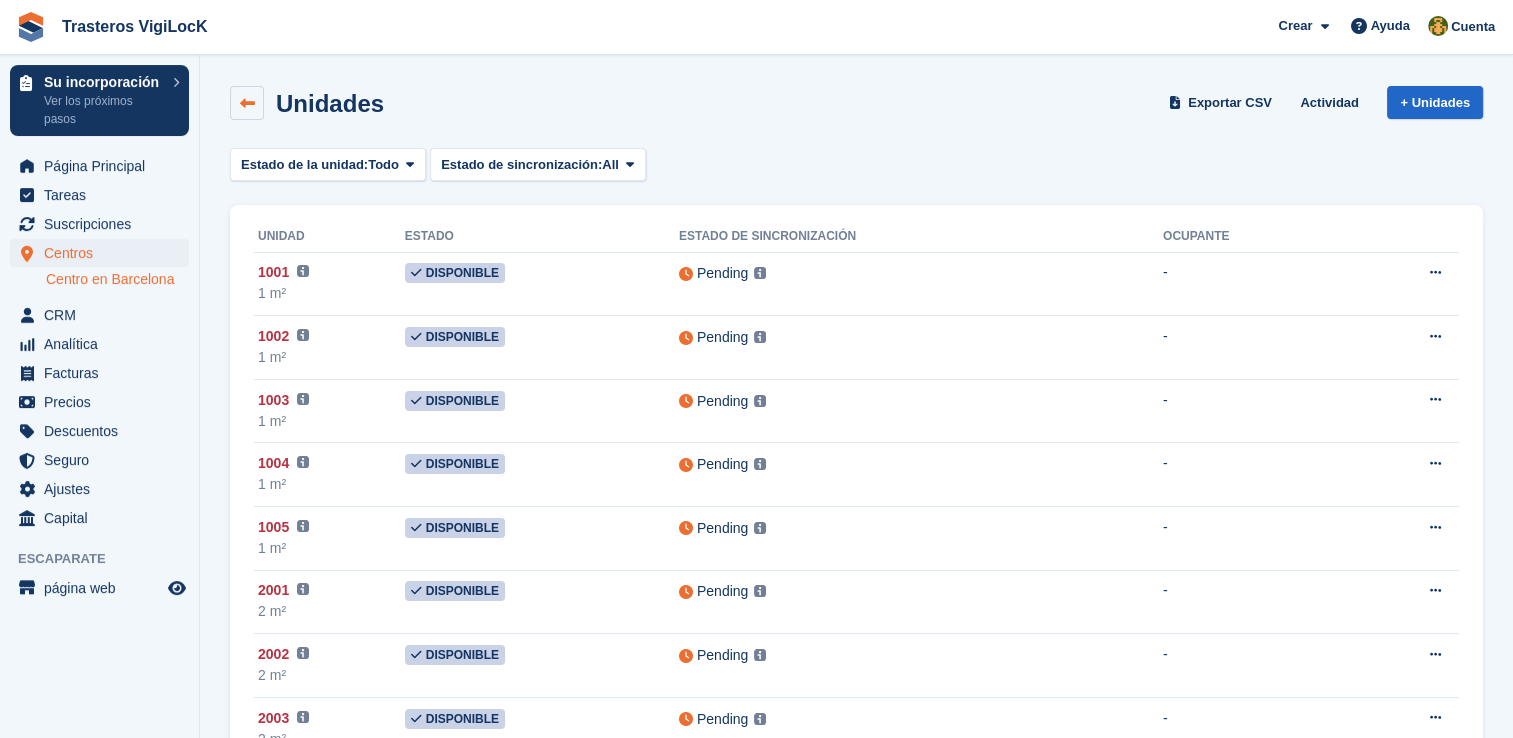 click at bounding box center [247, 103] 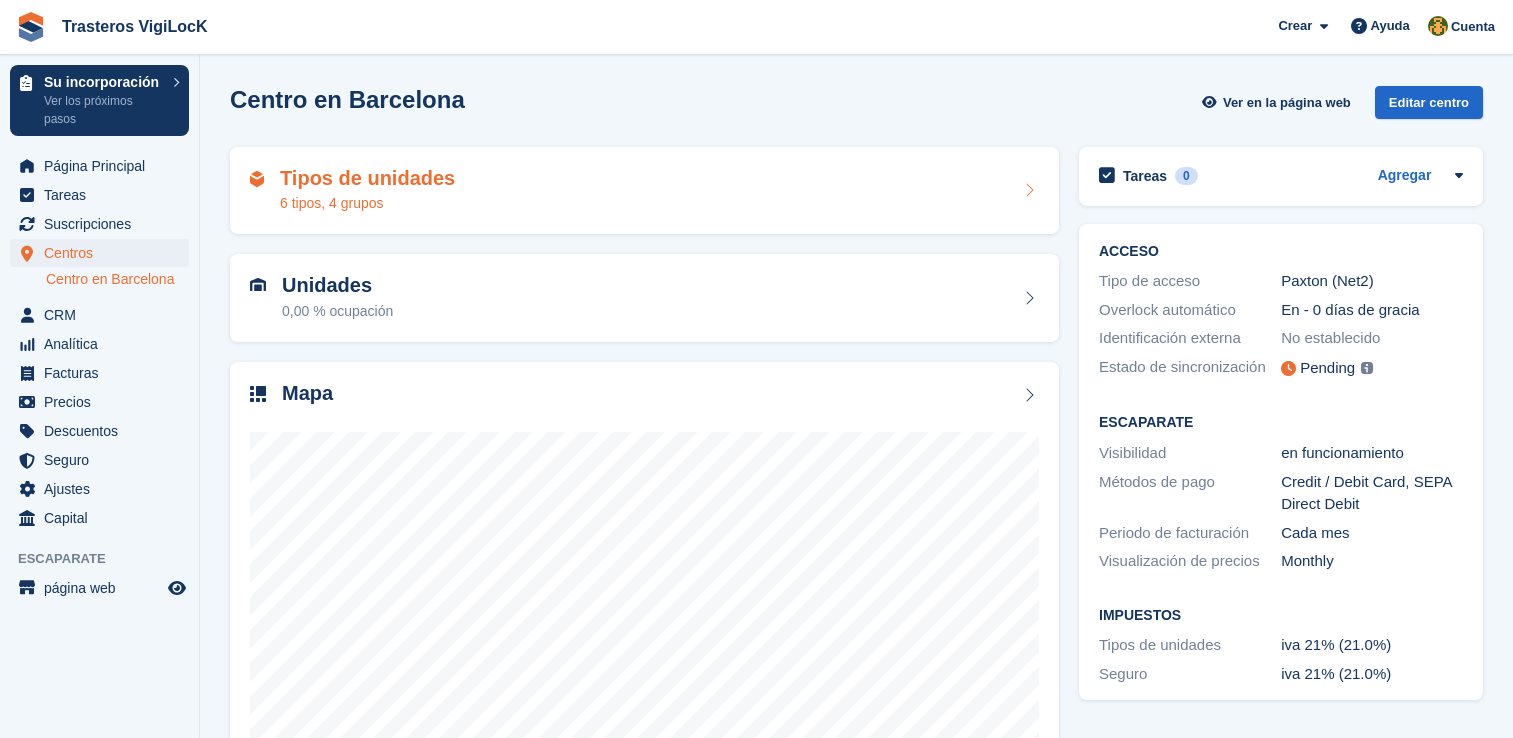 scroll, scrollTop: 0, scrollLeft: 0, axis: both 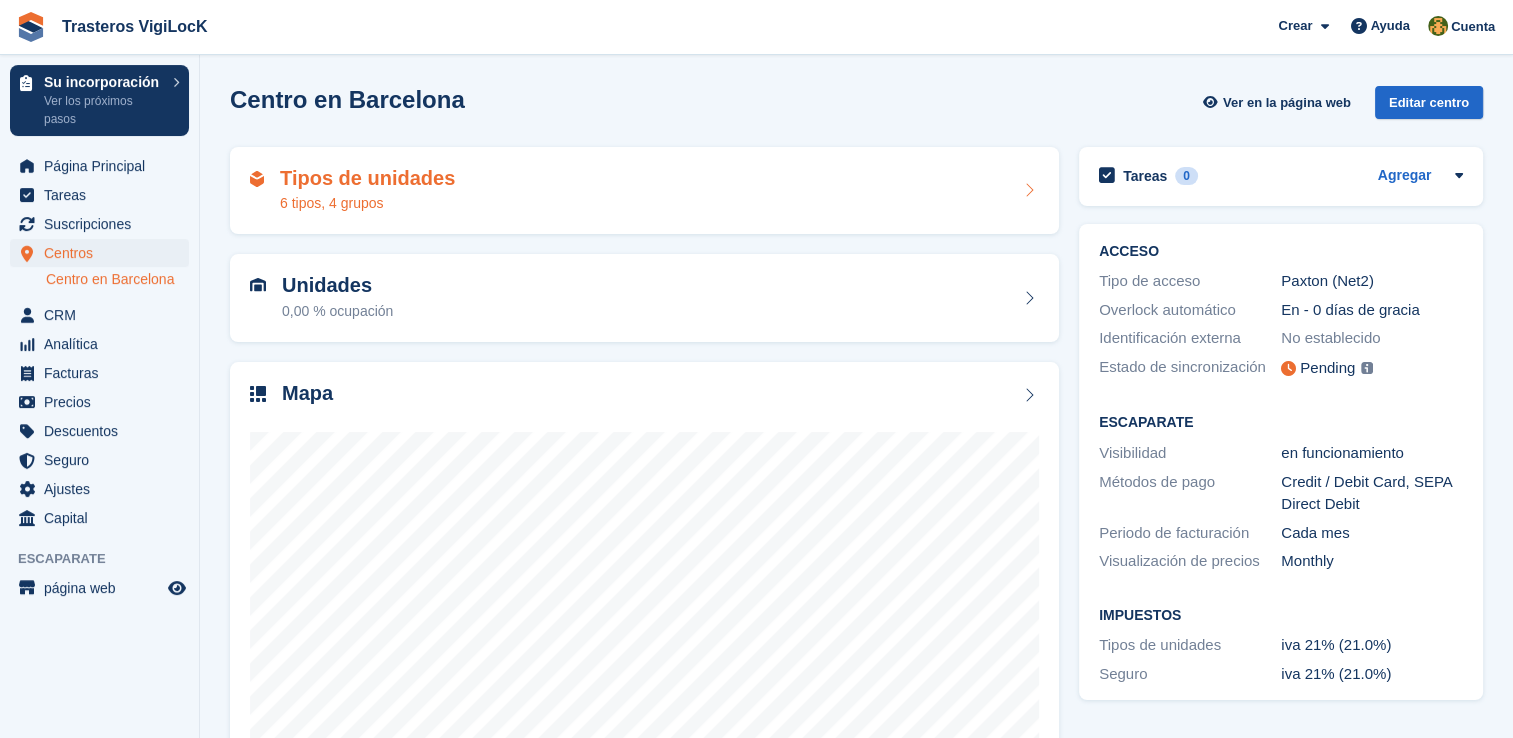click on "6 tipos, 4 grupos" at bounding box center [367, 203] 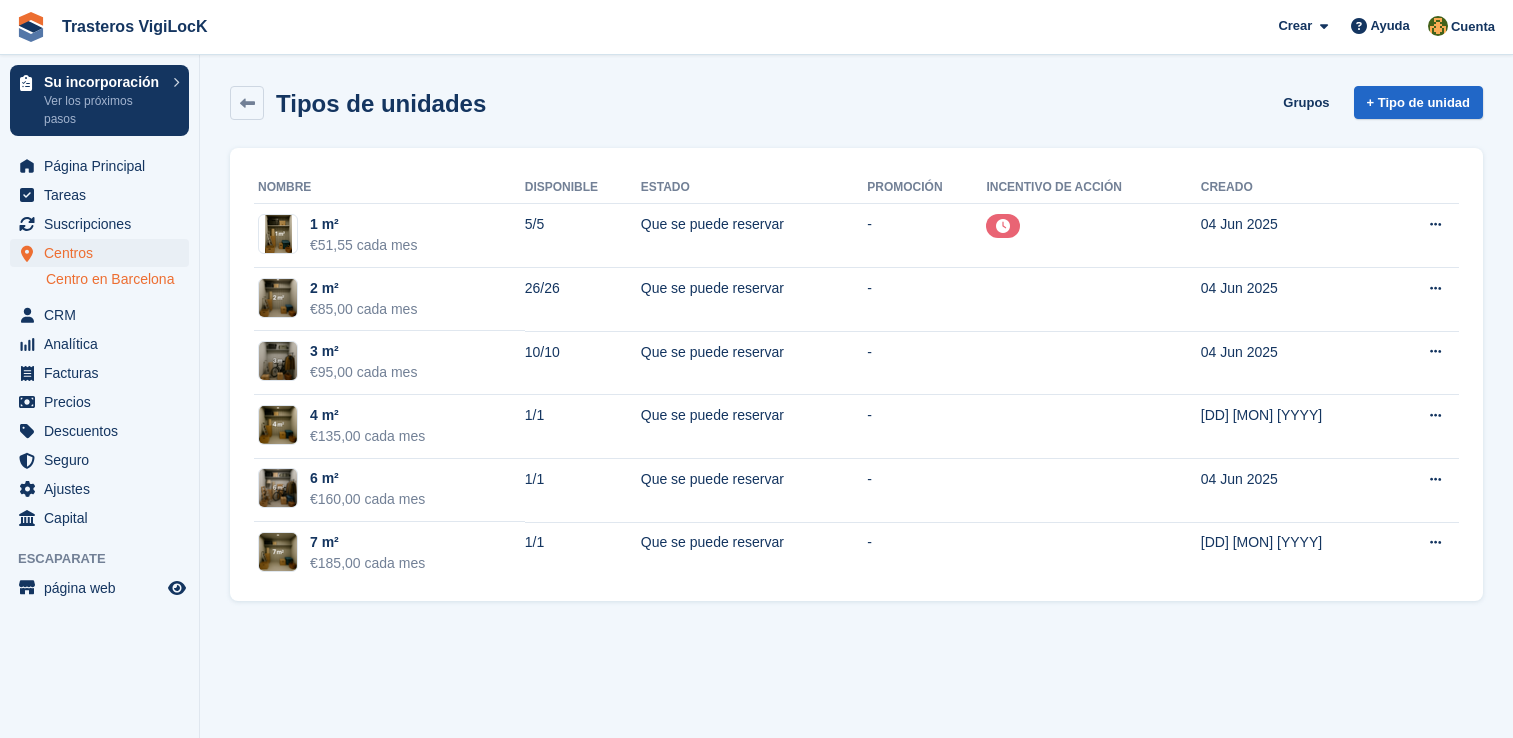 scroll, scrollTop: 0, scrollLeft: 0, axis: both 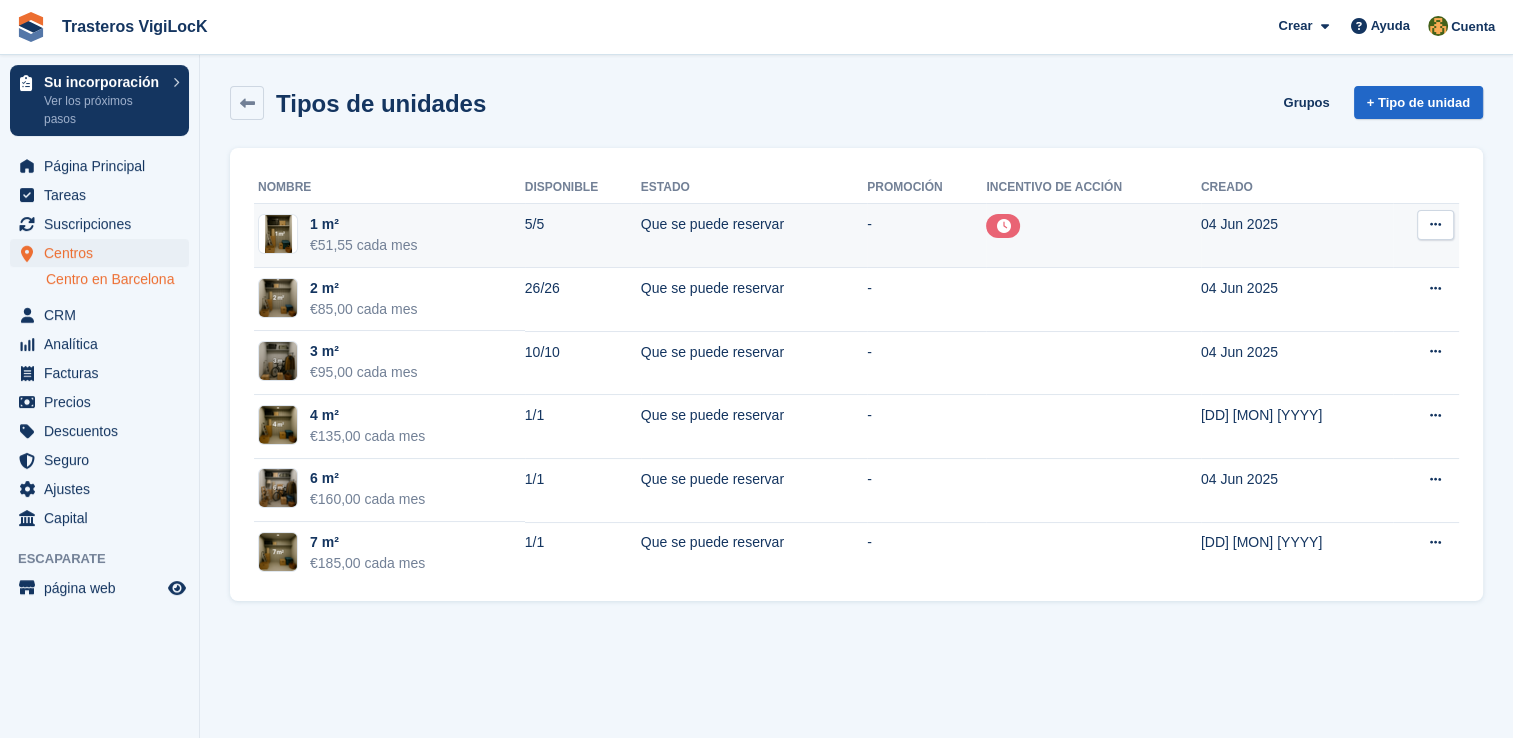 click on "1 m²" at bounding box center [363, 224] 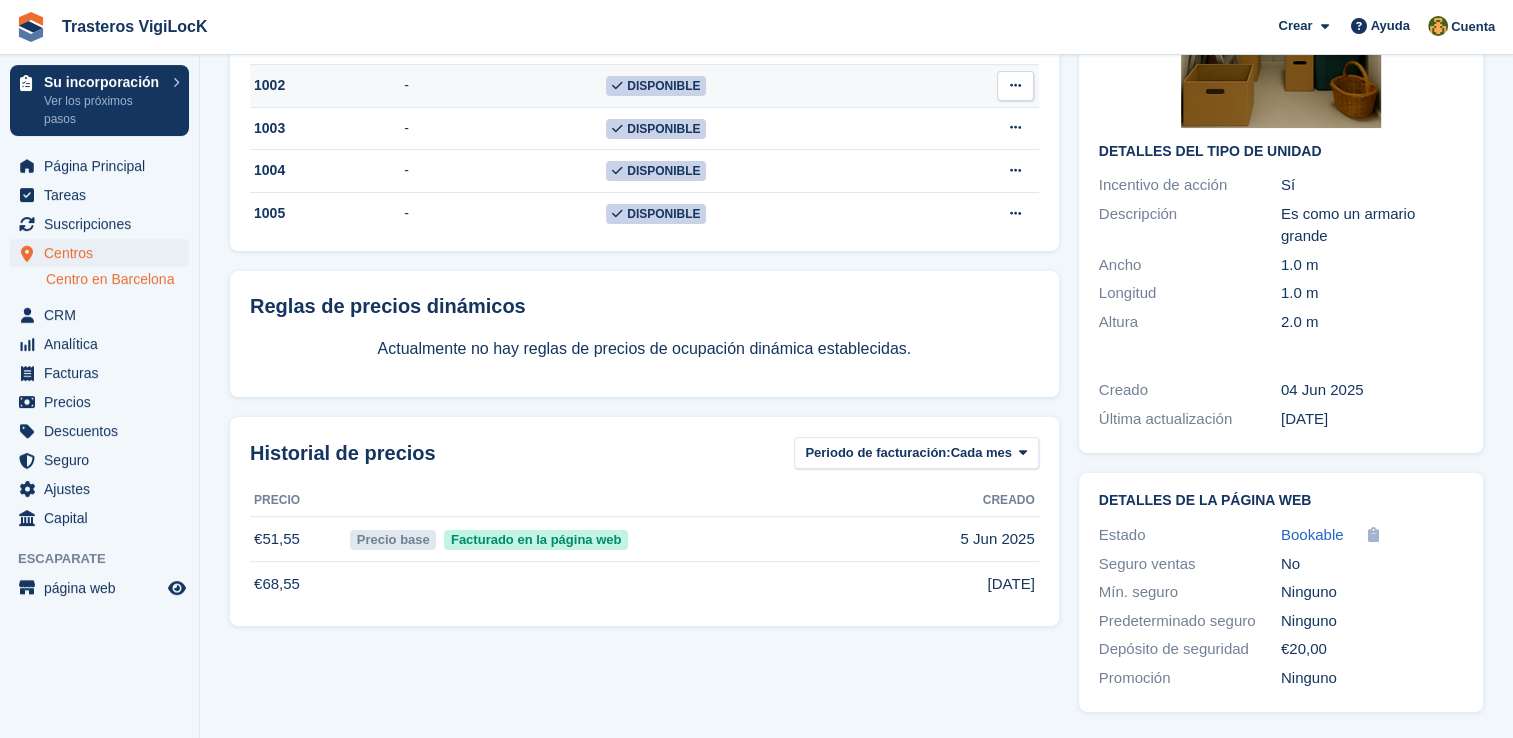 scroll, scrollTop: 0, scrollLeft: 0, axis: both 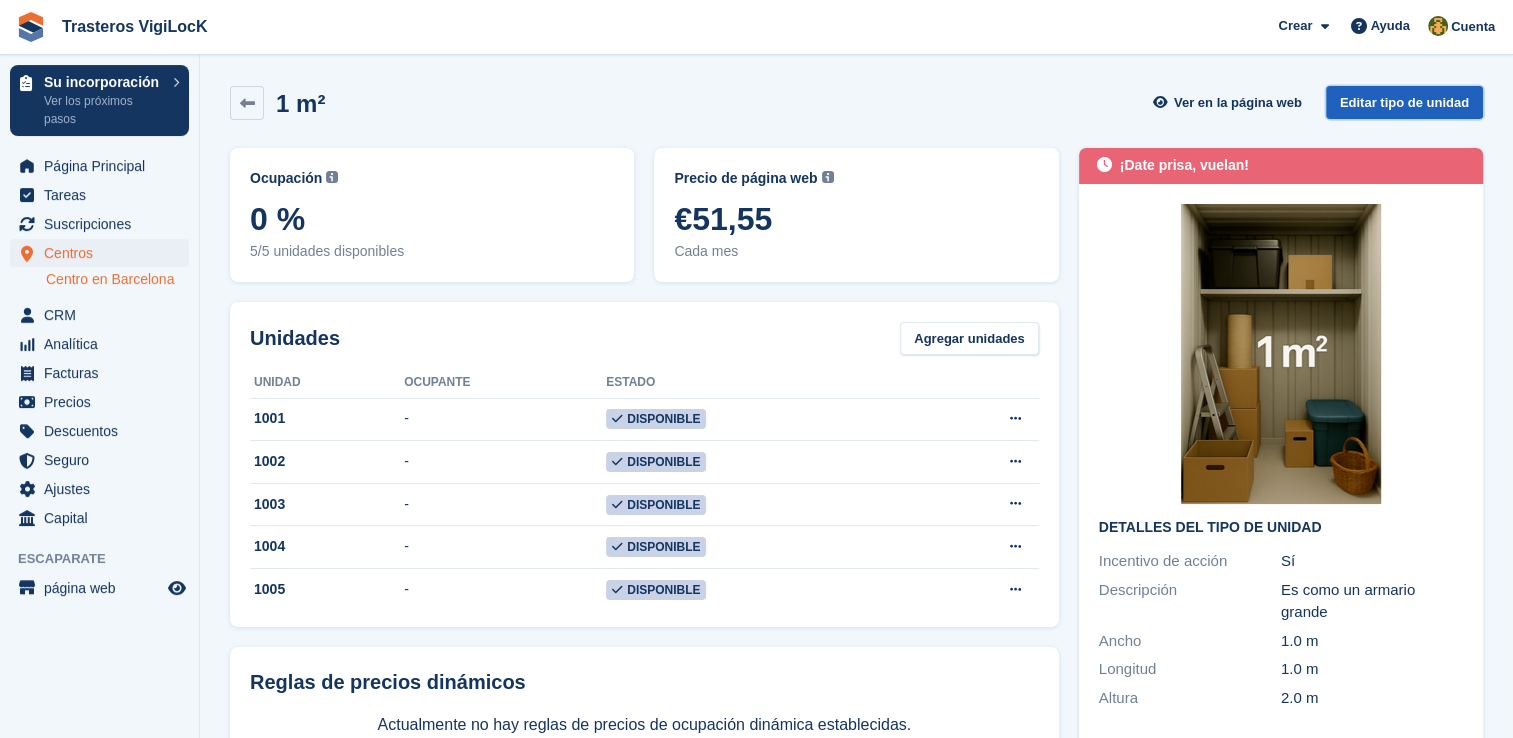 click on "Editar tipo de unidad" at bounding box center [1404, 102] 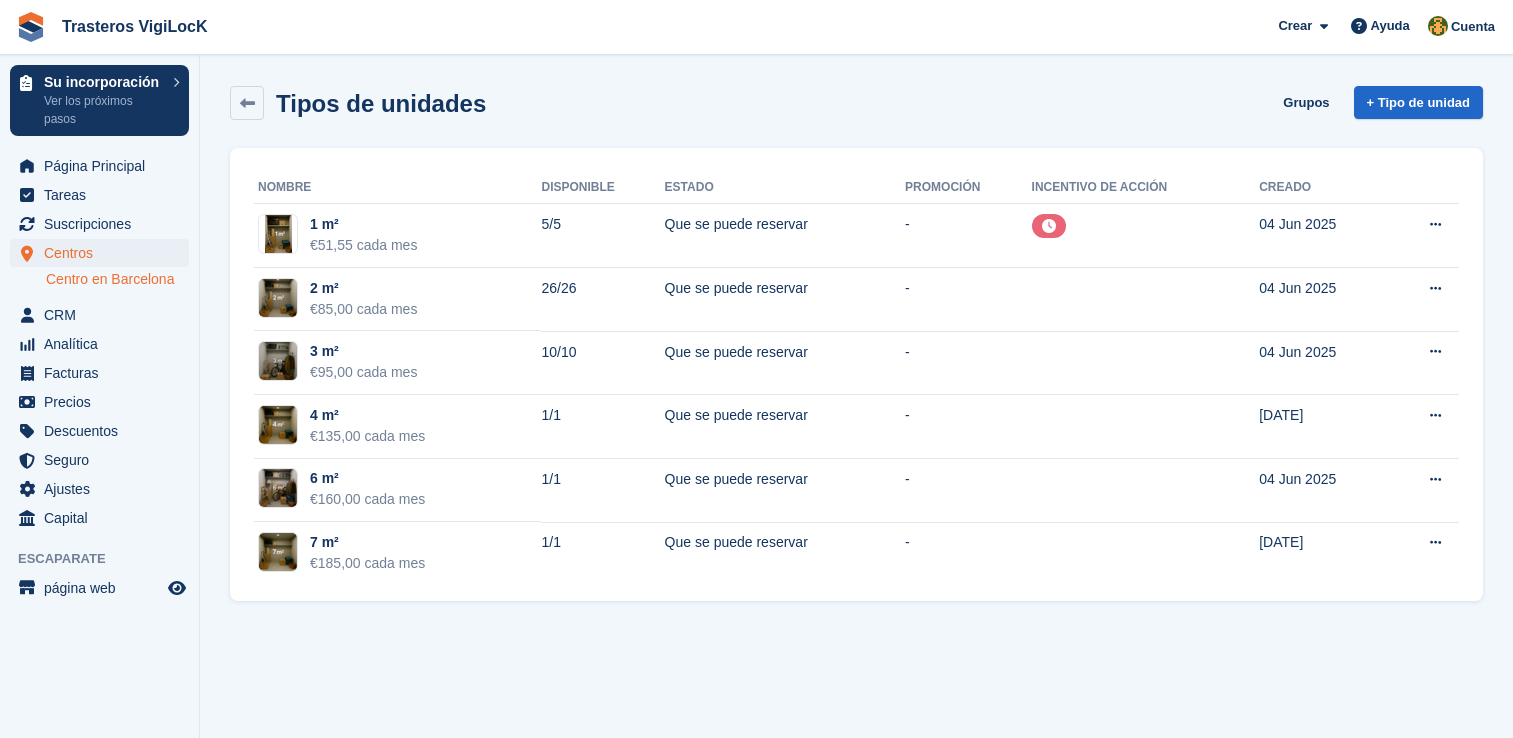 scroll, scrollTop: 0, scrollLeft: 0, axis: both 